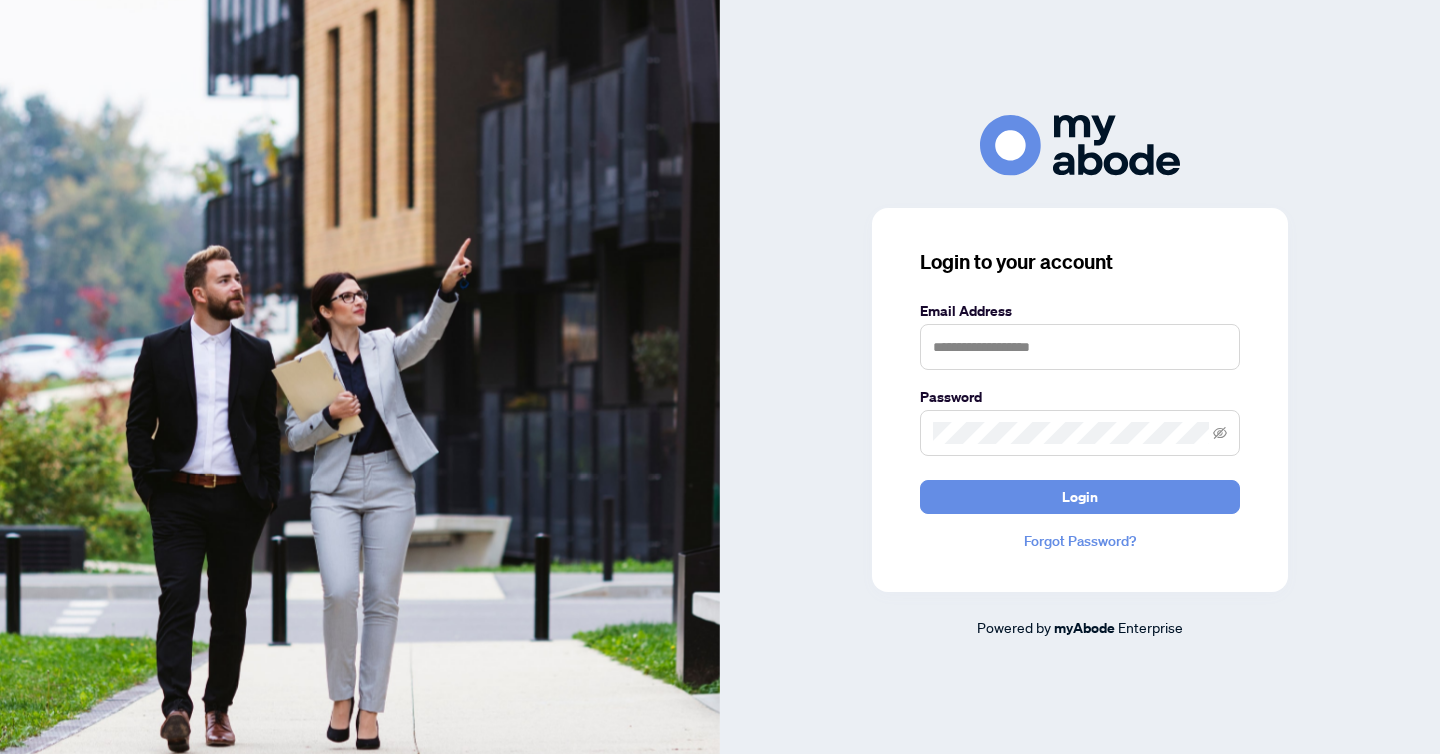 scroll, scrollTop: 0, scrollLeft: 0, axis: both 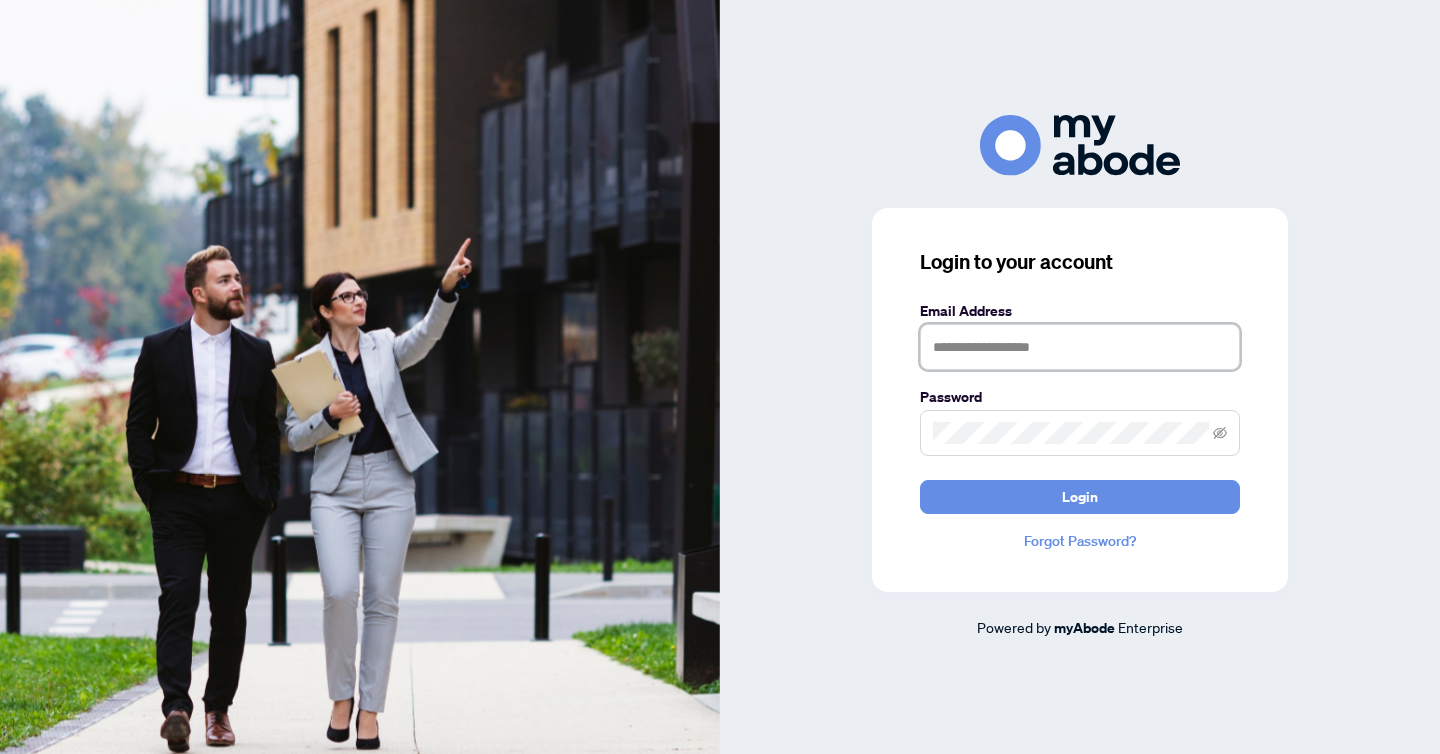 click at bounding box center [1080, 347] 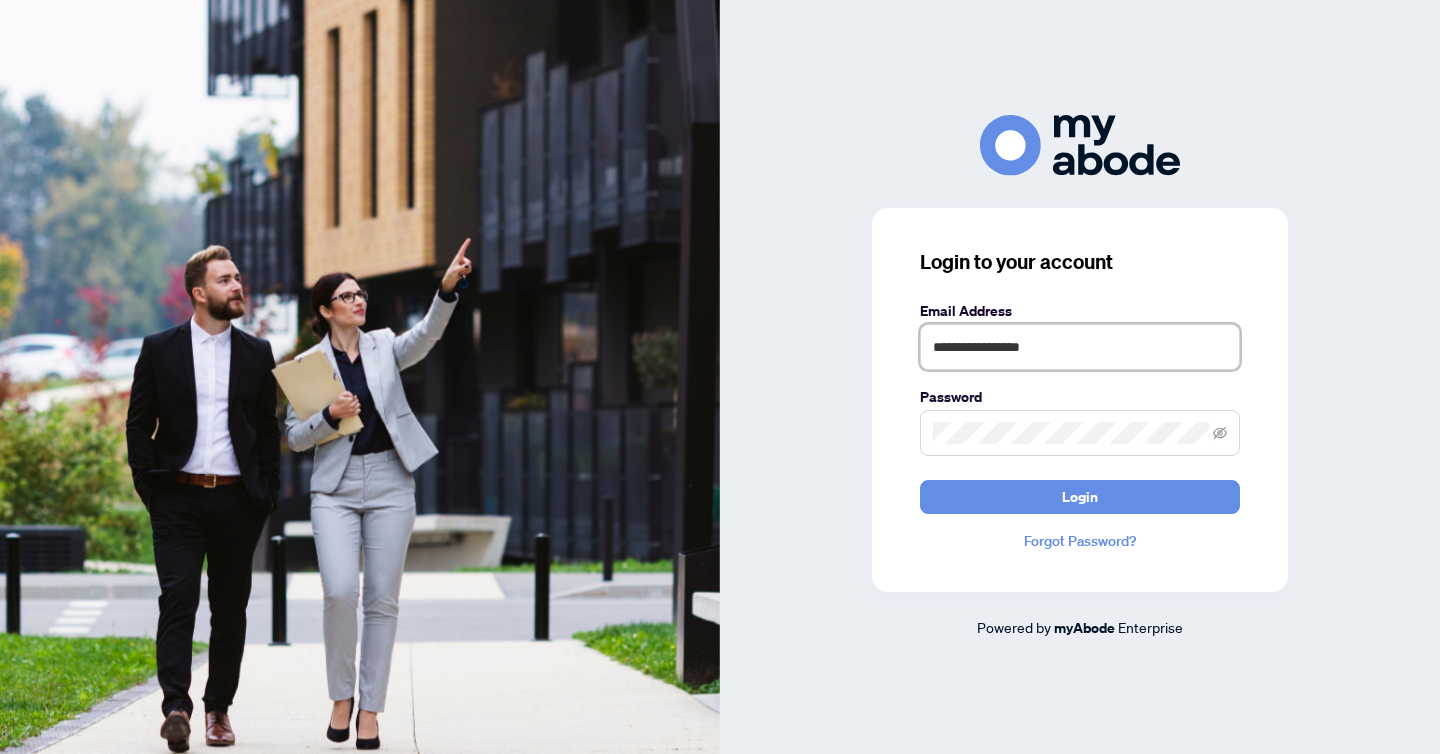 type on "**********" 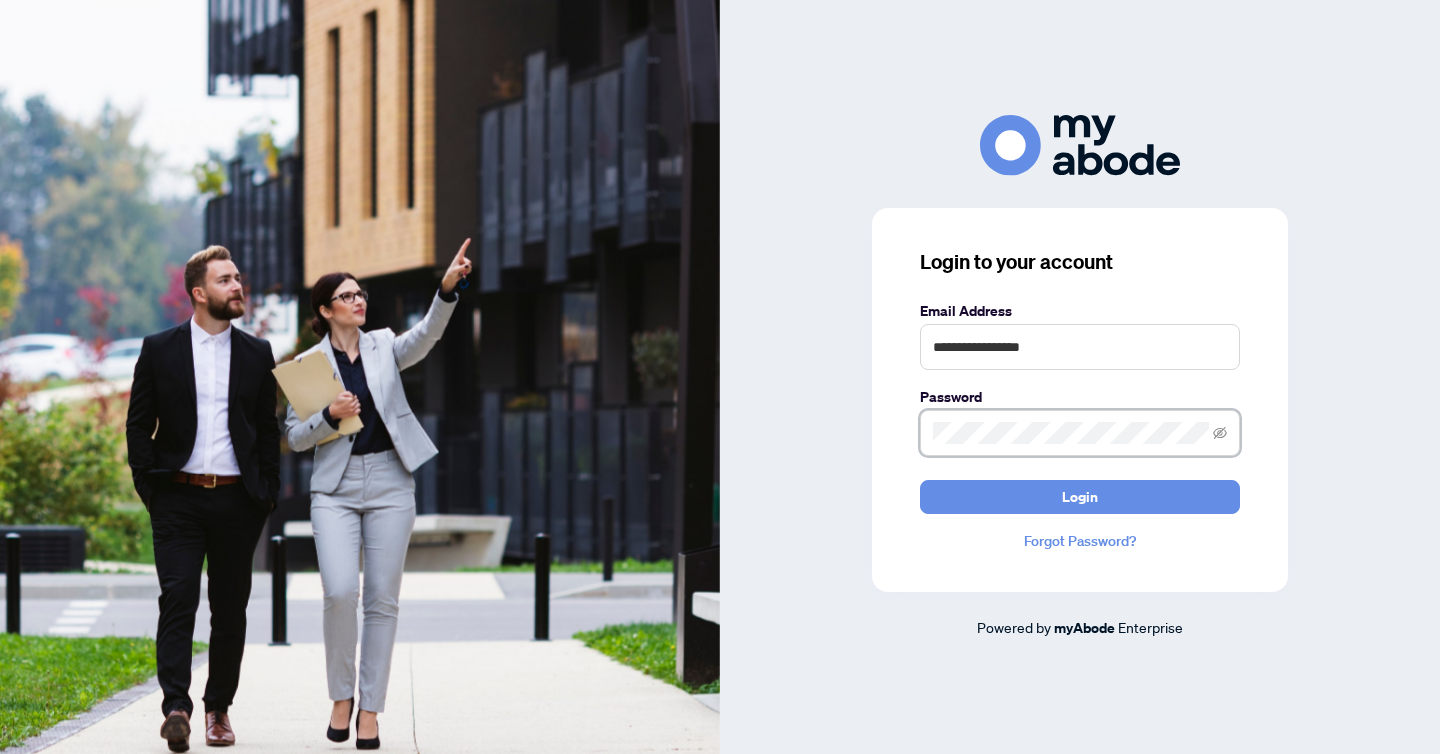 click on "Login" at bounding box center (1080, 497) 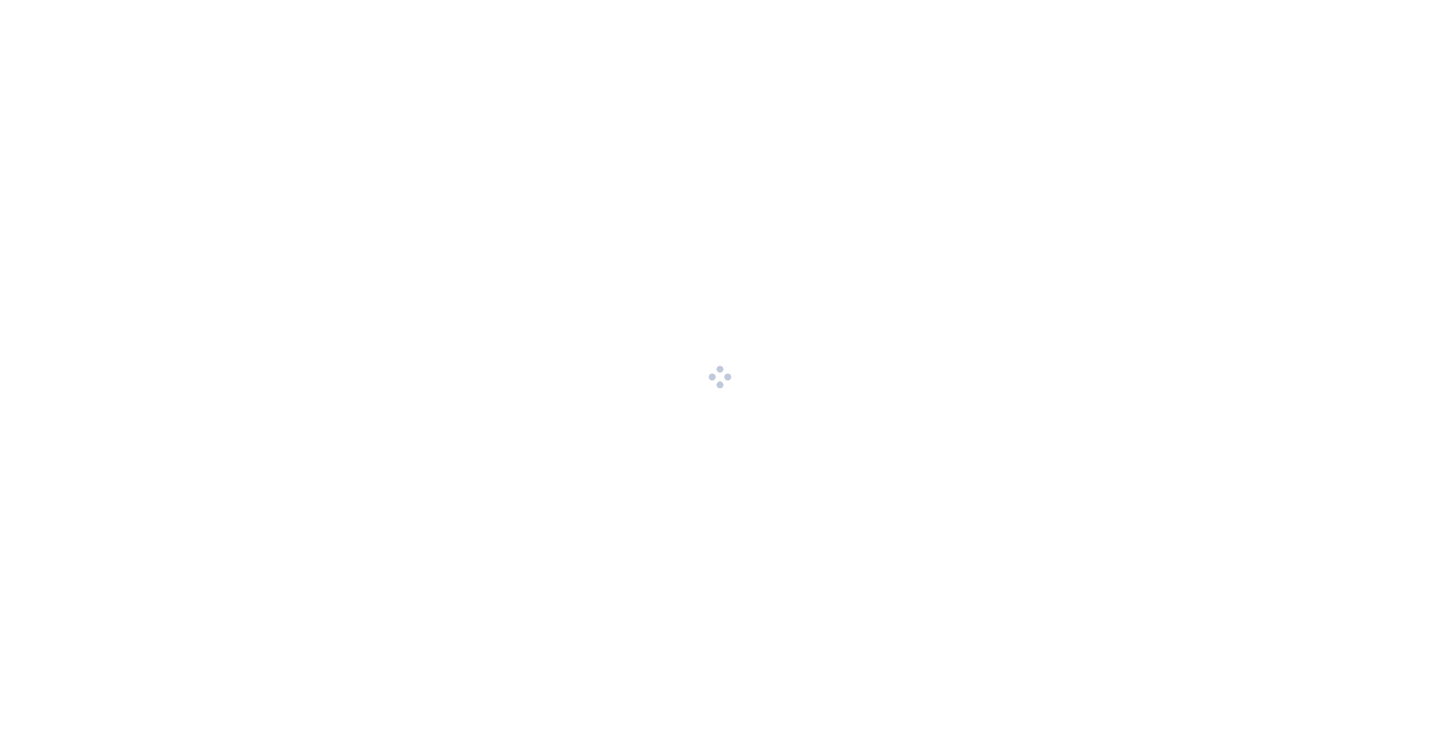 scroll, scrollTop: 0, scrollLeft: 0, axis: both 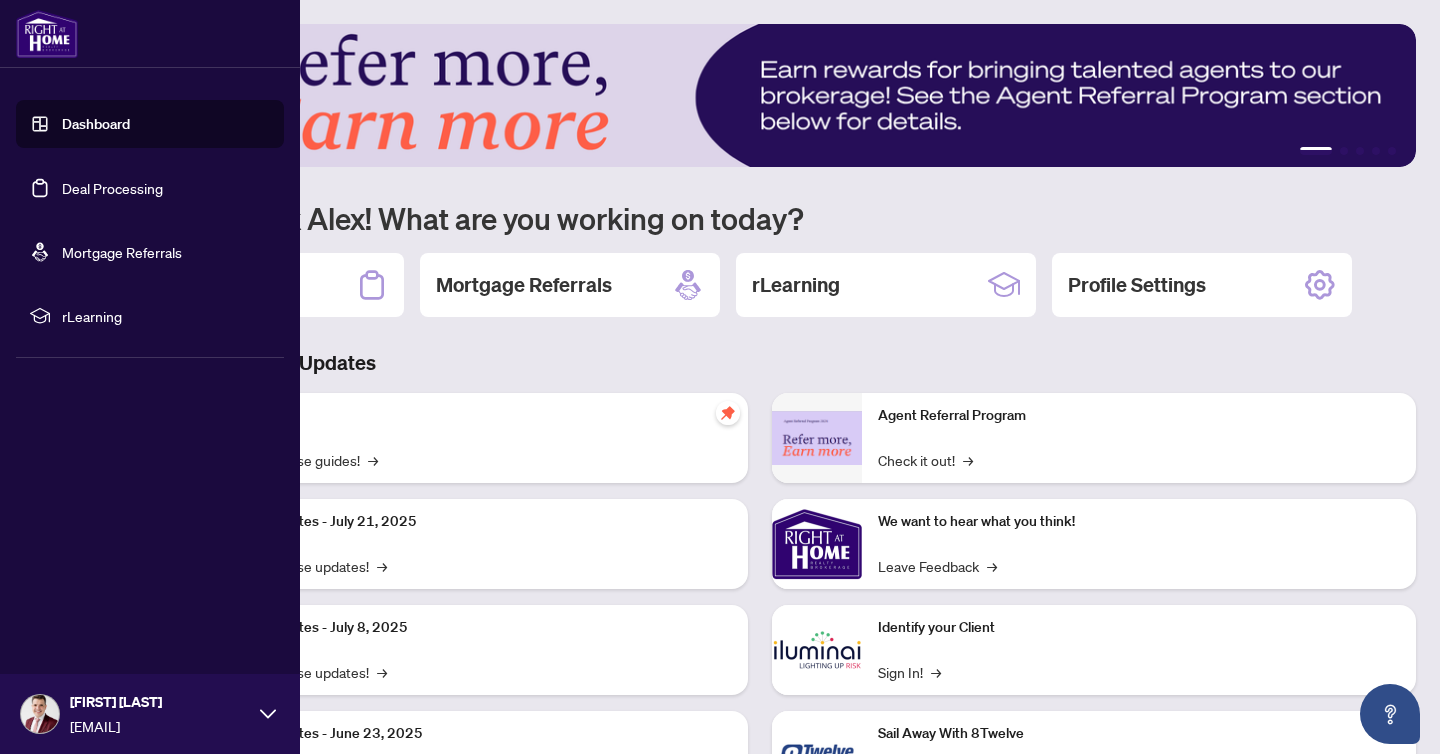 click on "Deal Processing" at bounding box center [112, 188] 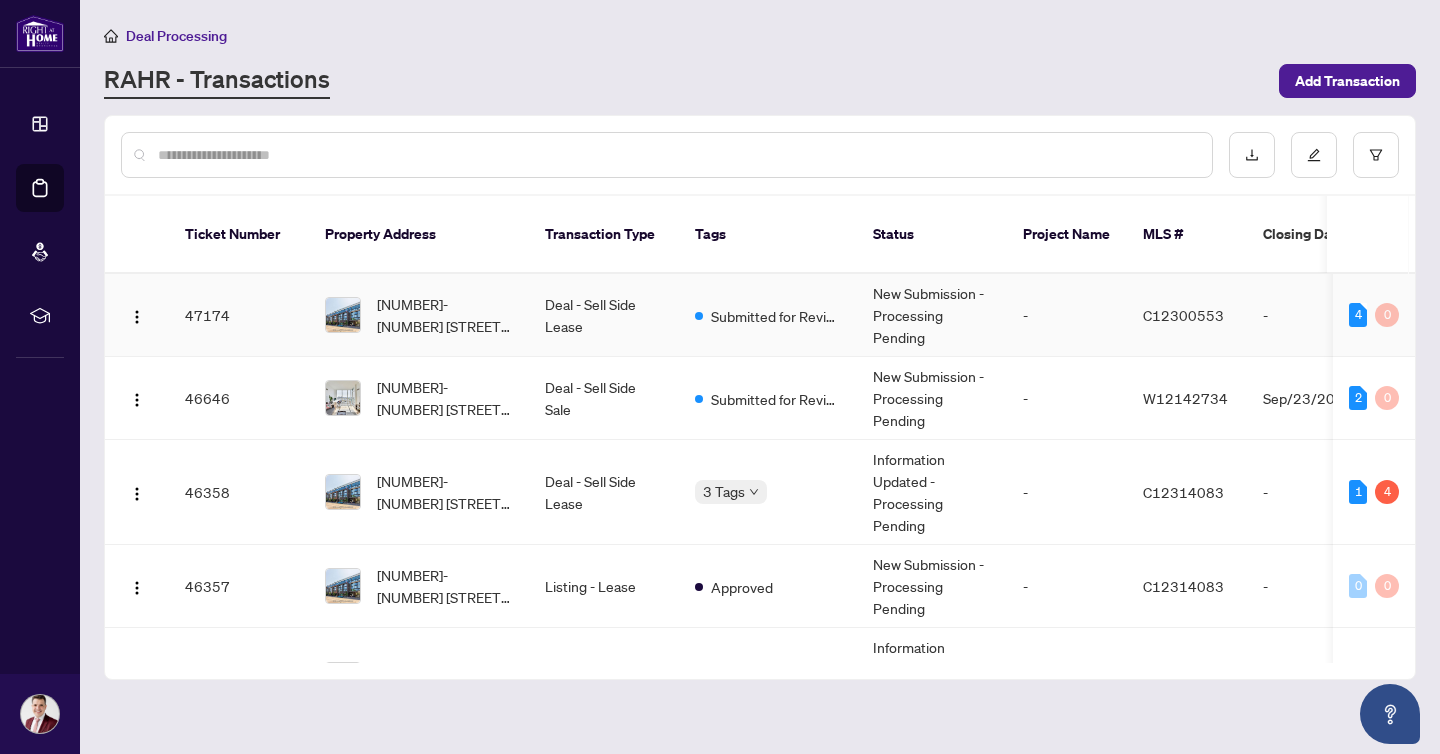 click on "Deal - Sell Side Lease" at bounding box center [604, 315] 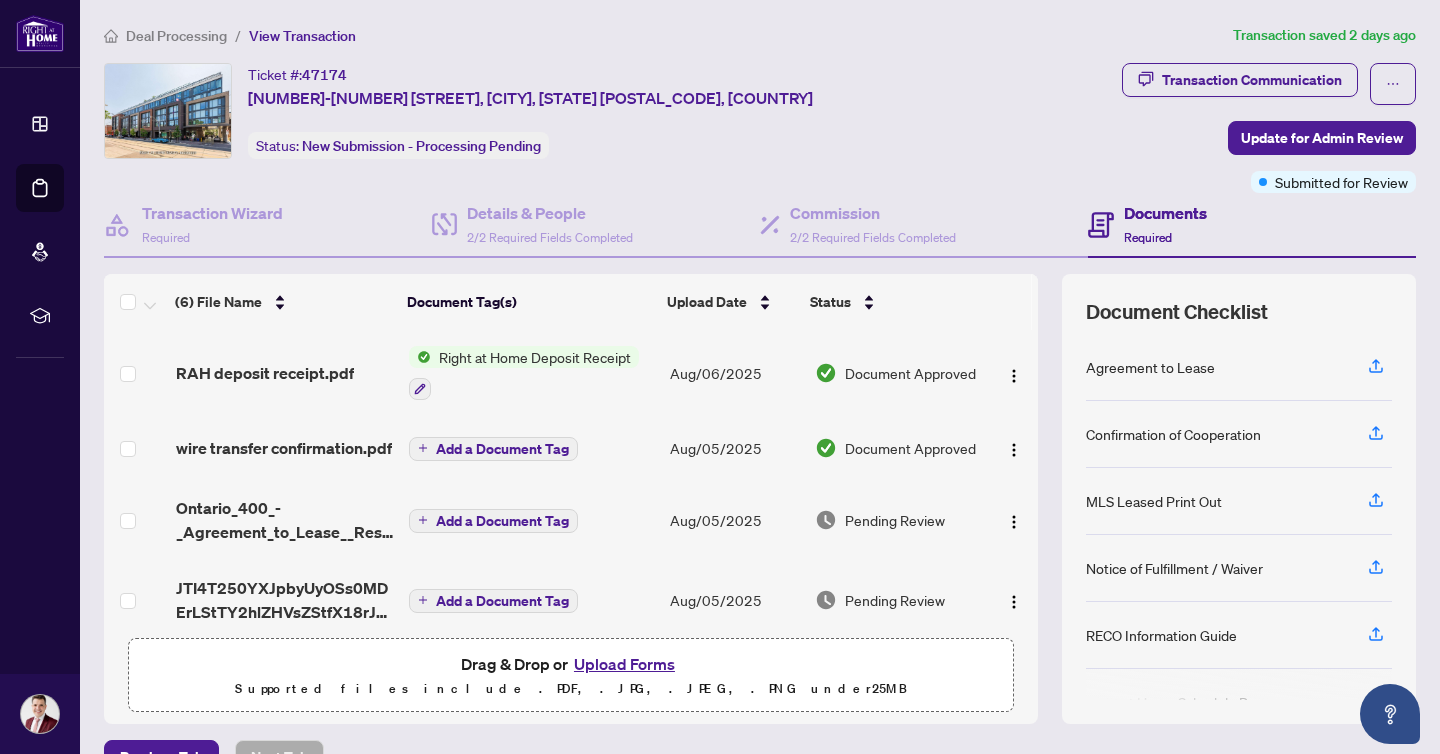 click on "Deal Processing" at bounding box center [176, 36] 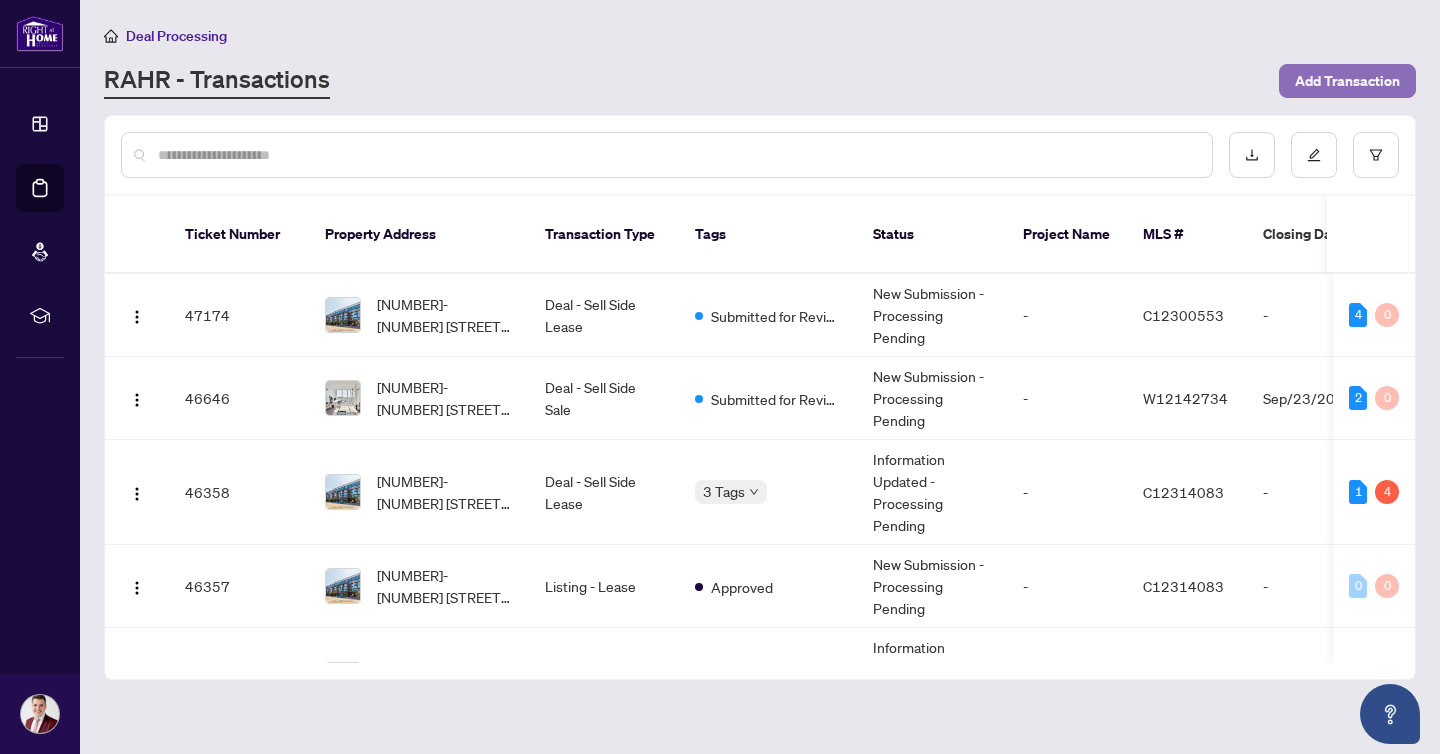 click on "Add Transaction" at bounding box center (1347, 81) 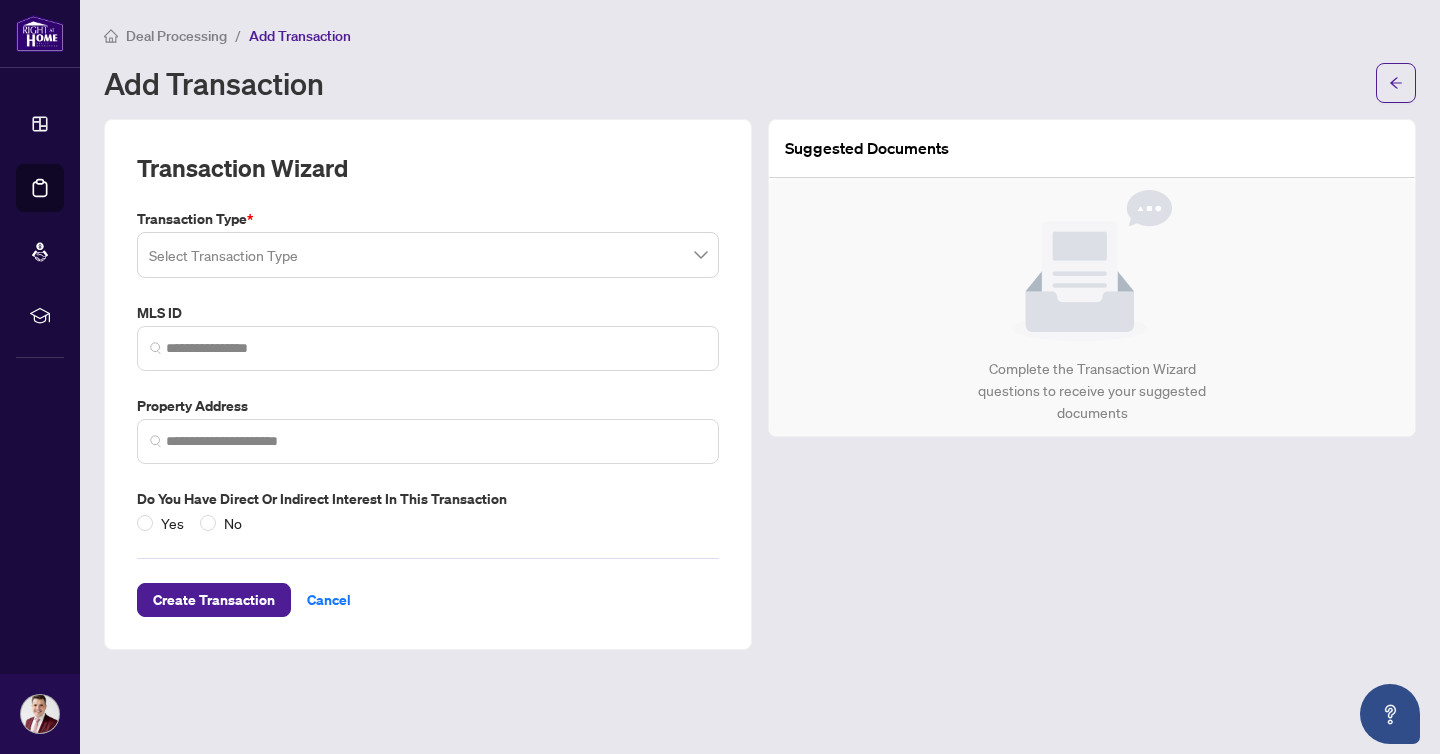 click at bounding box center (419, 258) 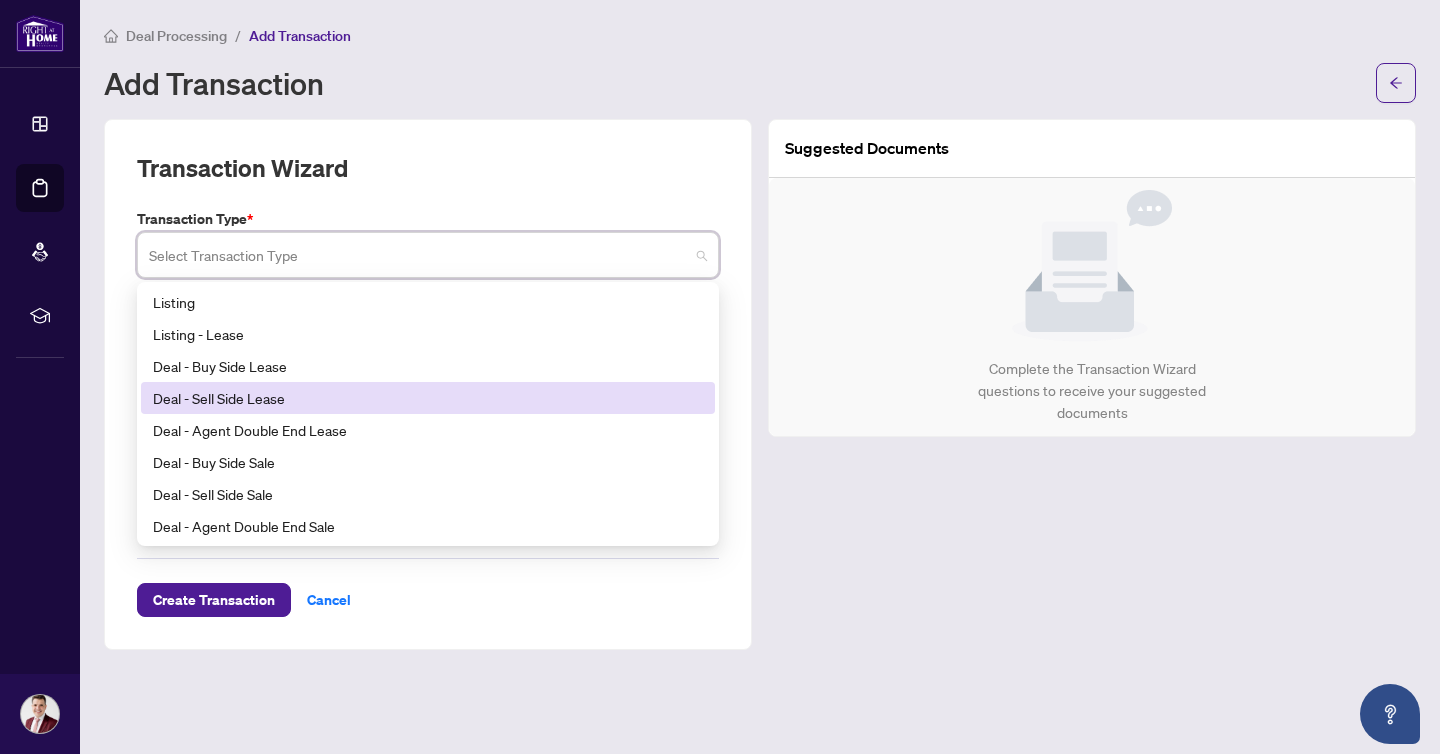 click on "Deal - Sell Side Lease" at bounding box center (428, 398) 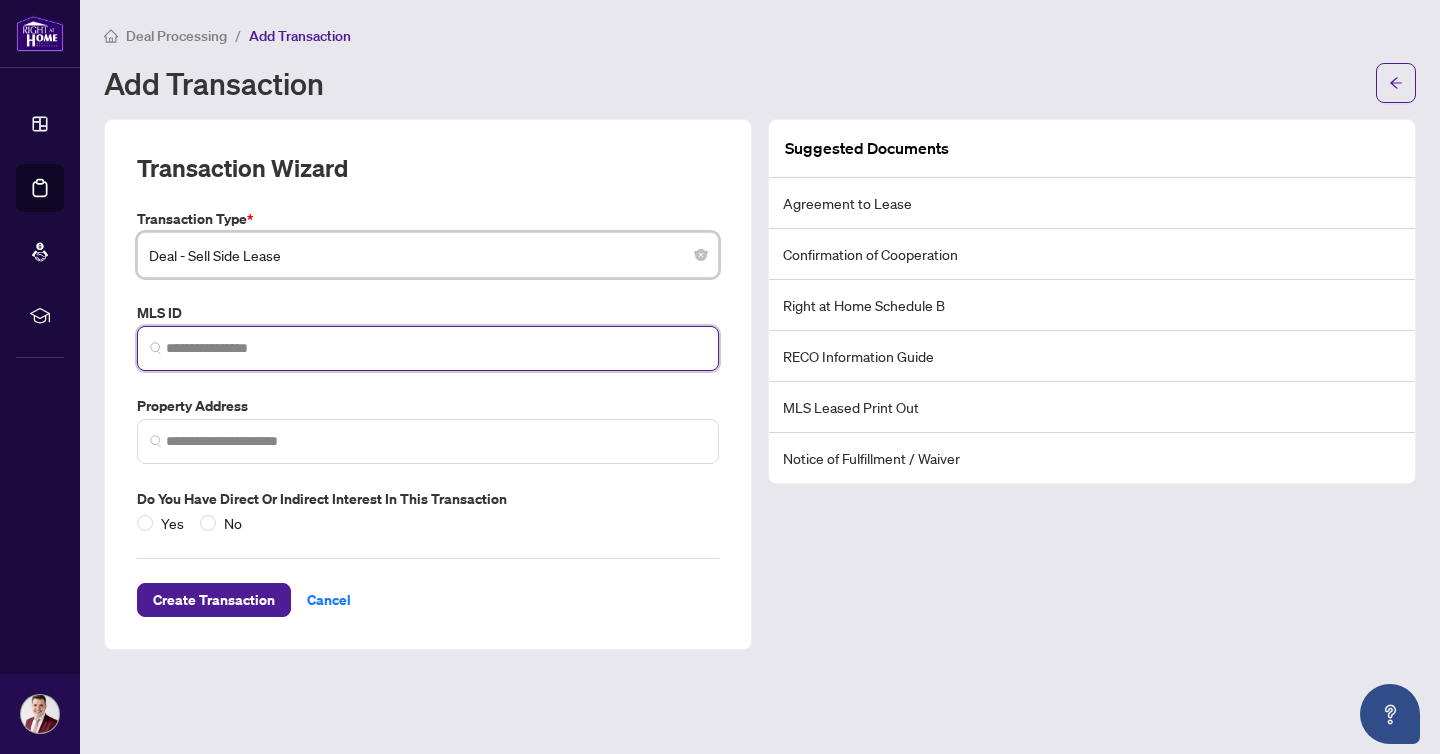 click at bounding box center (436, 348) 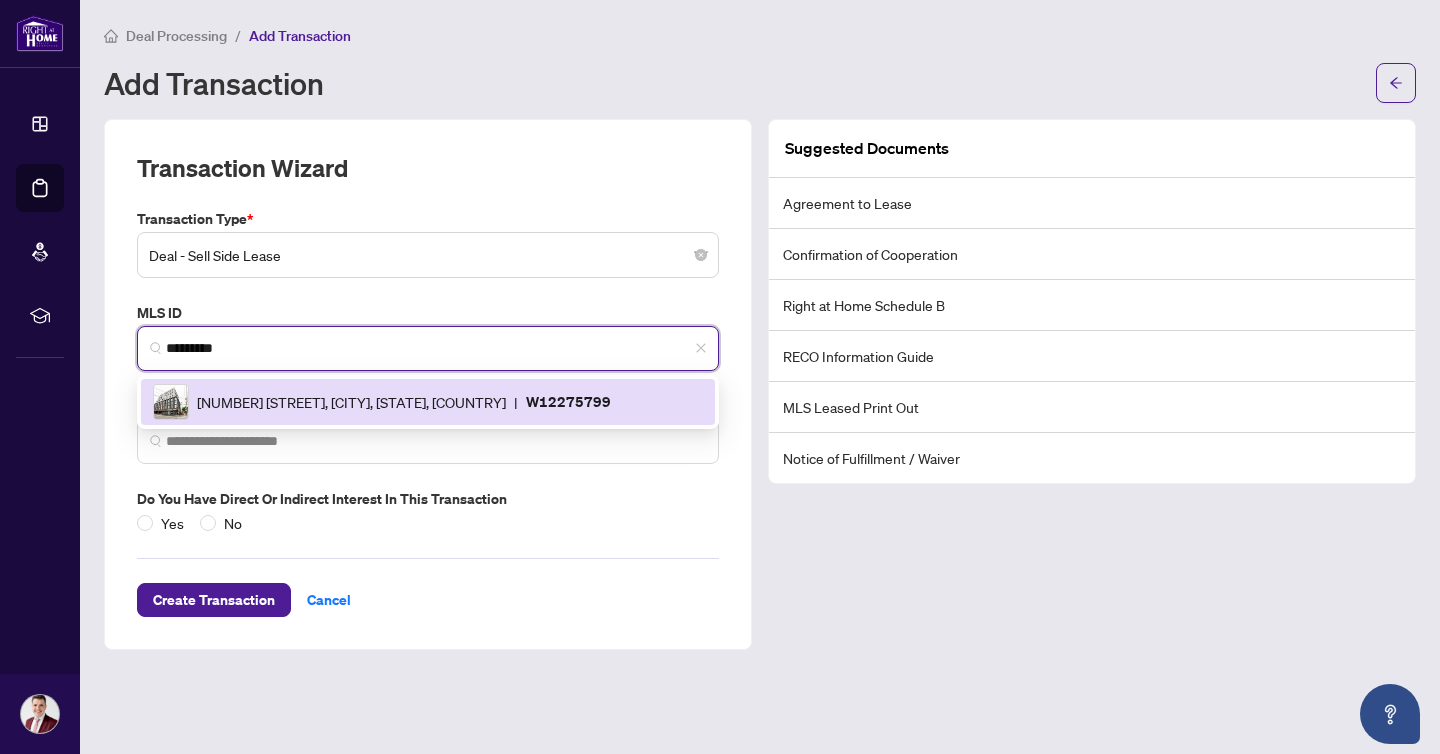 click on "[NUMBER] [STREET], [CITY], [STATE], [COUNTRY]" at bounding box center [351, 402] 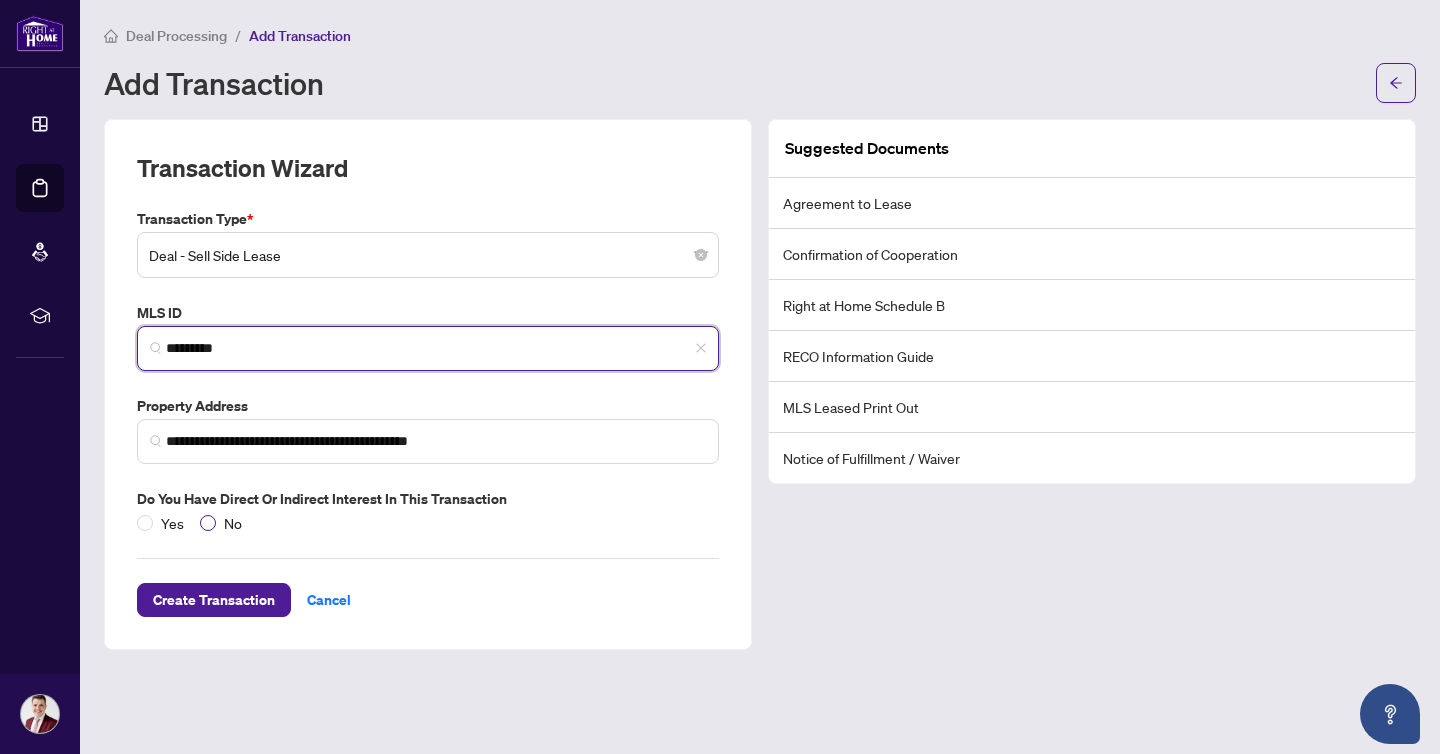 type on "*********" 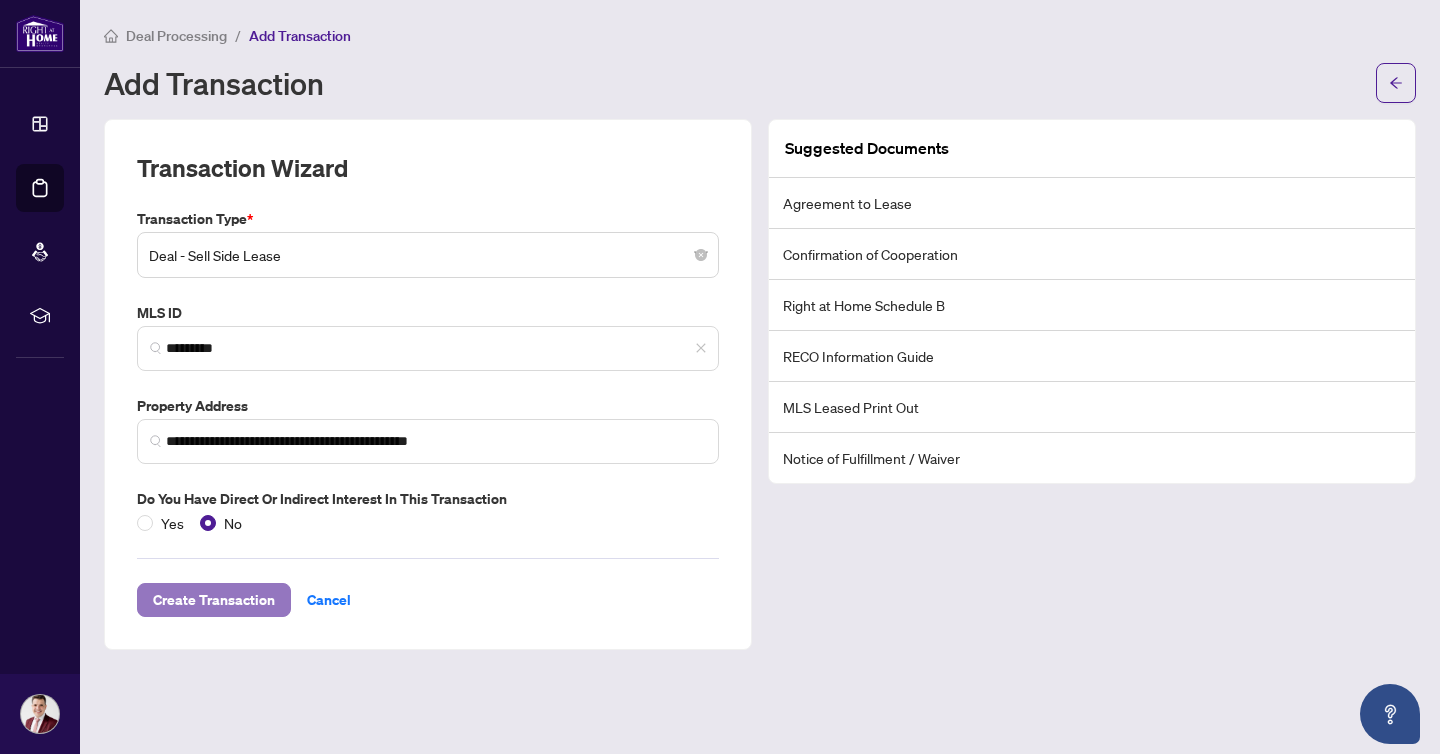 click on "Create Transaction" at bounding box center (214, 600) 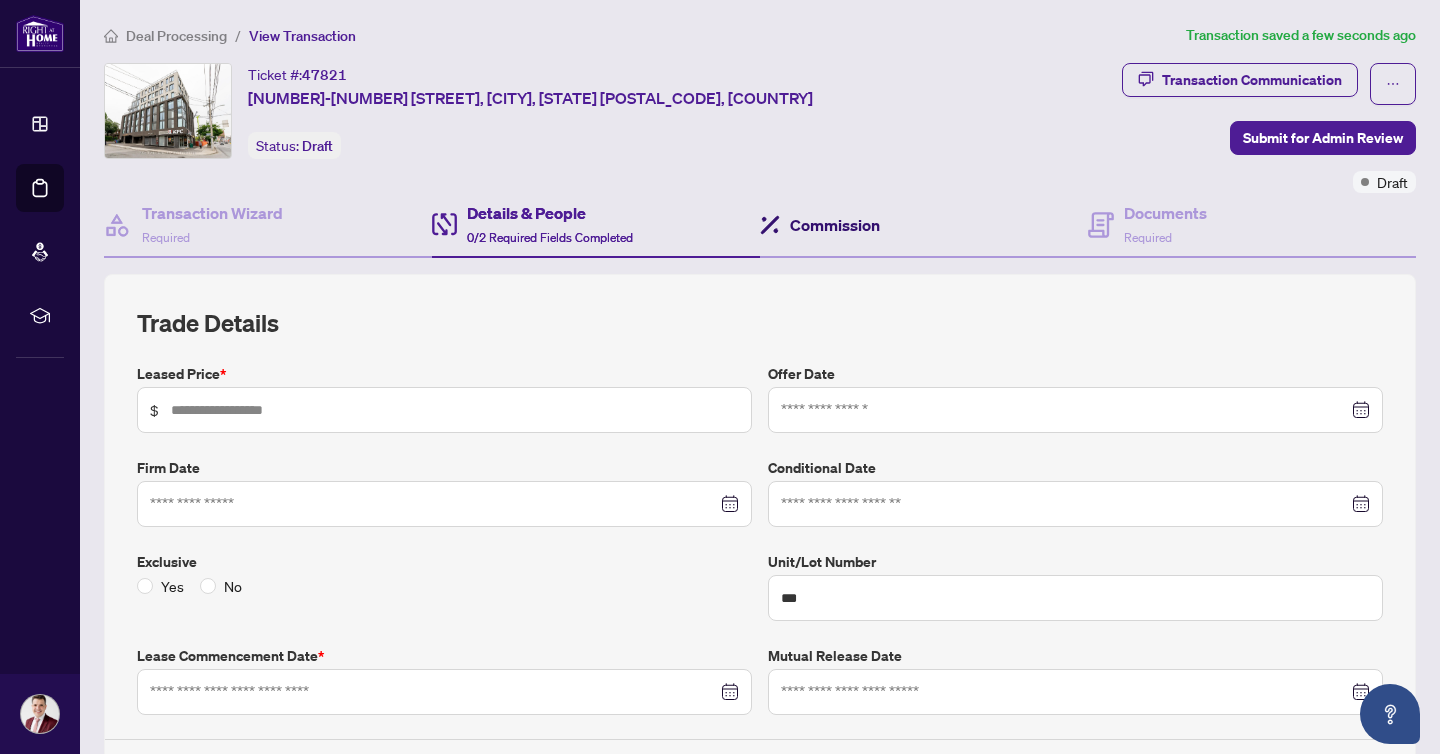 click on "Commission" at bounding box center (835, 225) 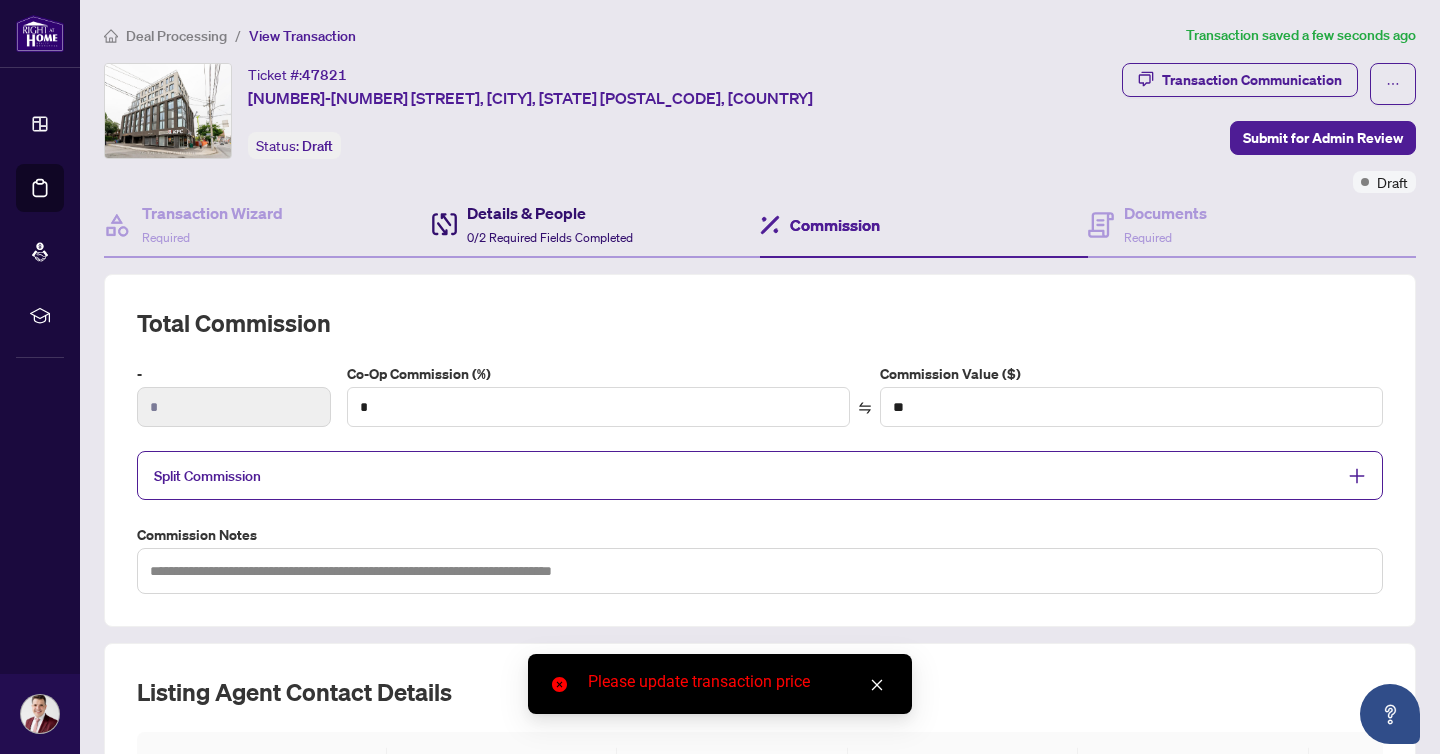 click on "Details & People 0/2 Required Fields Completed" at bounding box center (550, 224) 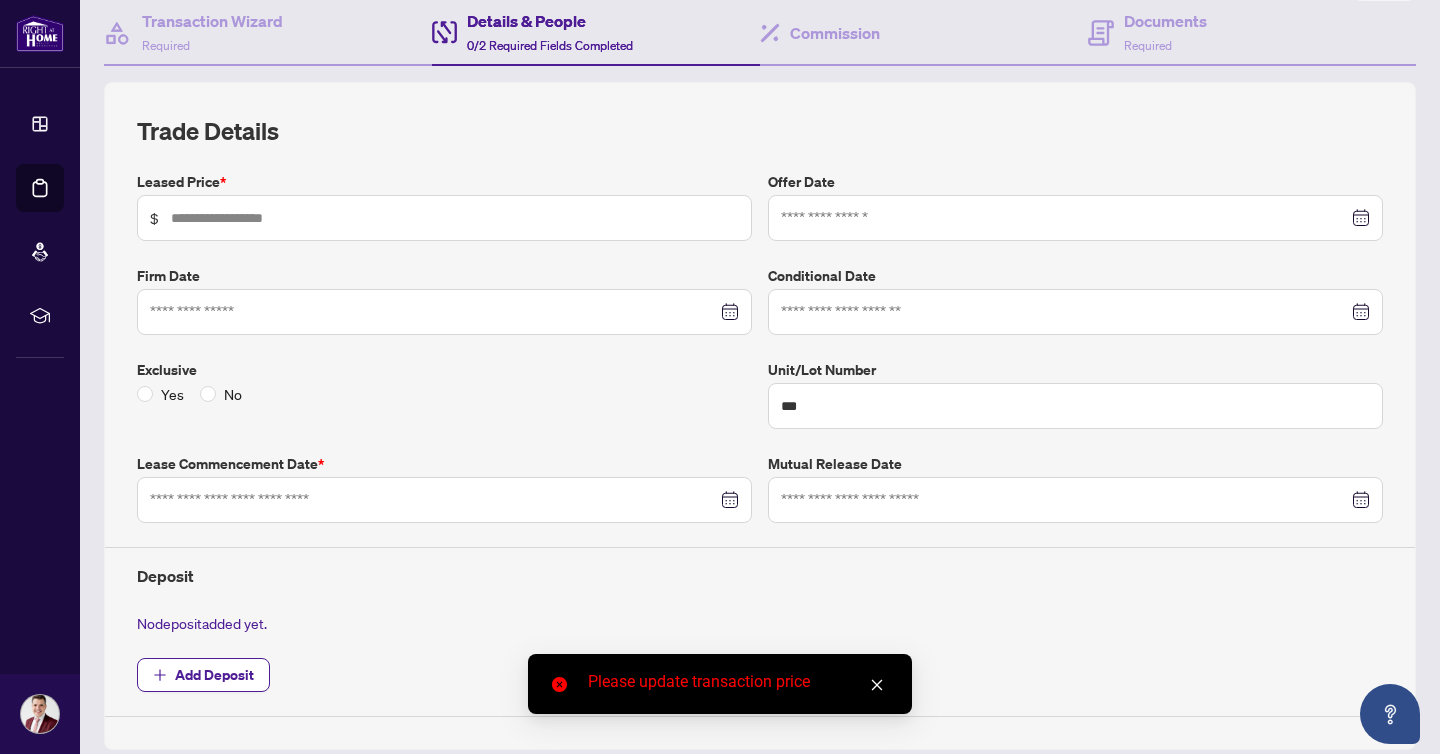 scroll, scrollTop: 214, scrollLeft: 0, axis: vertical 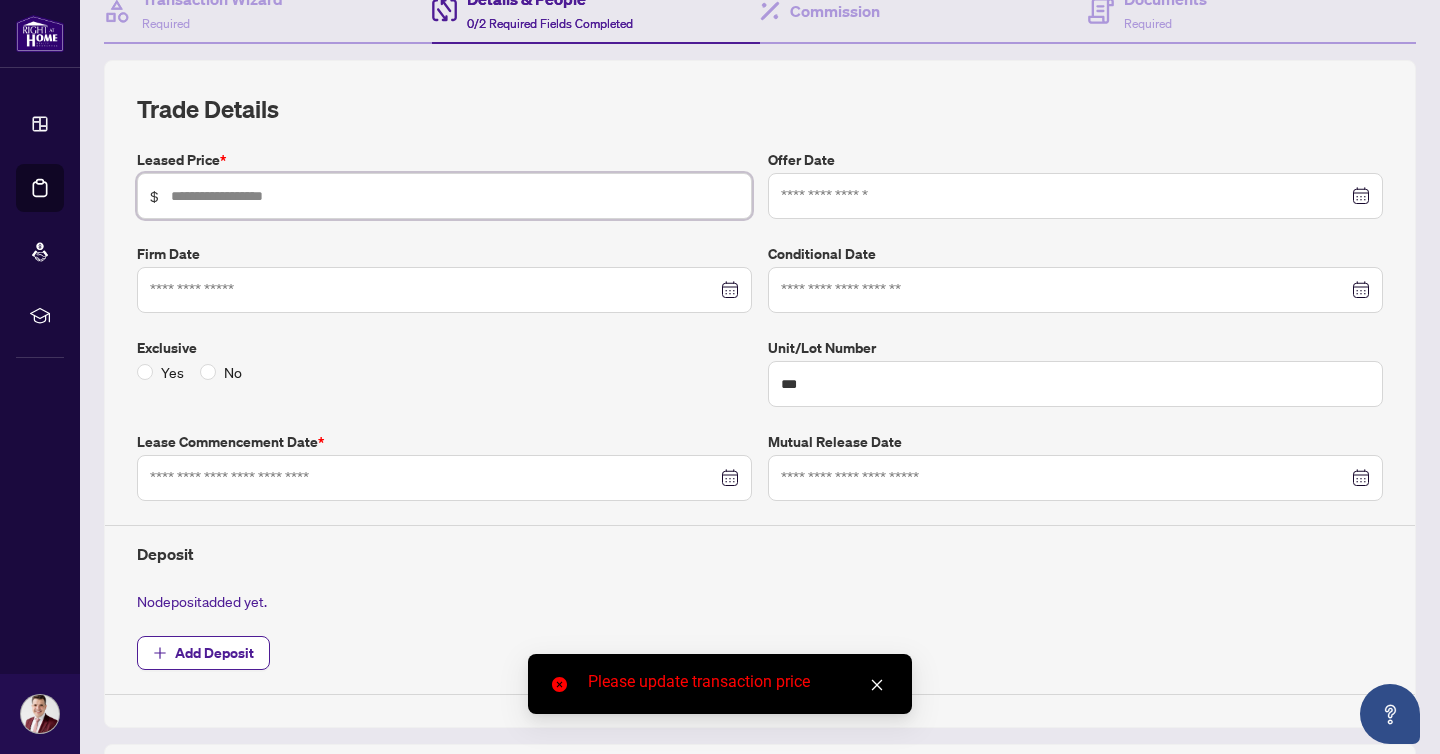 click at bounding box center [455, 196] 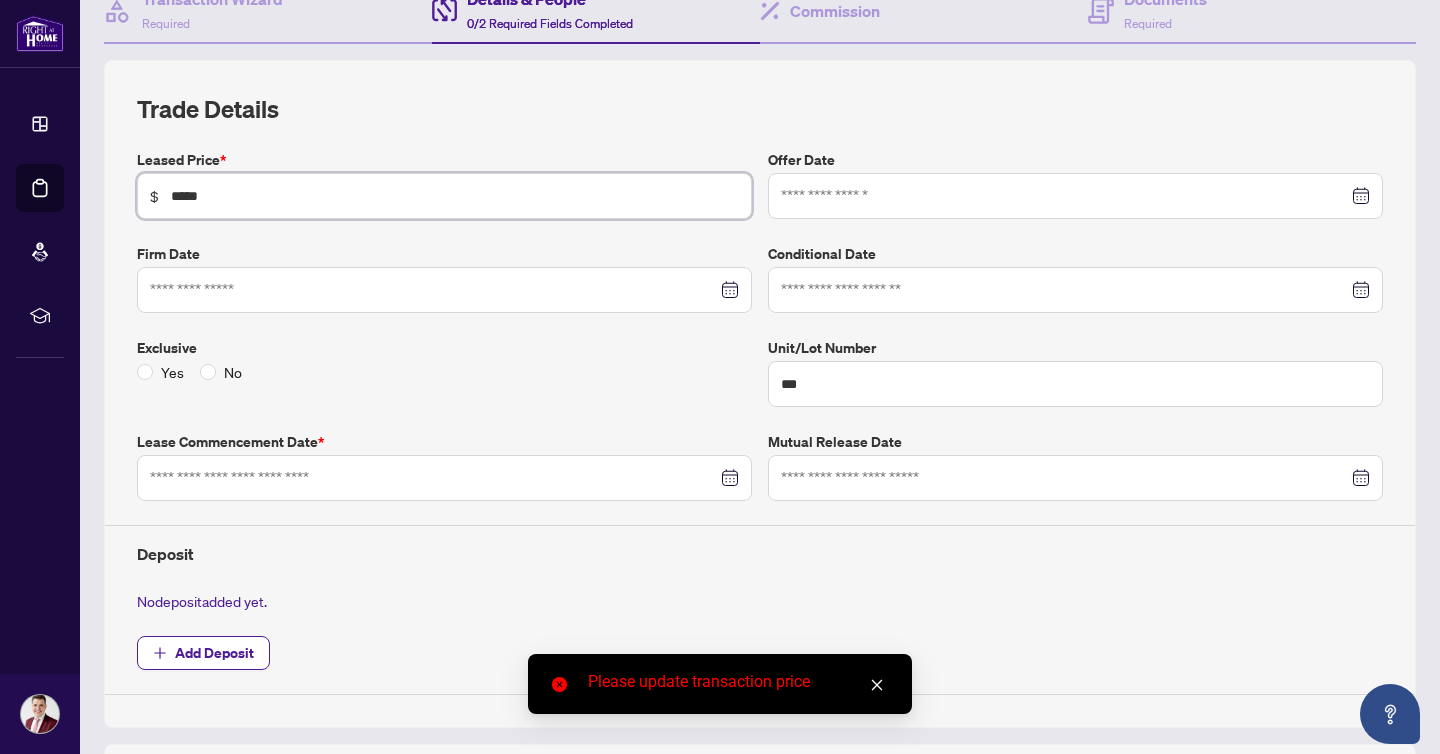 type on "*****" 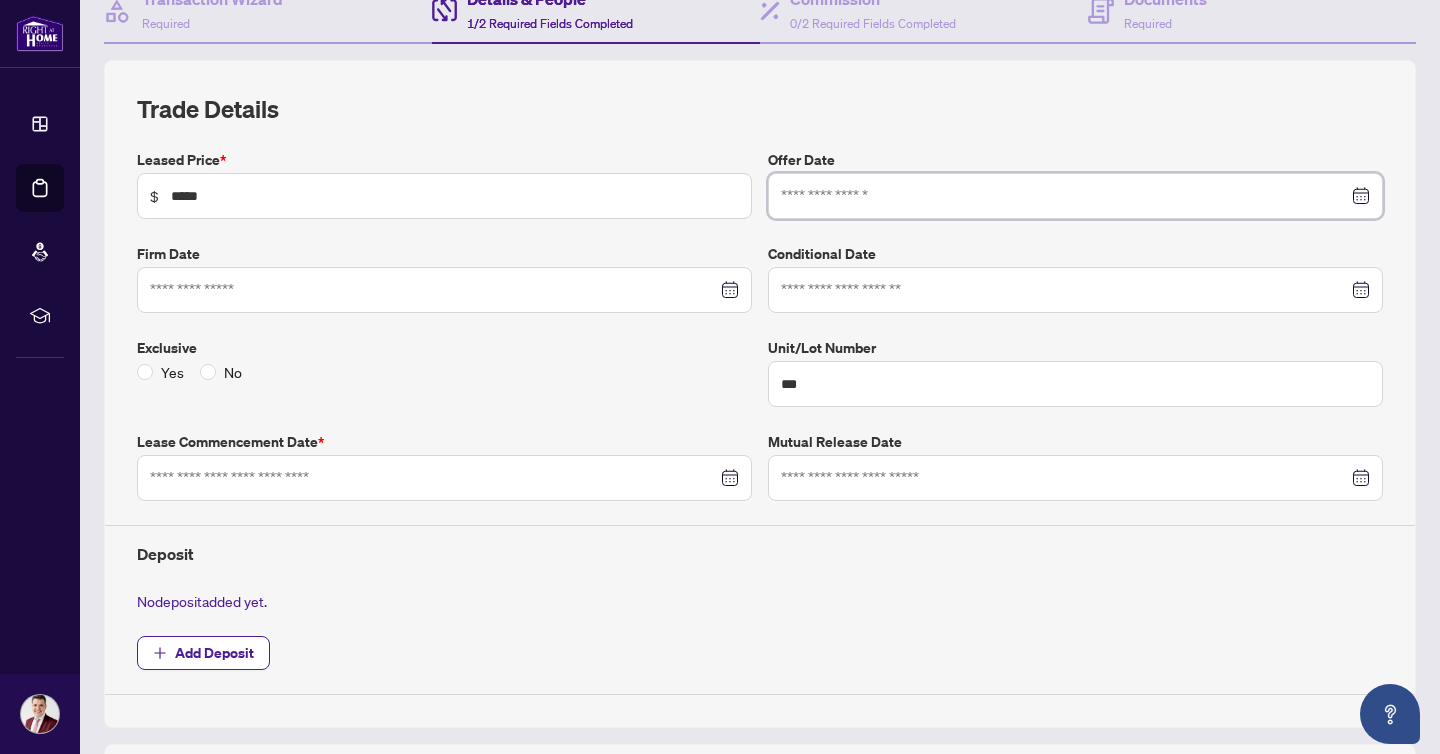 click at bounding box center [1064, 196] 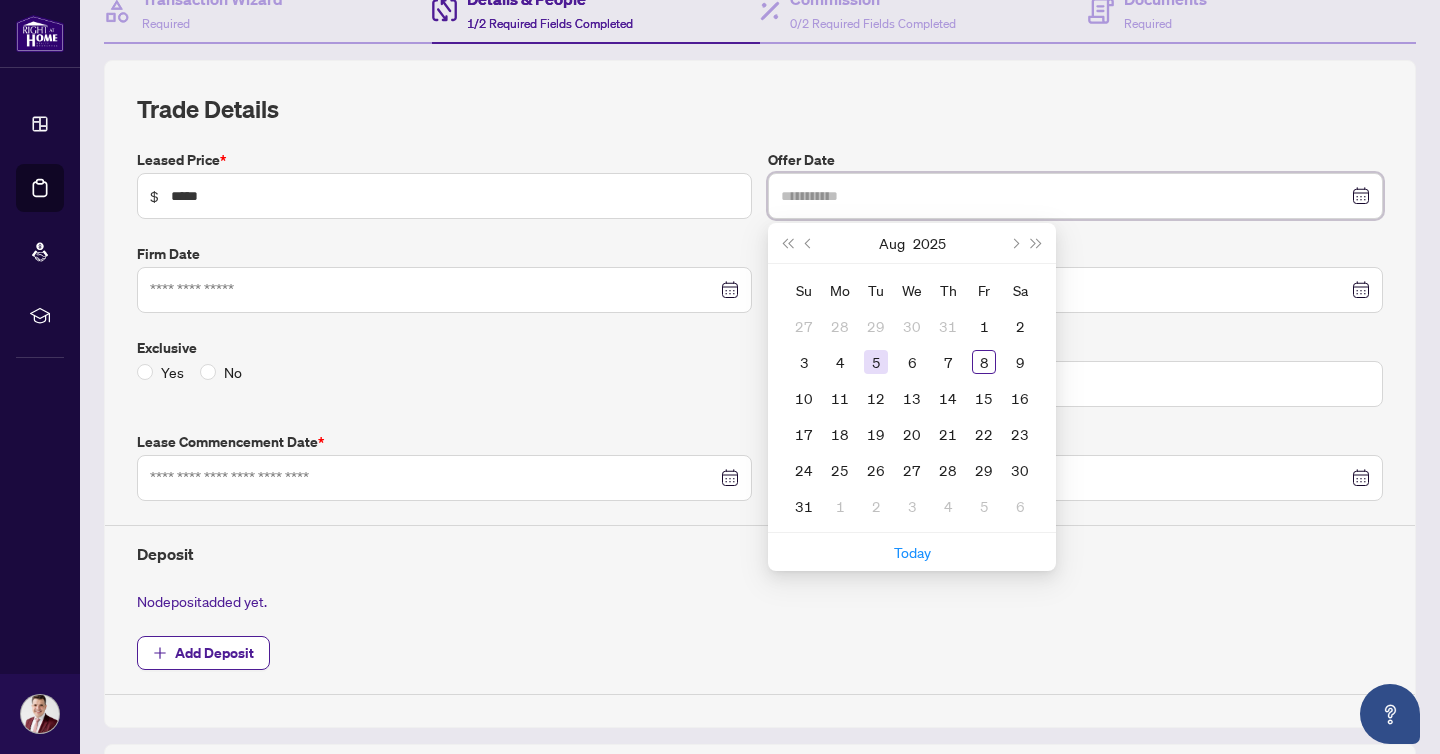 type on "**********" 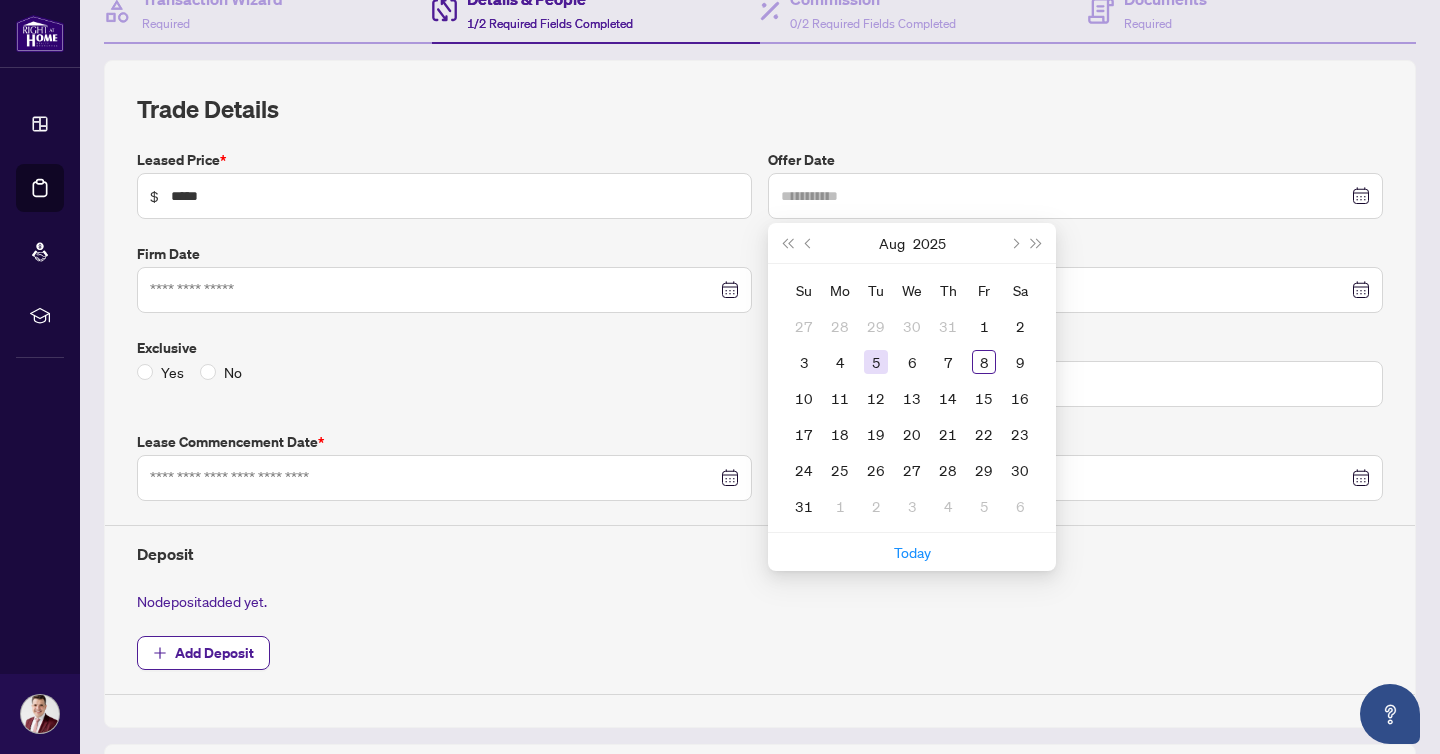 click on "5" at bounding box center [876, 362] 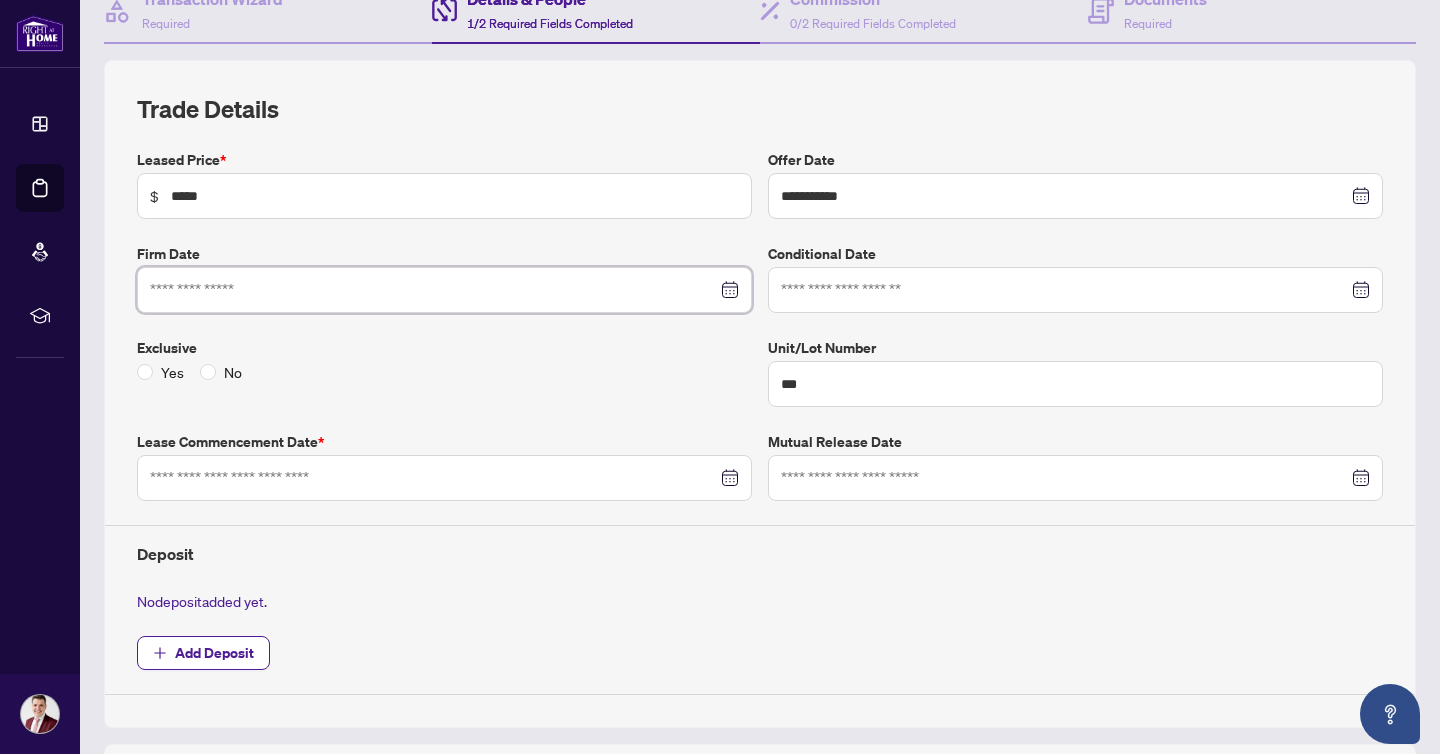 click at bounding box center [433, 290] 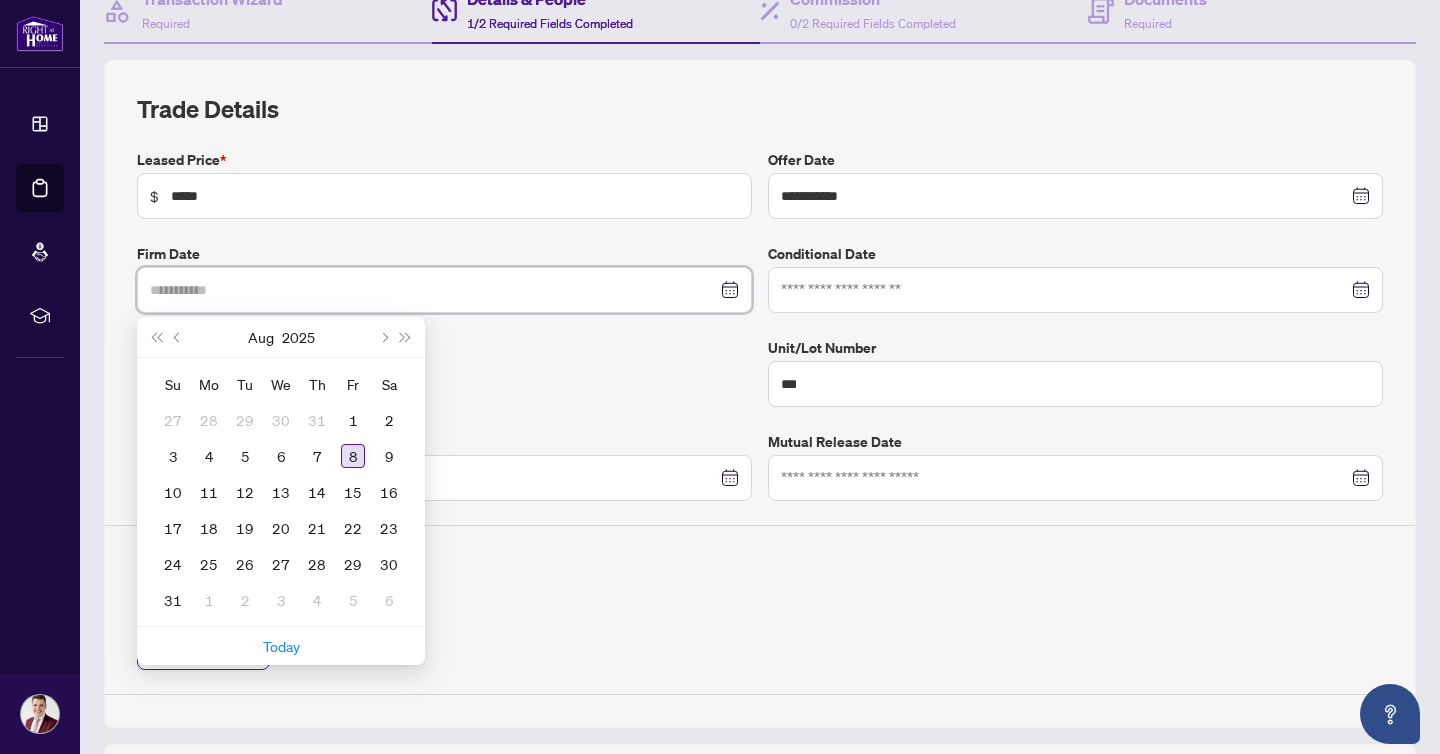 type on "**********" 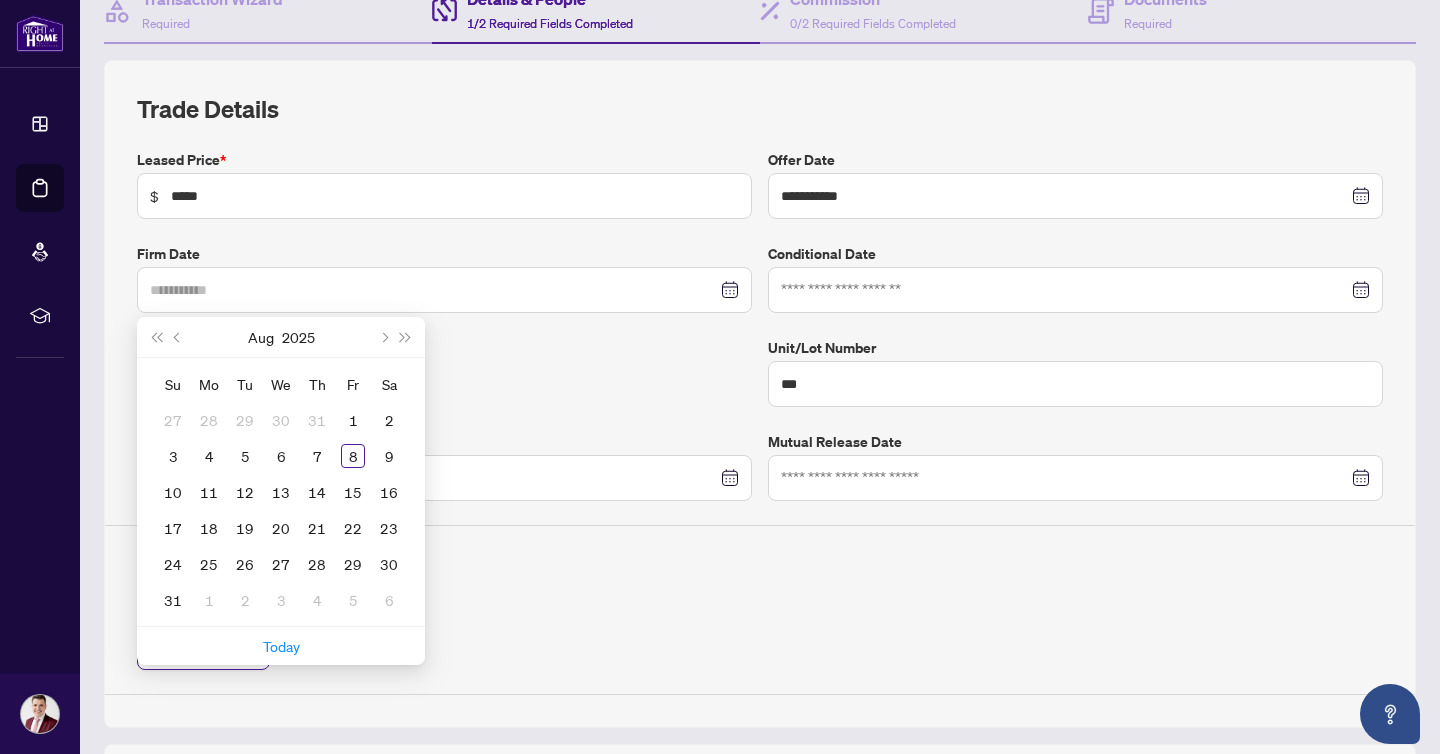 click on "8" at bounding box center (353, 456) 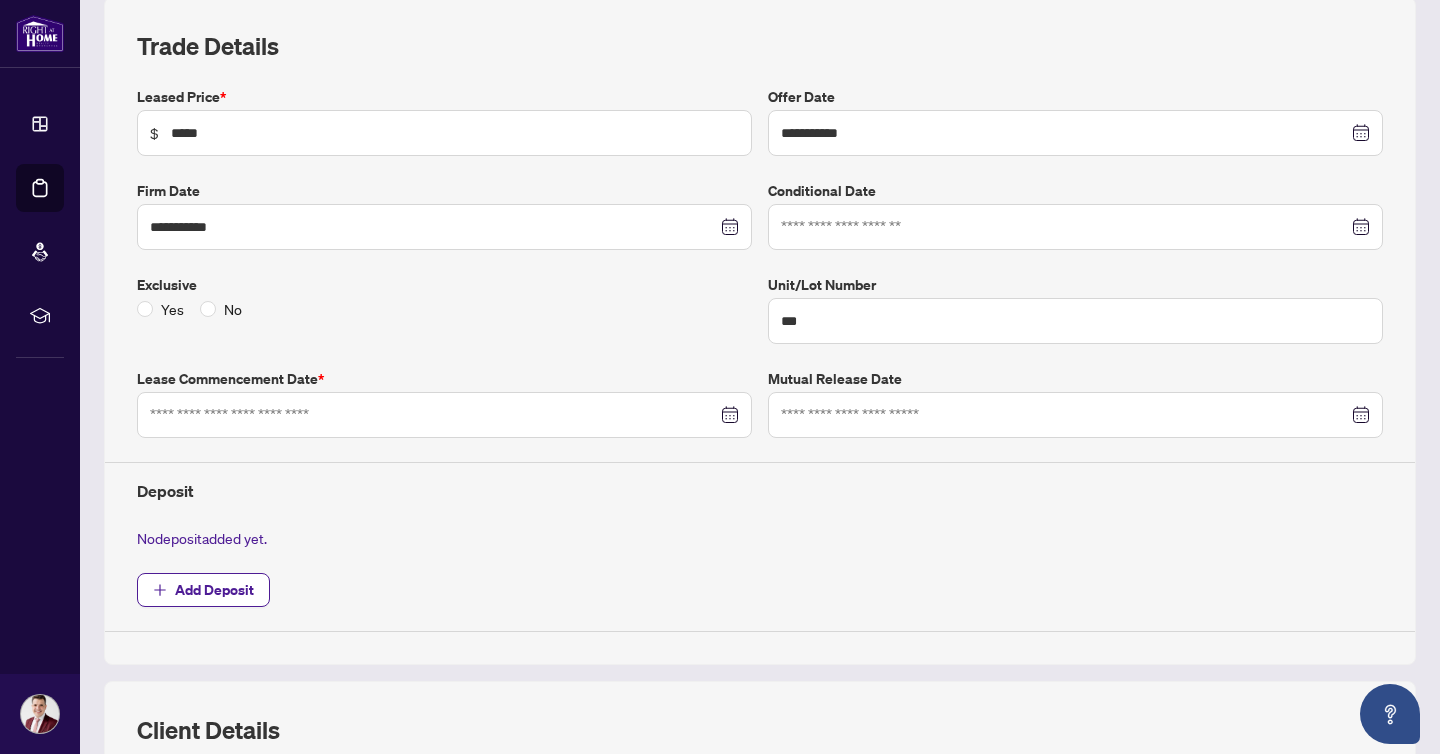 scroll, scrollTop: 290, scrollLeft: 0, axis: vertical 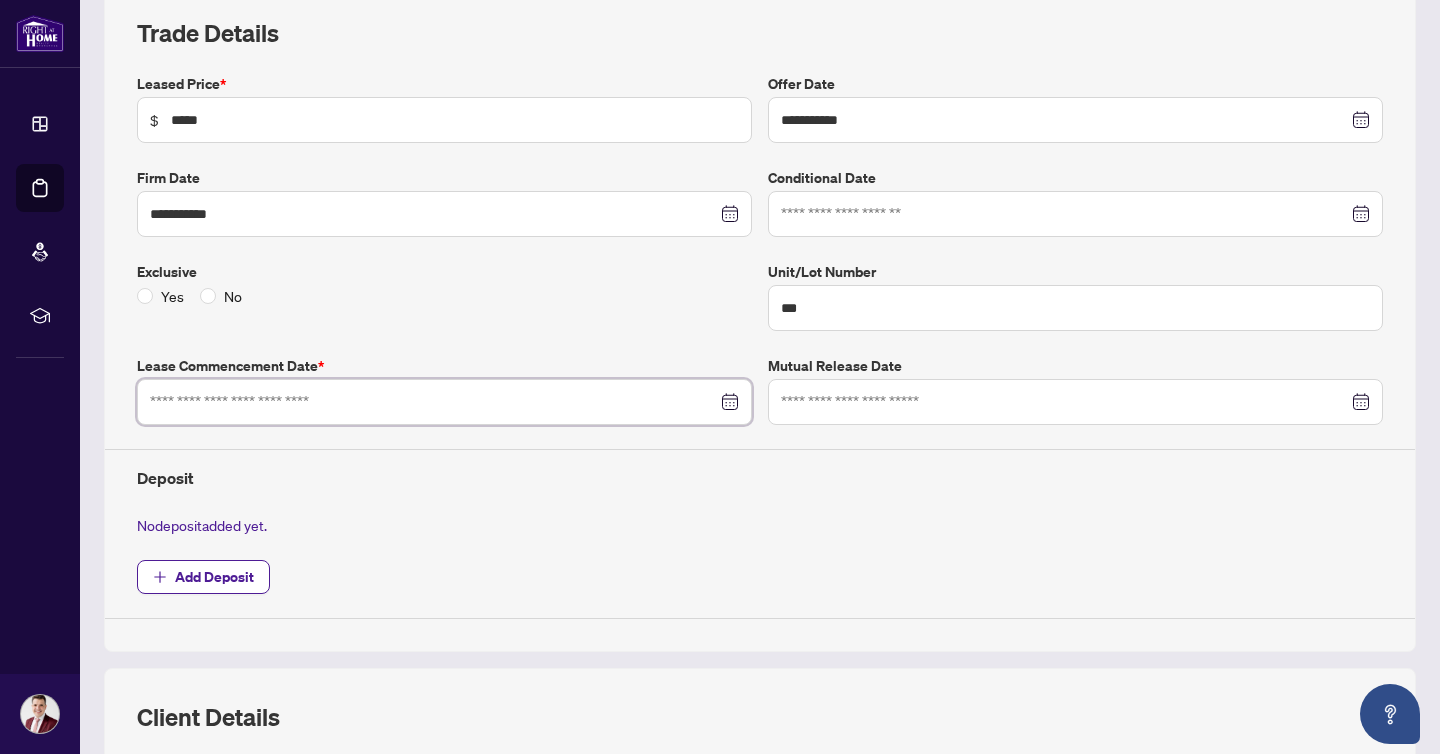 click at bounding box center (433, 402) 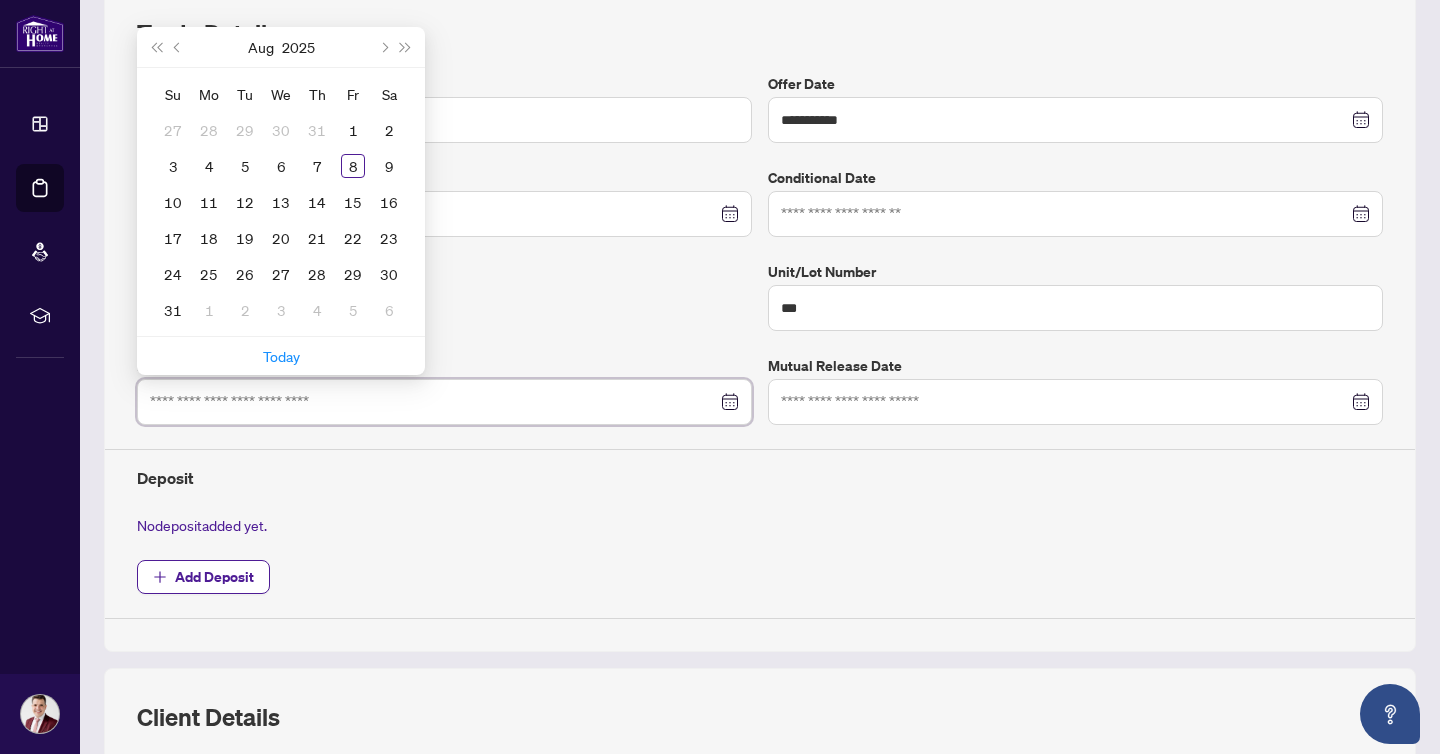 type on "**********" 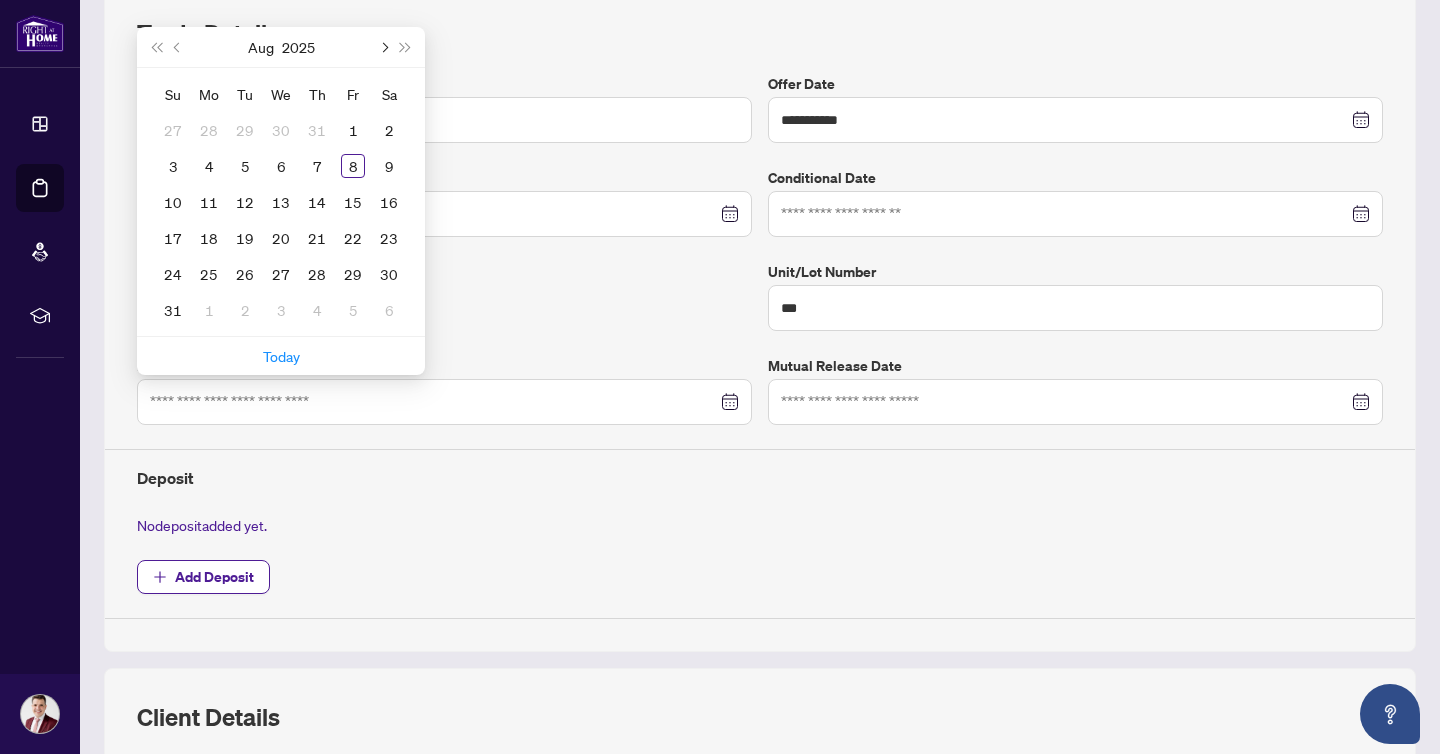 click at bounding box center (383, 47) 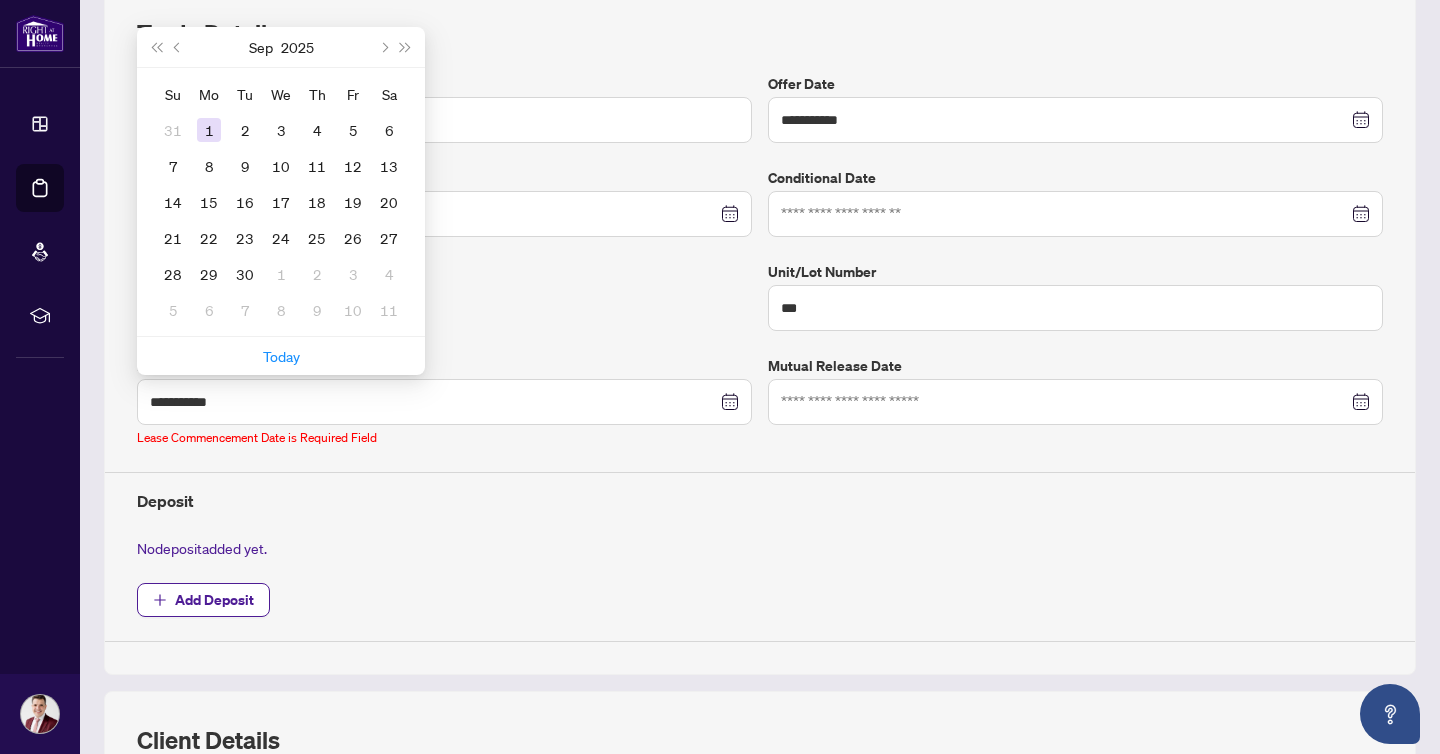 type on "**********" 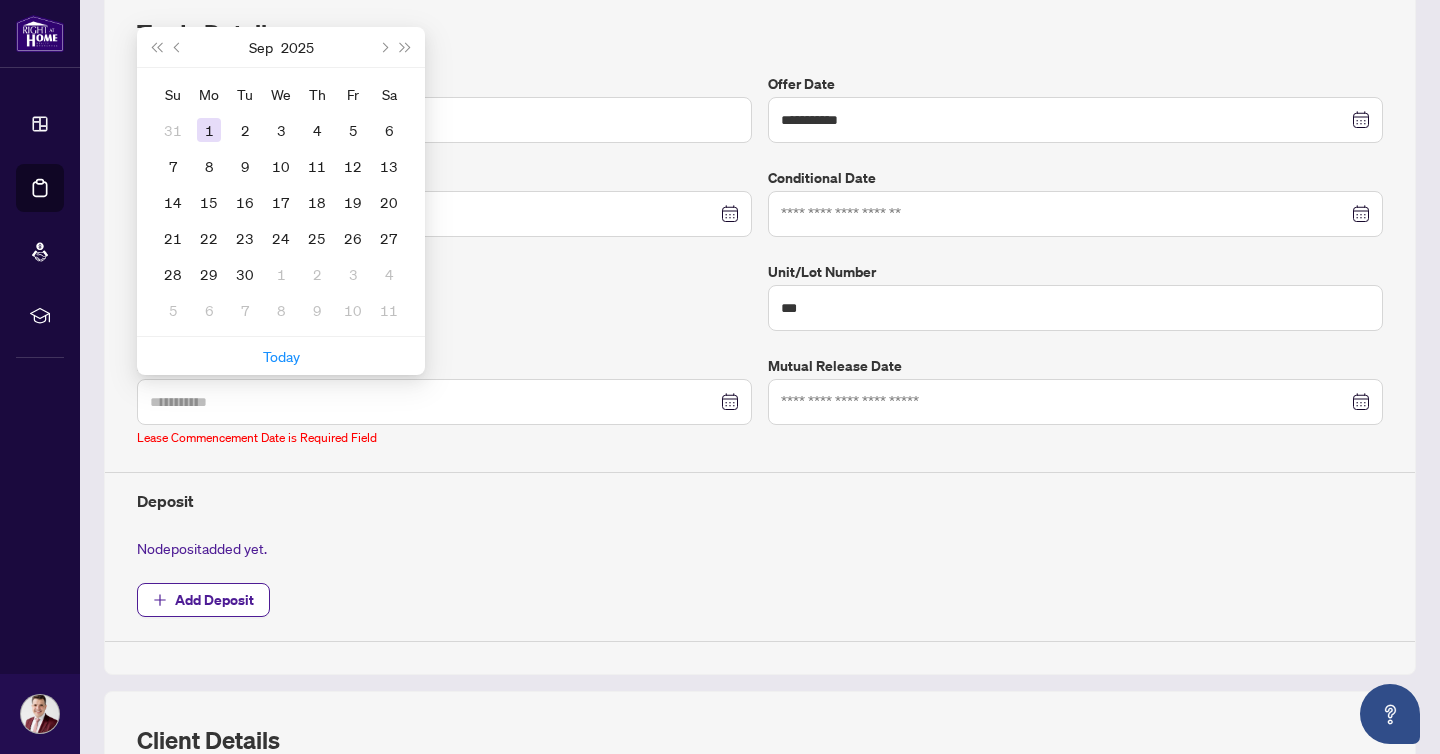 click on "1" at bounding box center (209, 130) 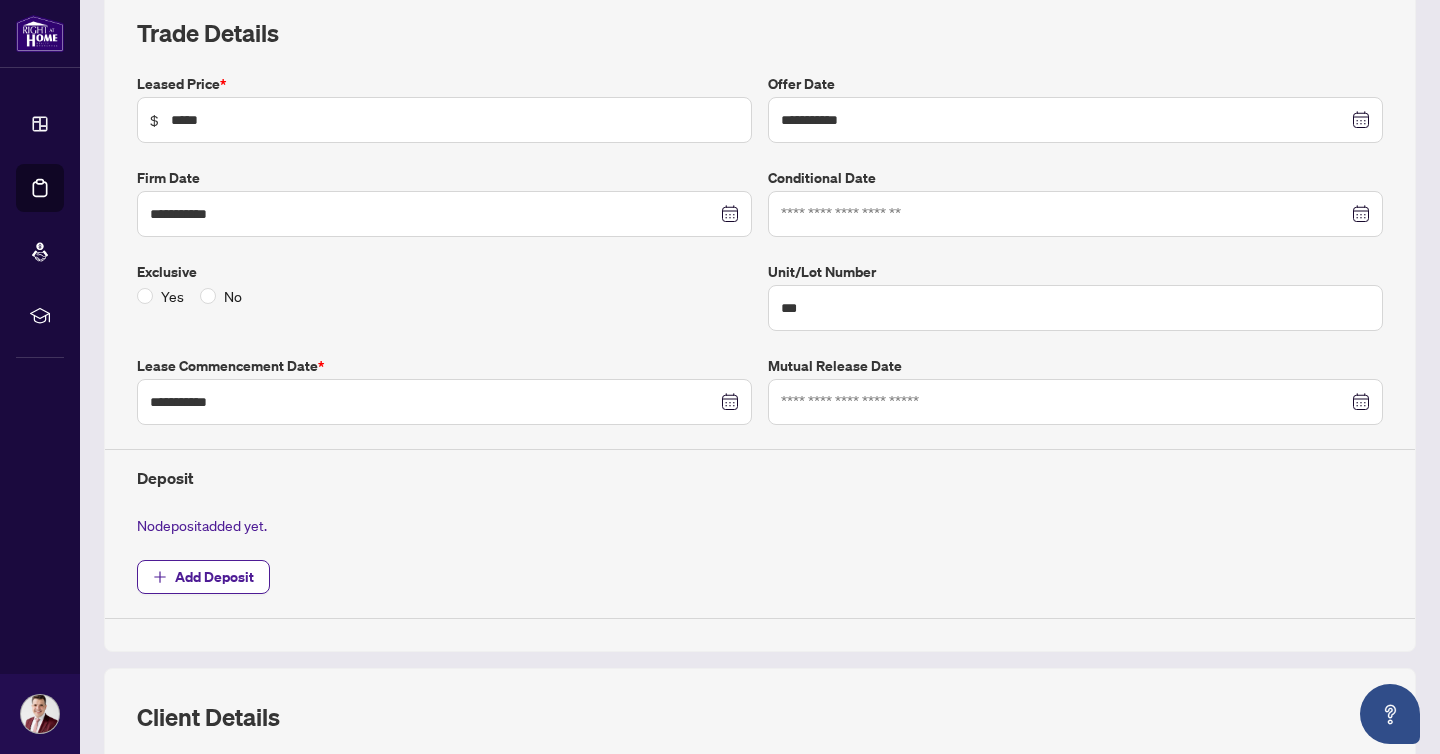 click on "**********" at bounding box center [760, 346] 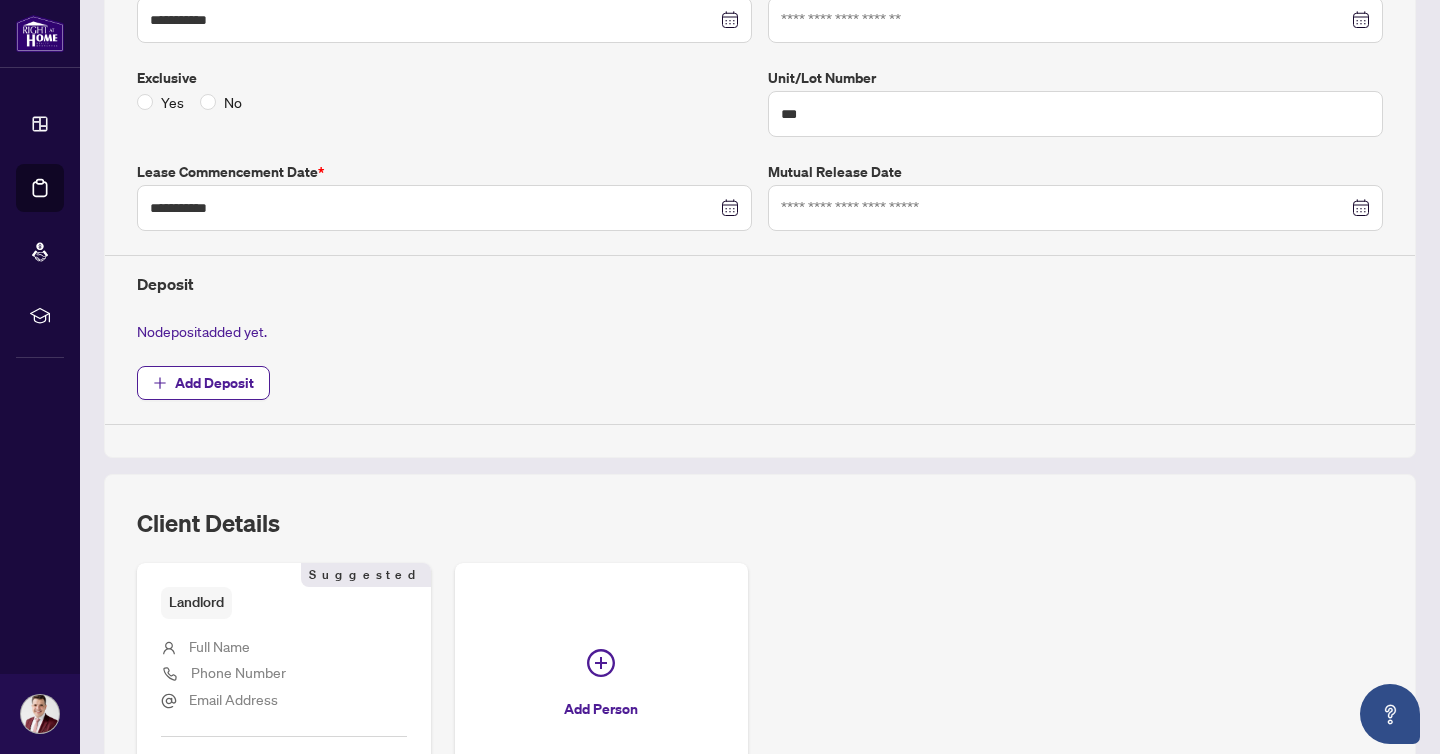 scroll, scrollTop: 527, scrollLeft: 0, axis: vertical 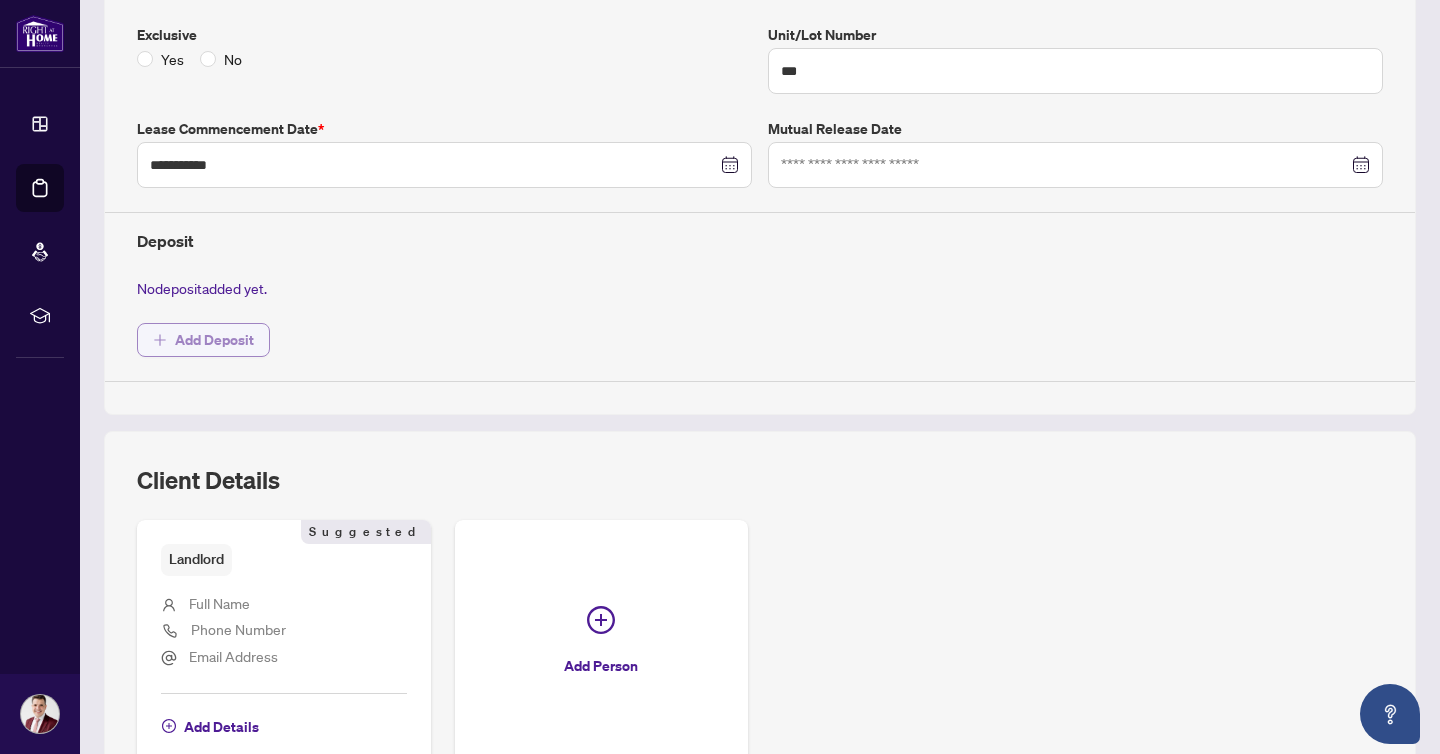 click on "Add Deposit" at bounding box center (214, 340) 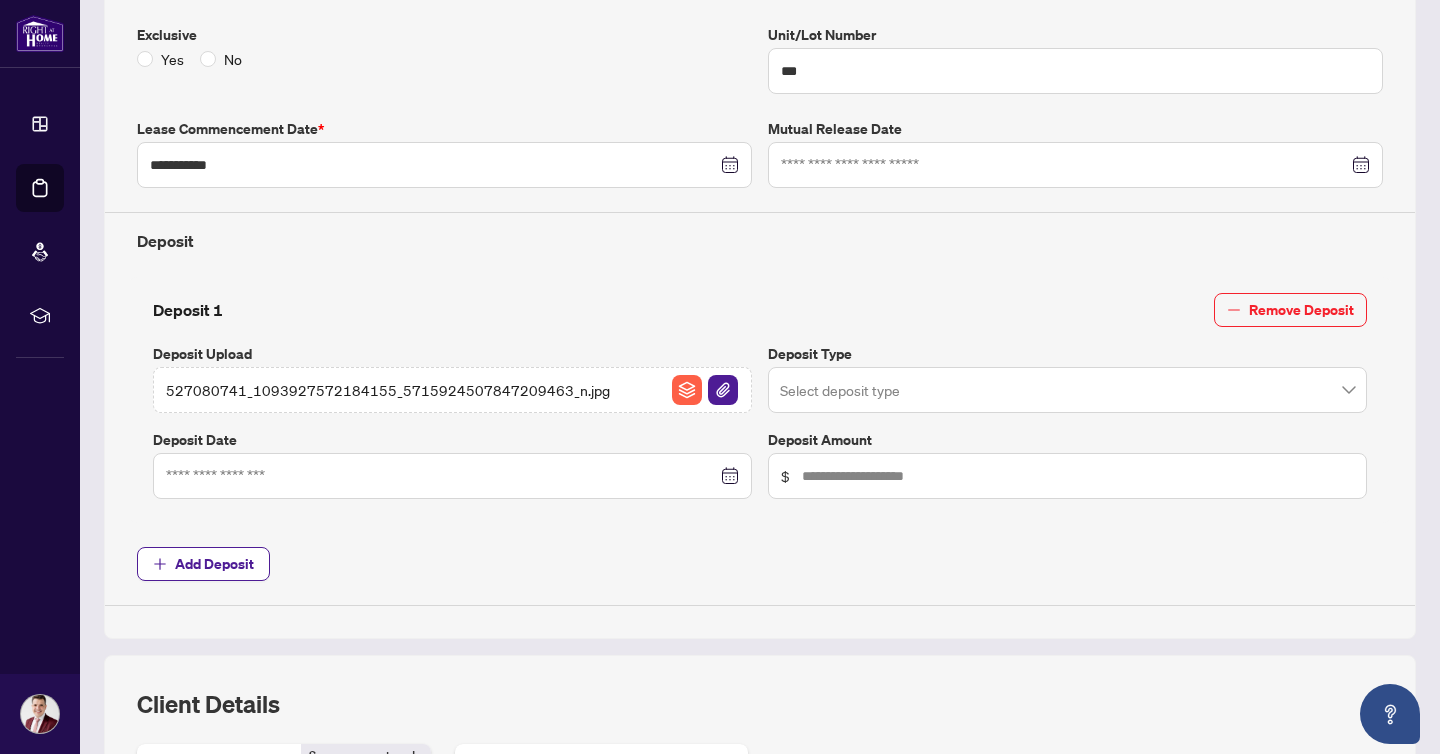 type 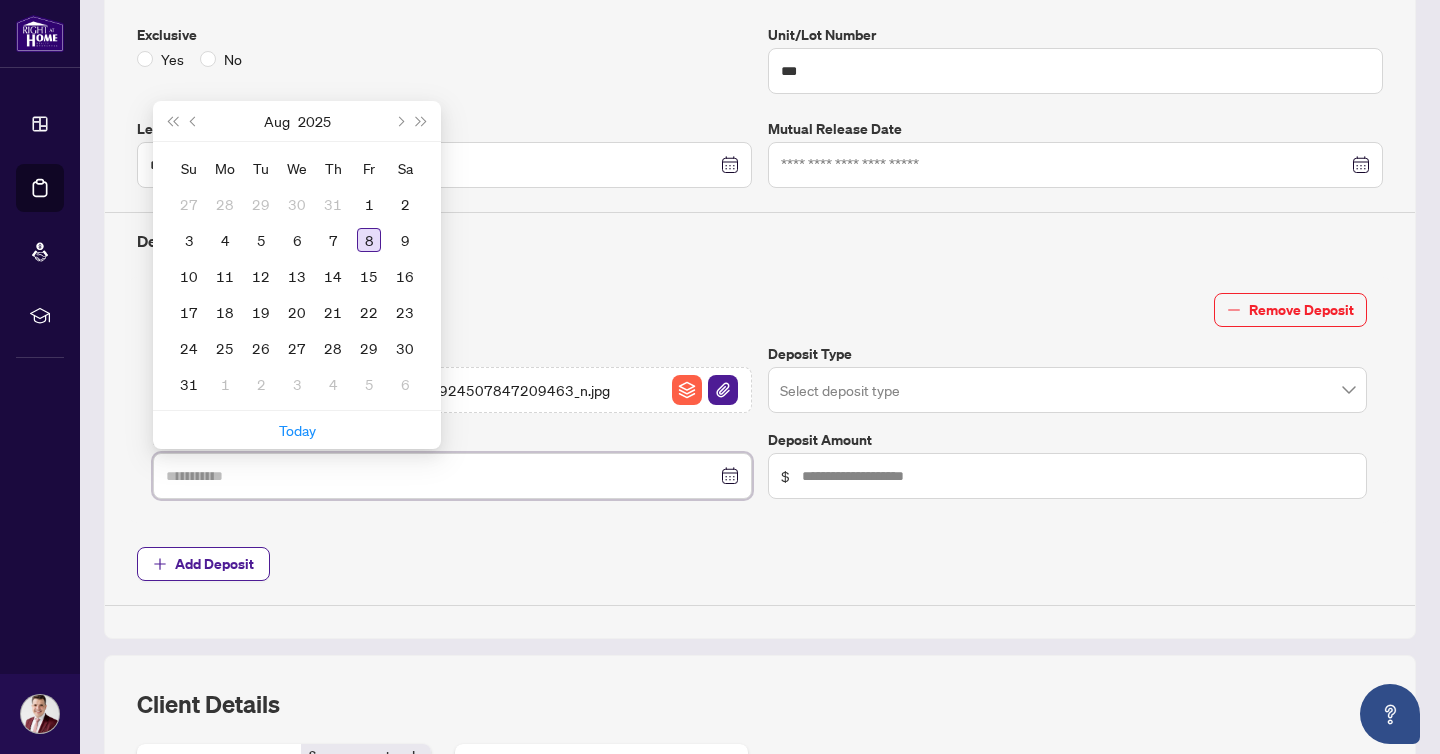 type on "**********" 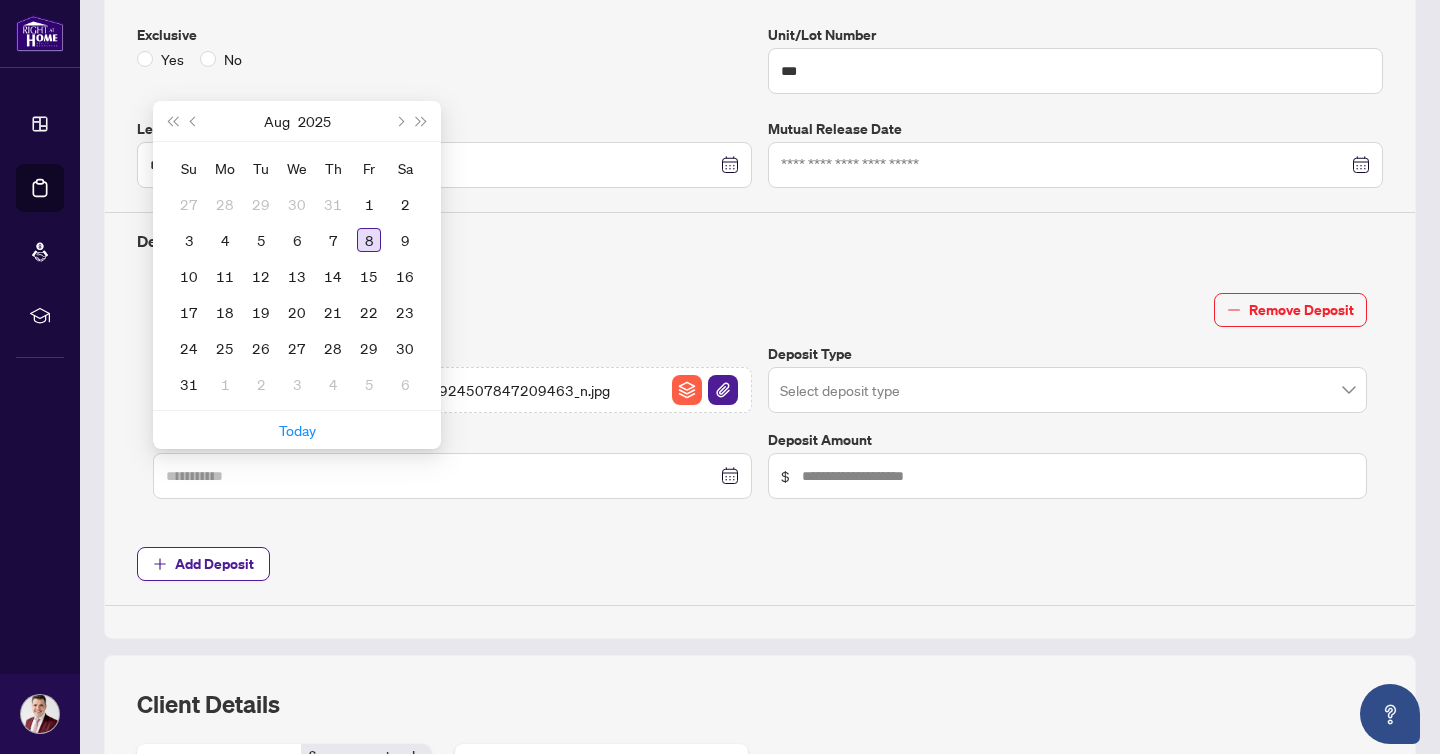 click on "8" at bounding box center [369, 240] 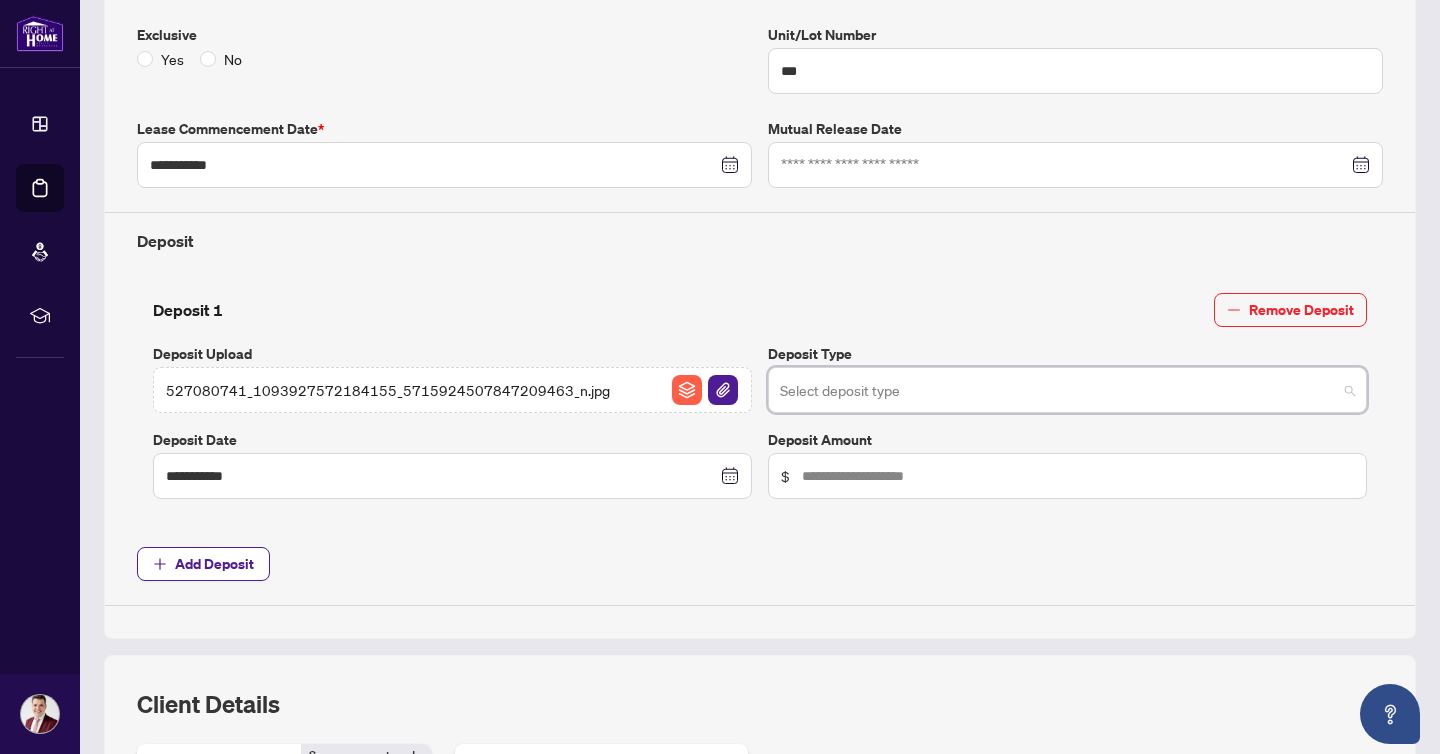 click at bounding box center (1058, 393) 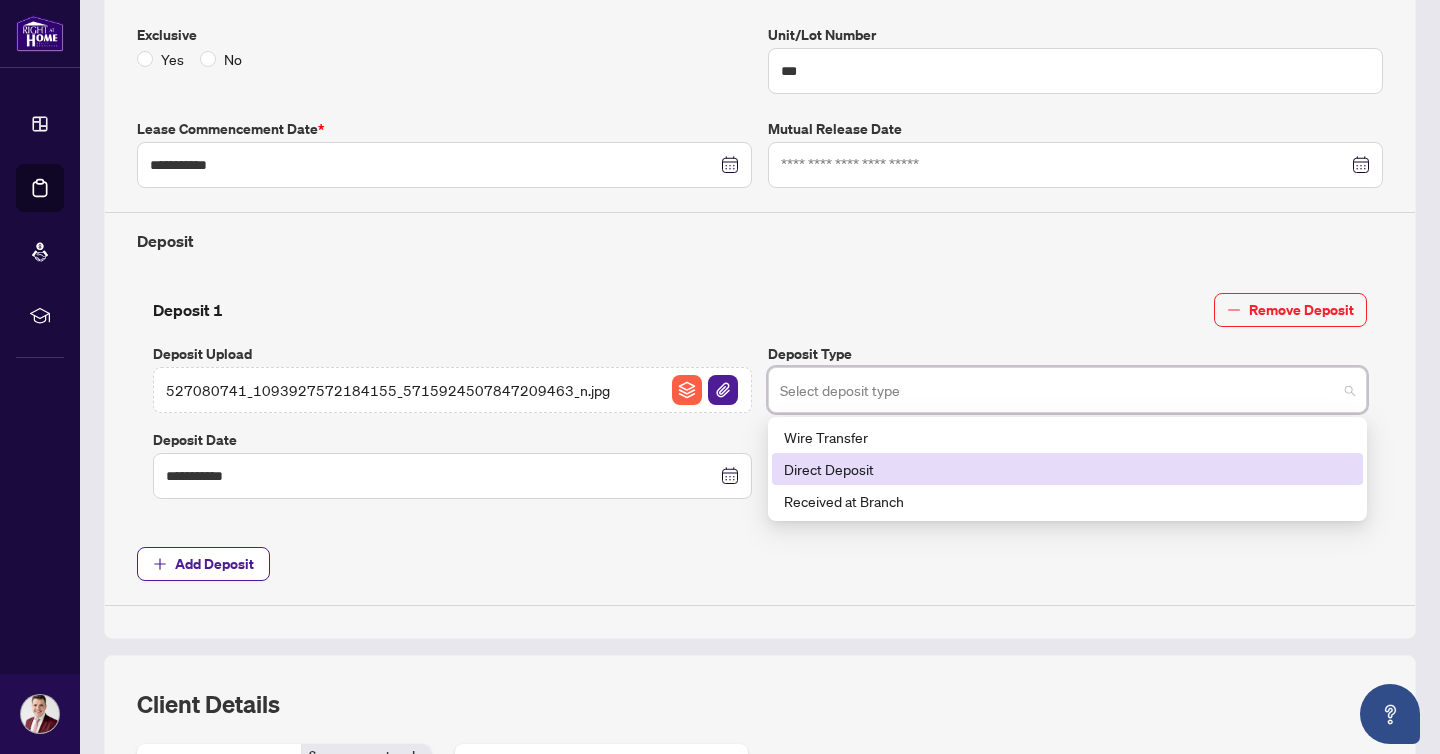 click on "Direct Deposit" at bounding box center (1067, 469) 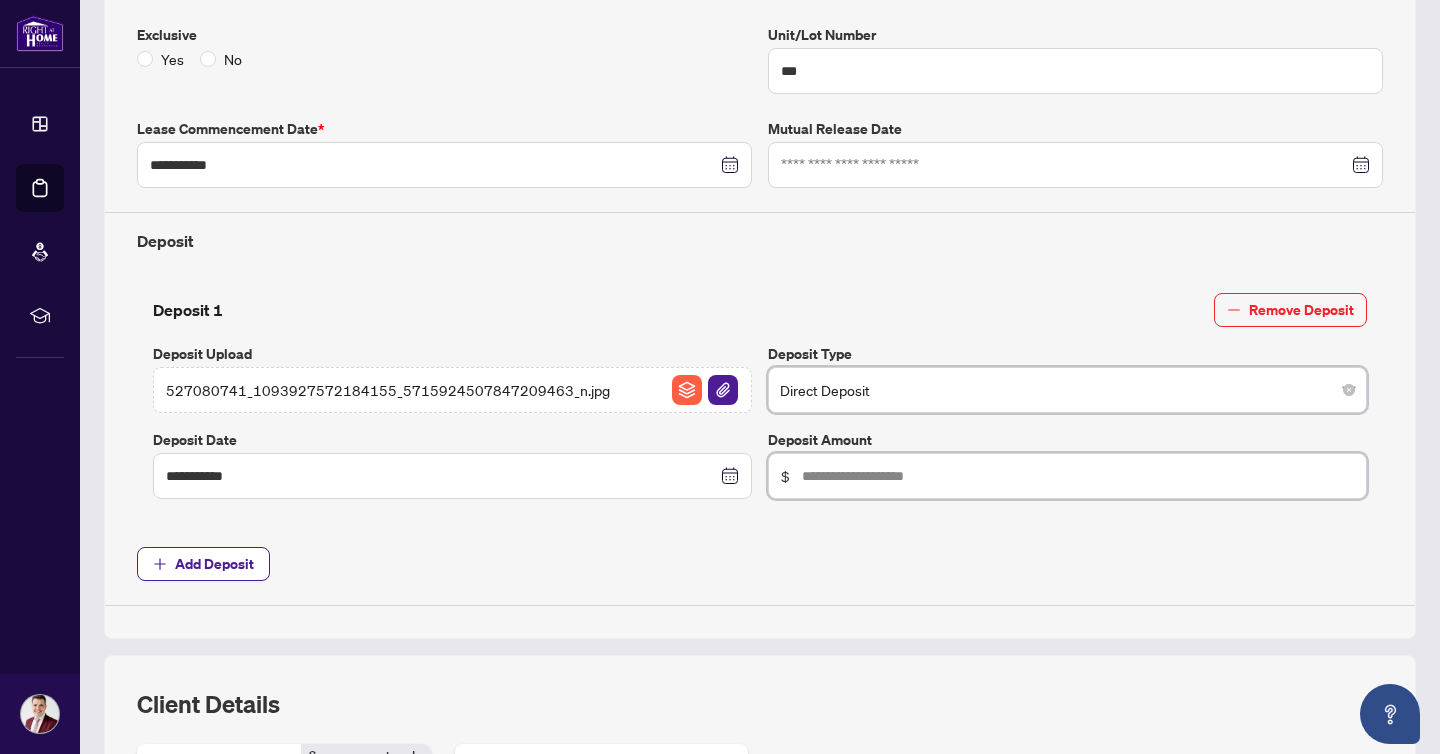 click at bounding box center [1078, 476] 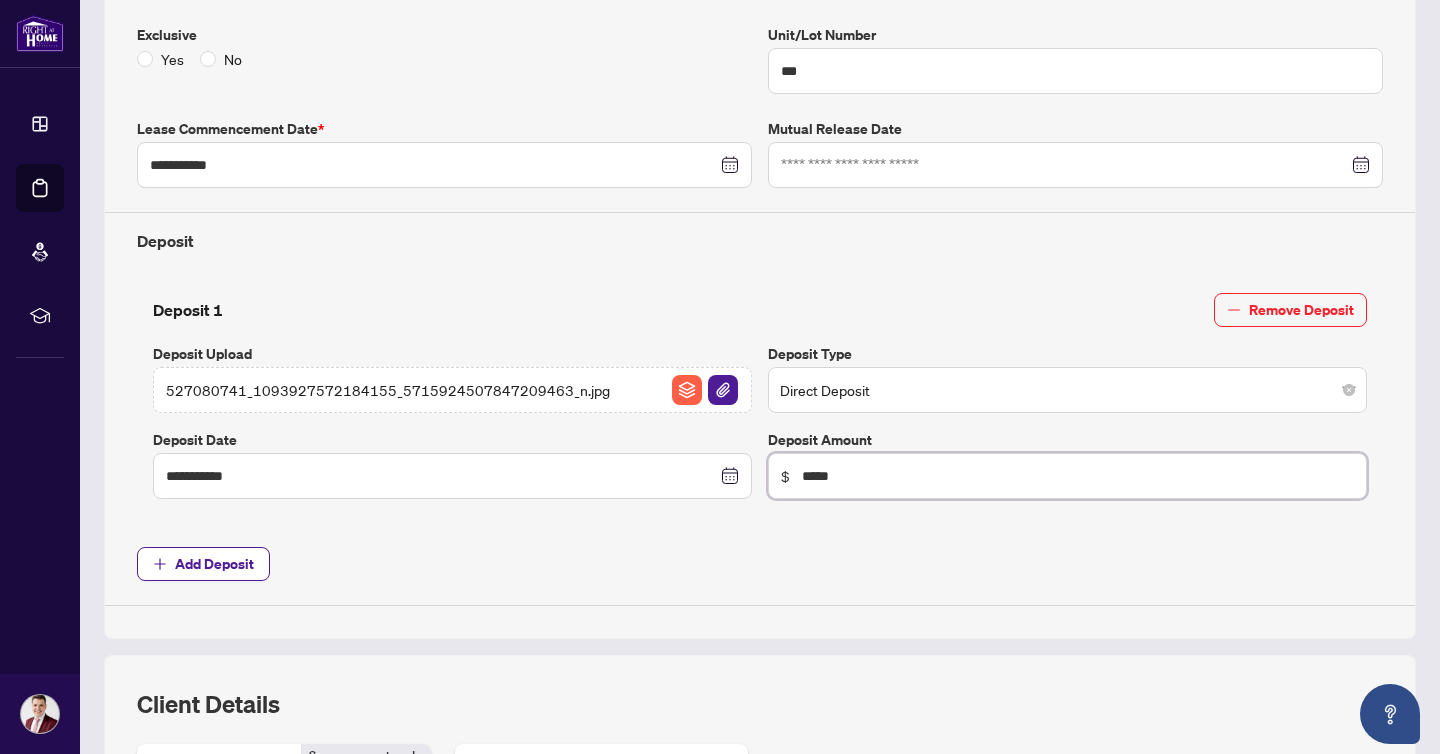 type on "*****" 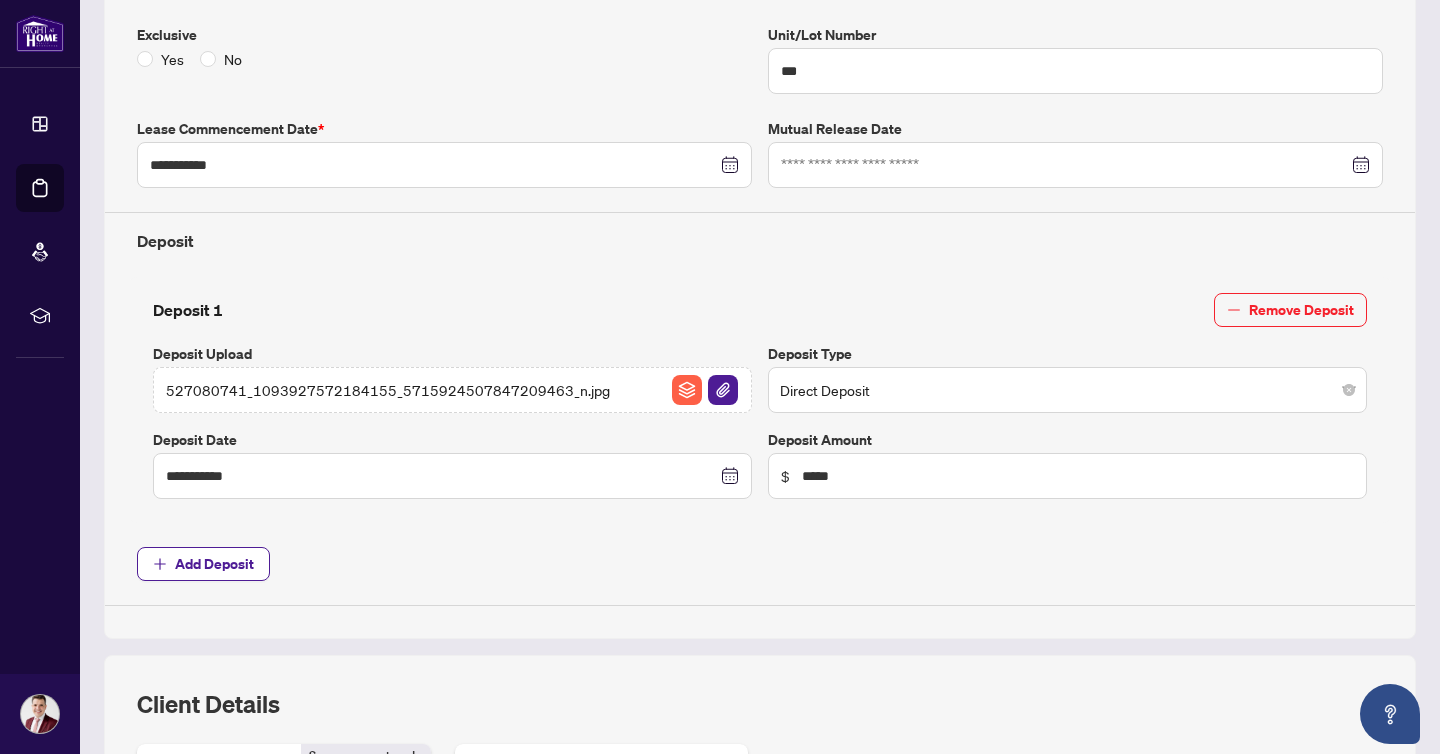click on "Add Deposit" at bounding box center [760, 564] 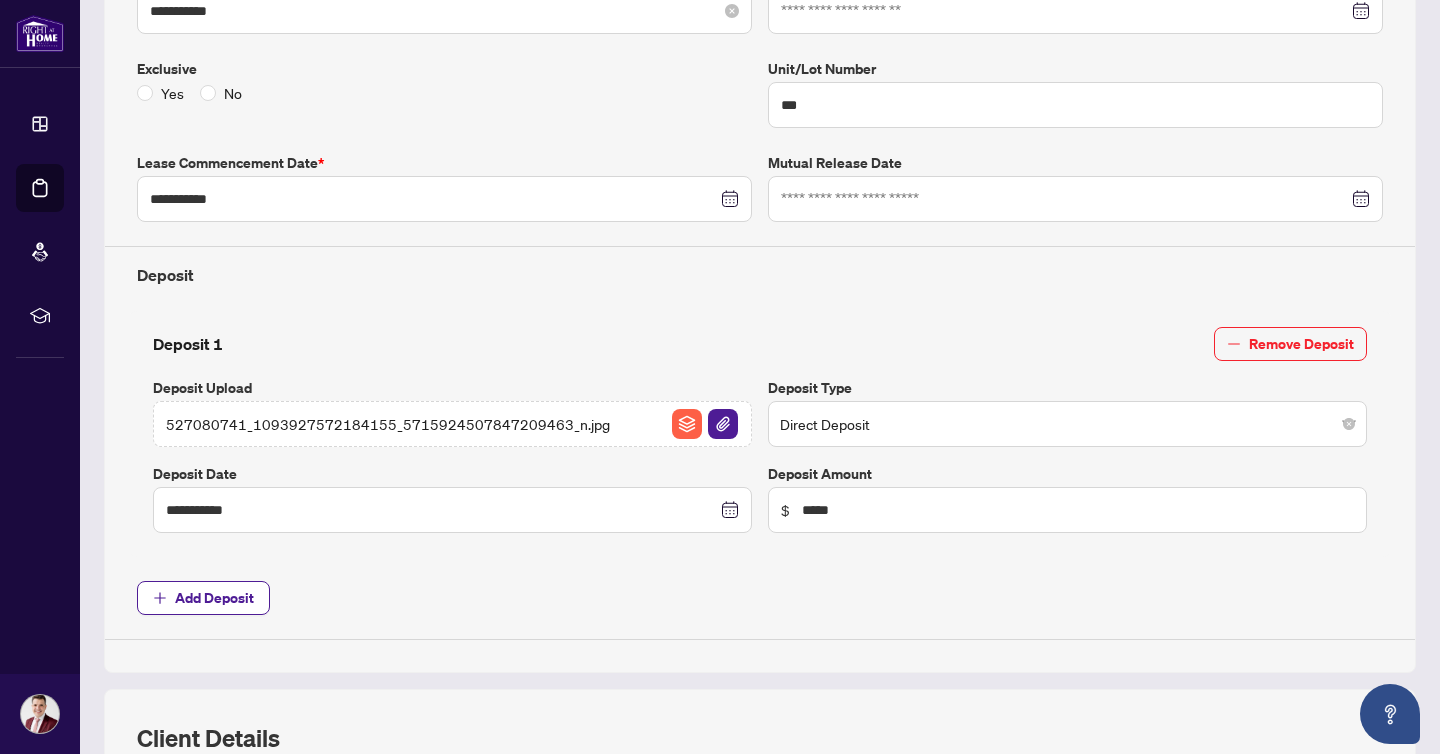 scroll, scrollTop: 940, scrollLeft: 0, axis: vertical 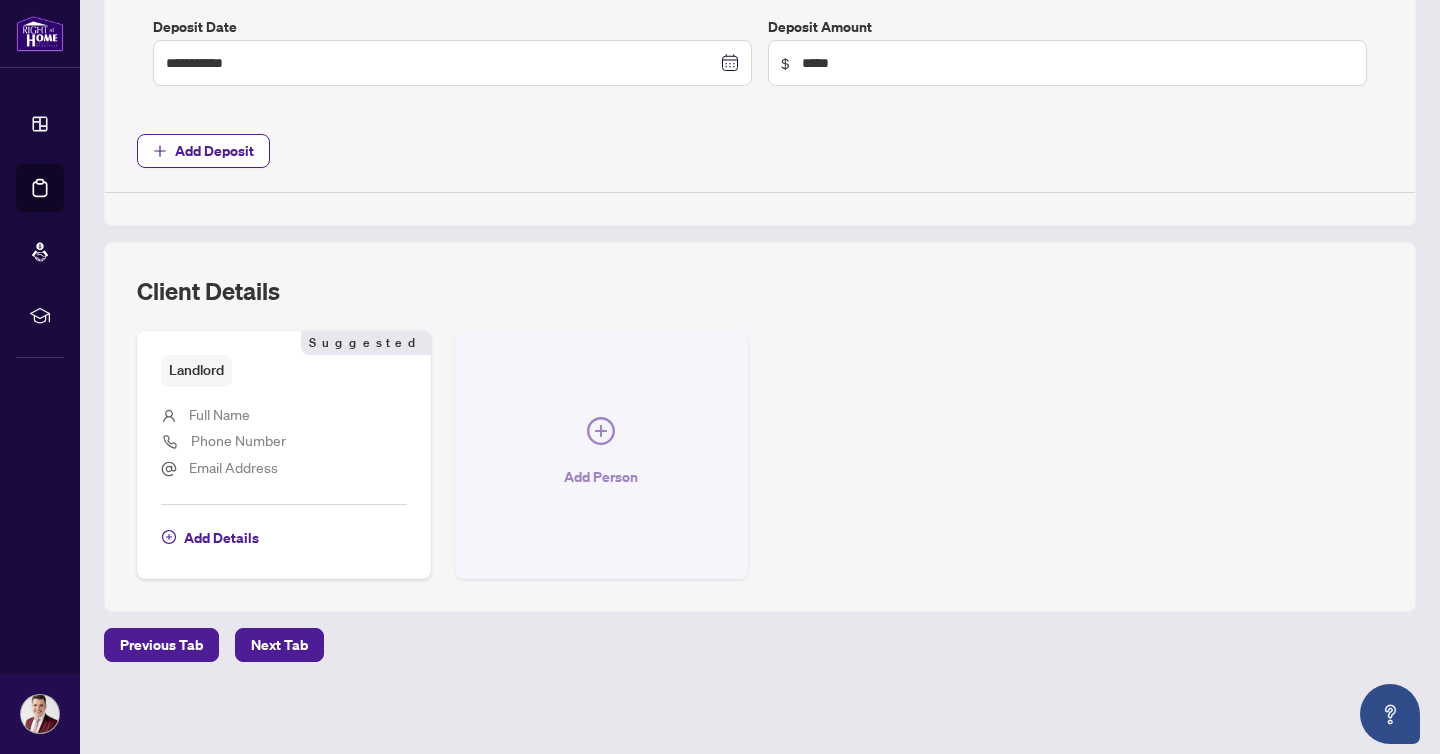 click on "Add Person" at bounding box center (601, 477) 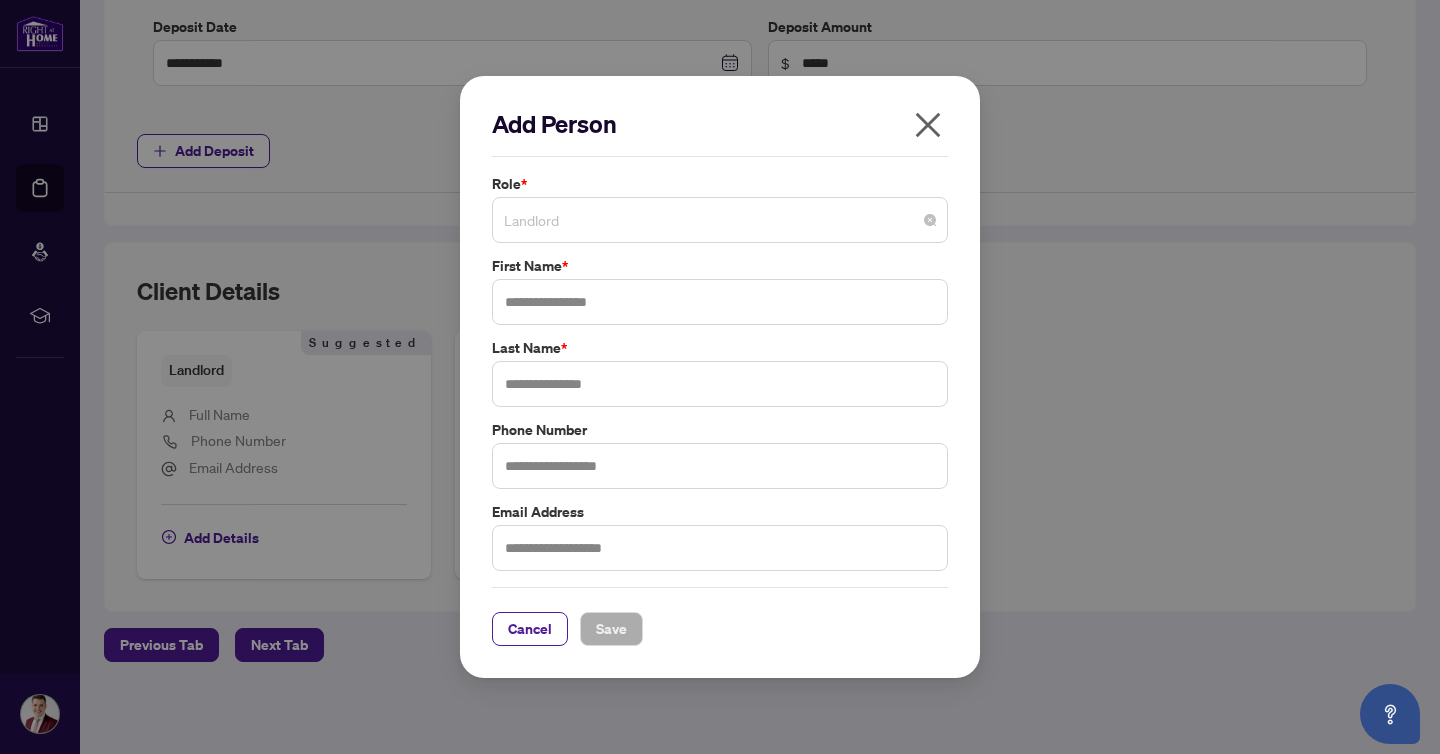 click on "Landlord" at bounding box center (720, 220) 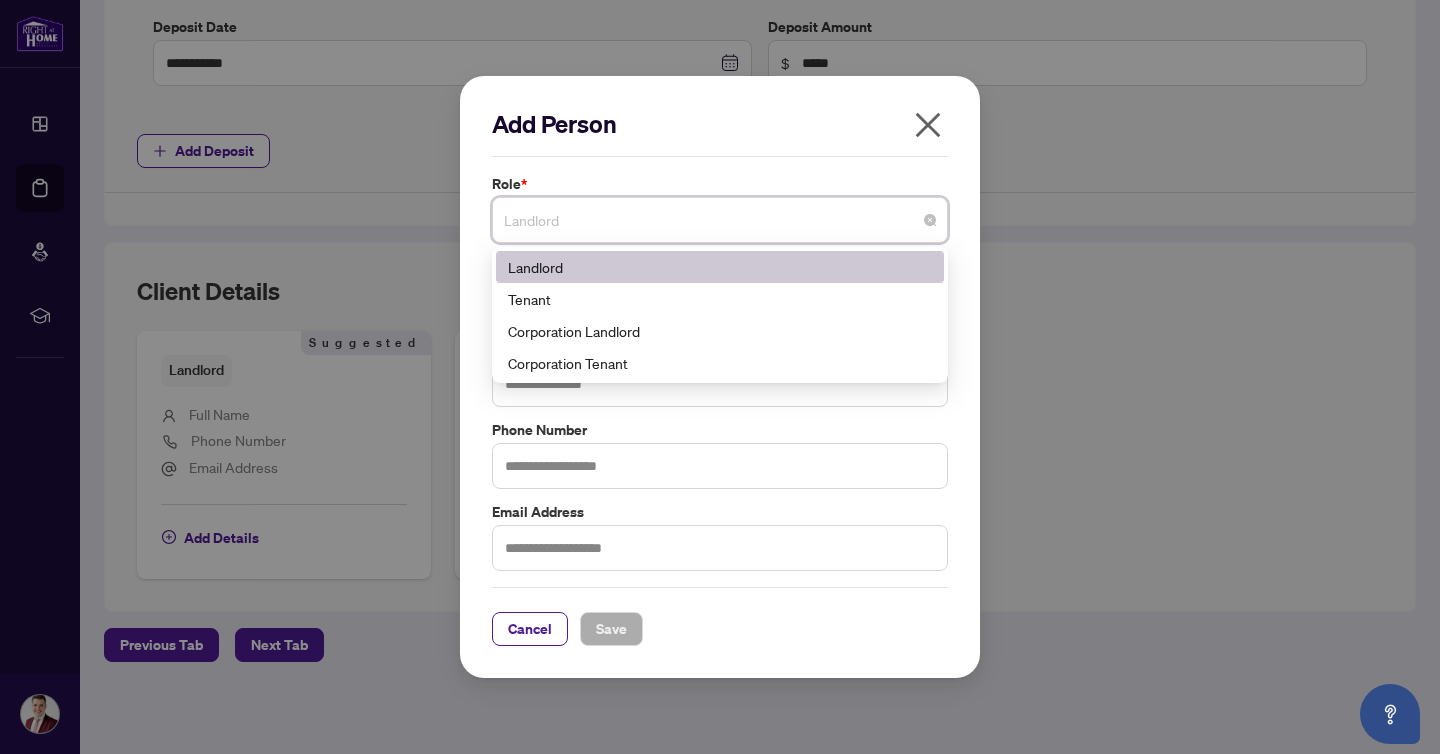 click 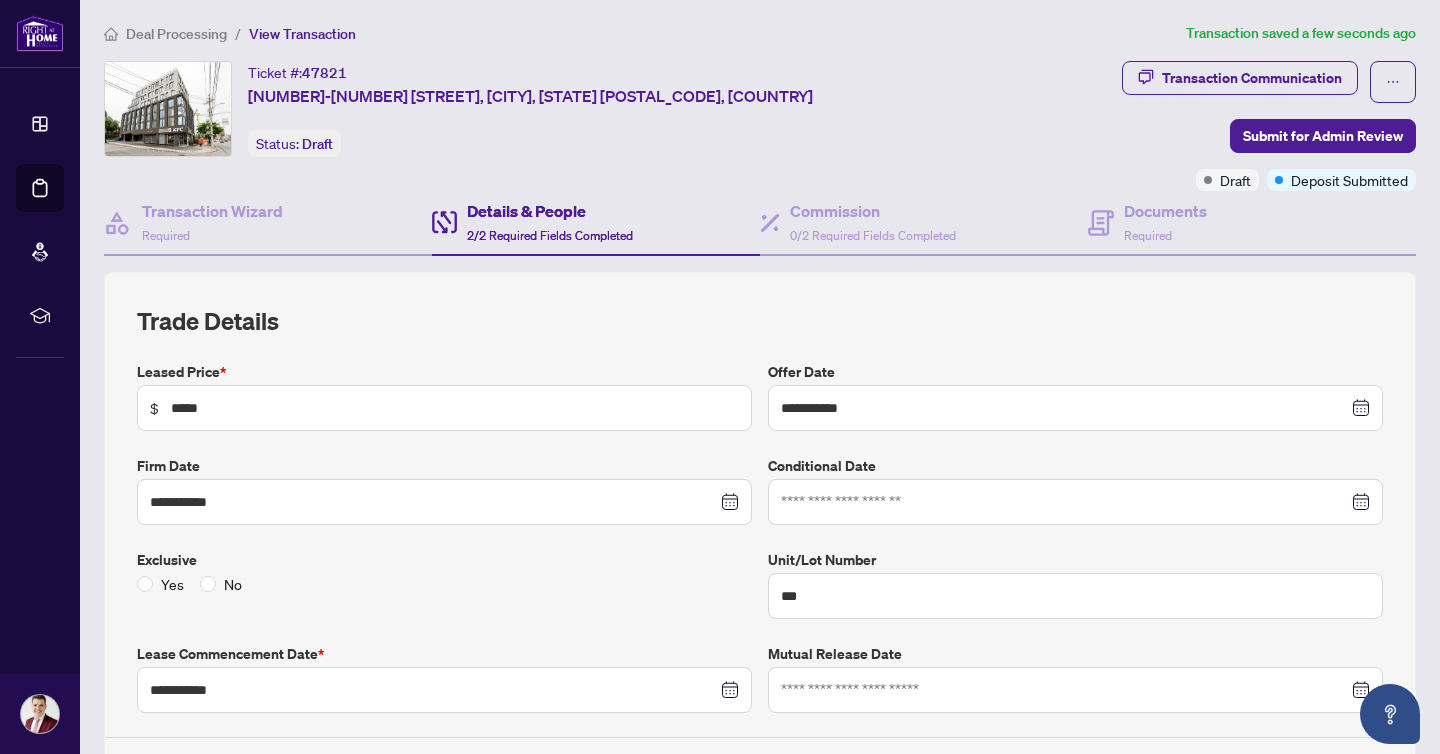 scroll, scrollTop: 0, scrollLeft: 0, axis: both 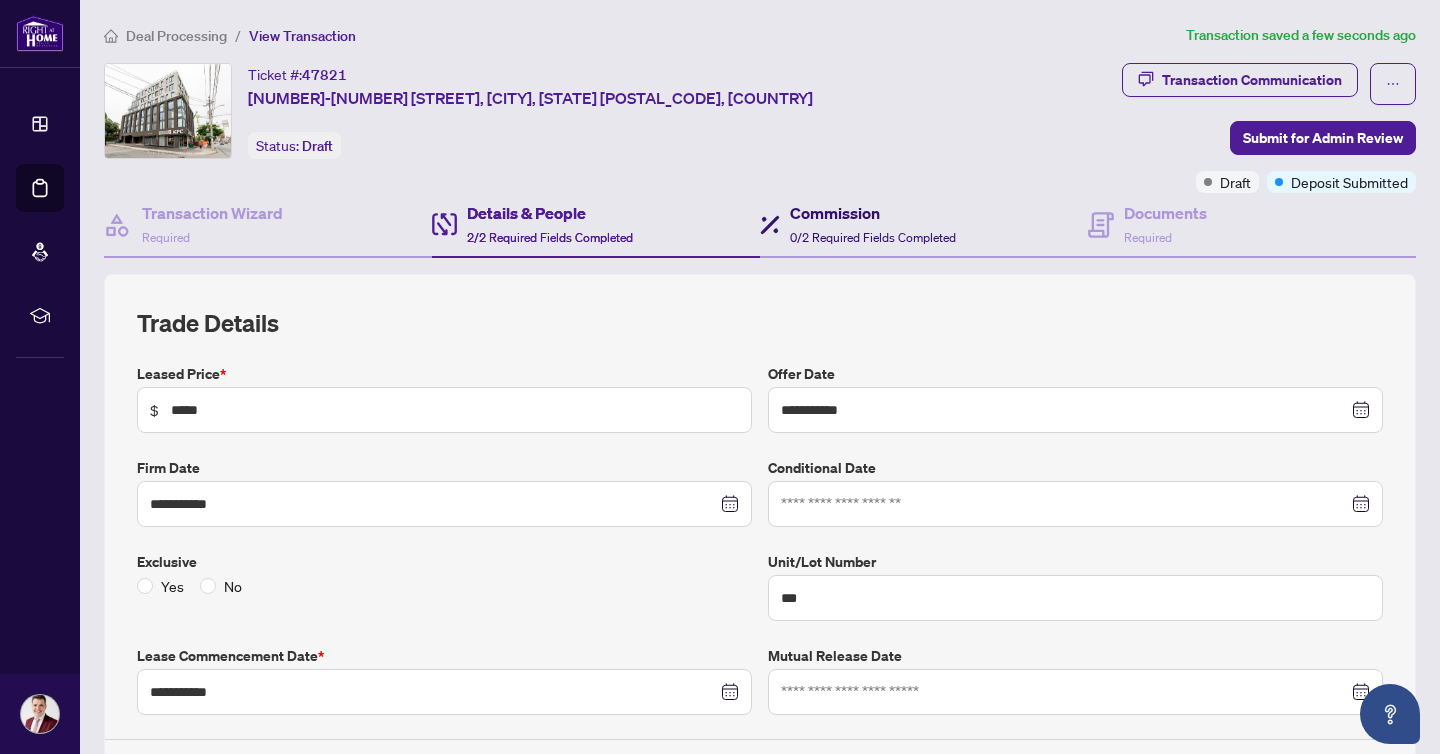 click on "0/2 Required Fields Completed" at bounding box center [873, 237] 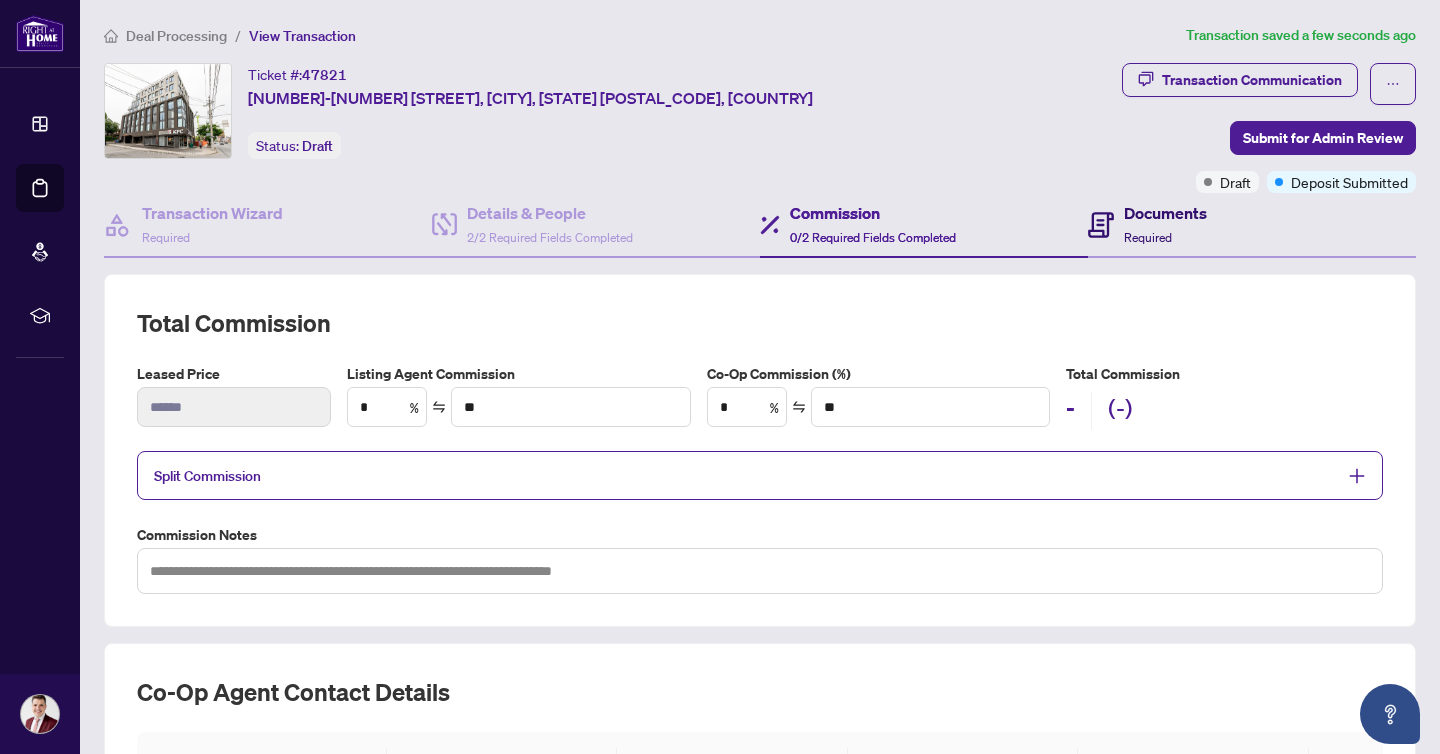 click on "Documents Required" at bounding box center (1165, 224) 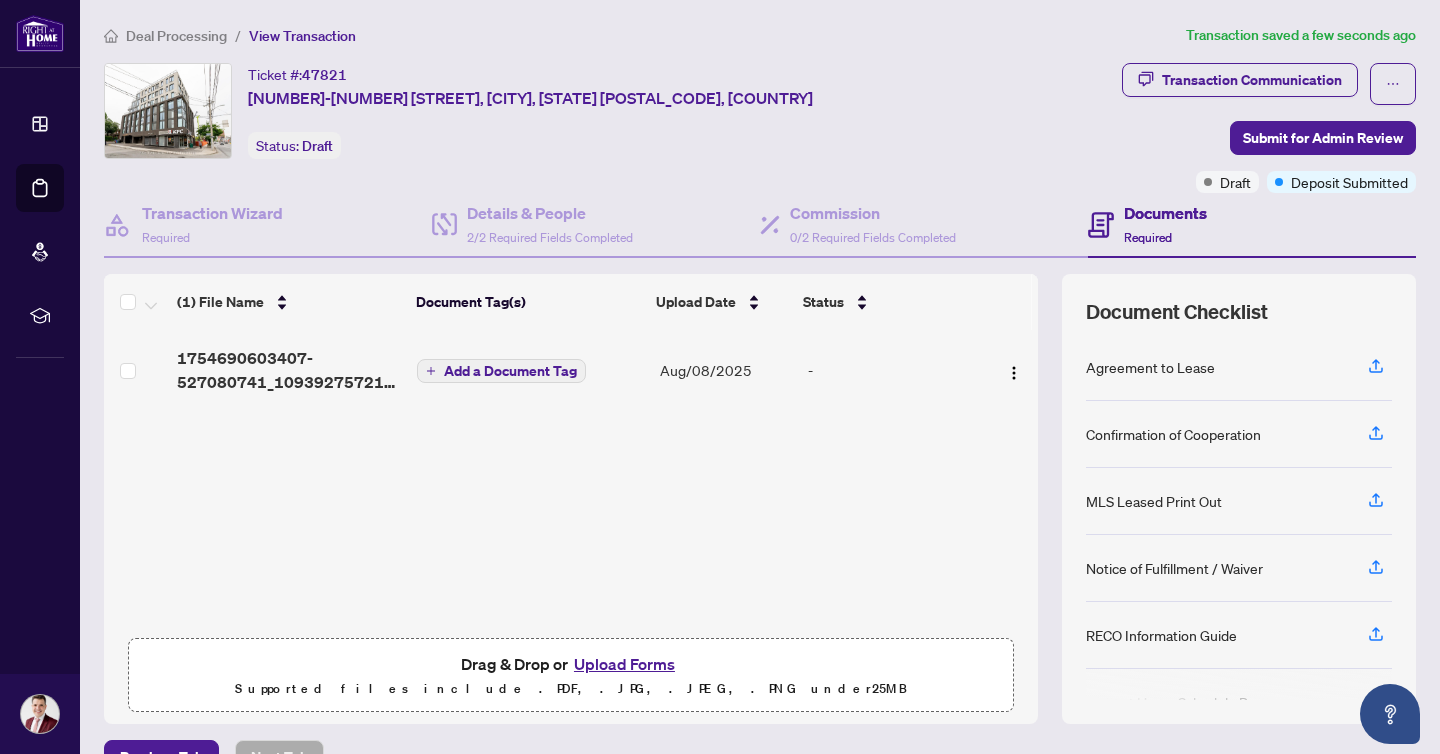 scroll, scrollTop: 1, scrollLeft: 0, axis: vertical 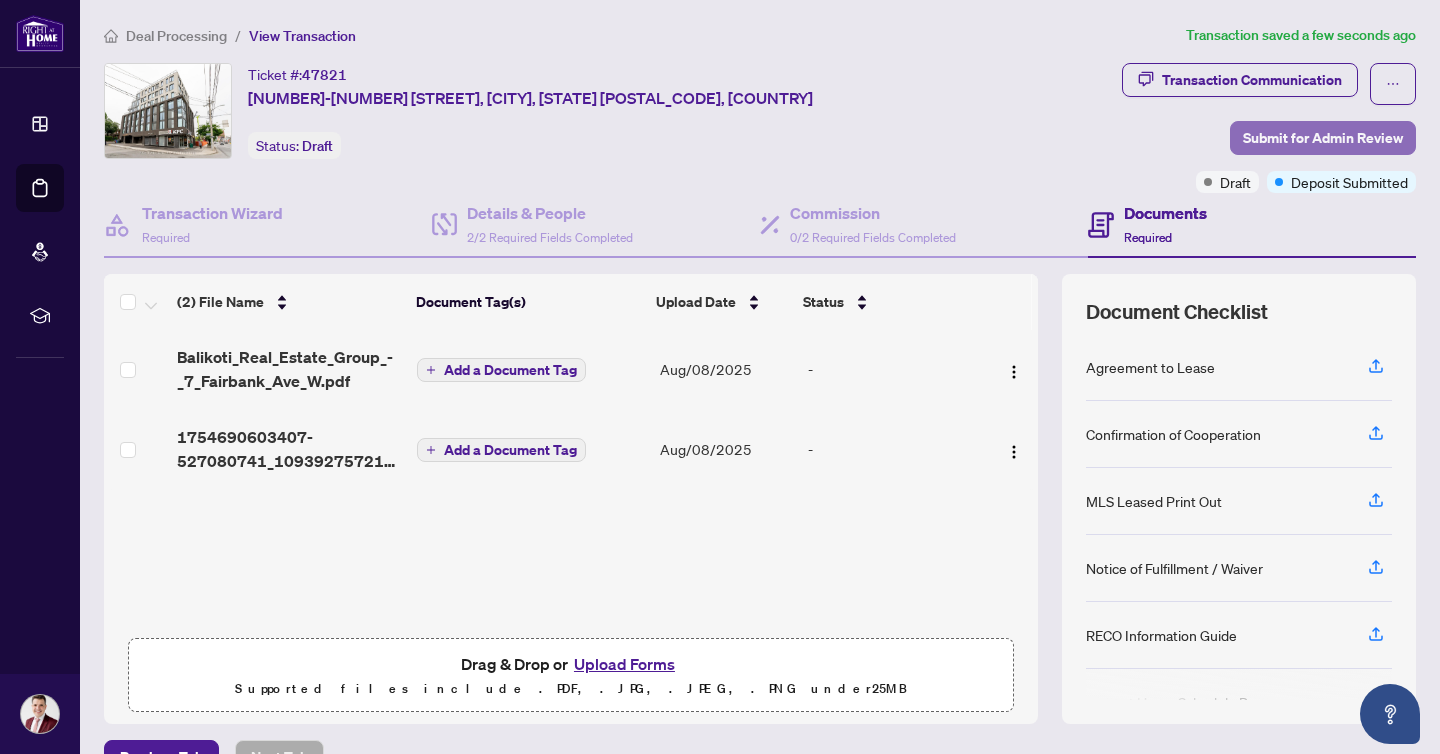 click on "Submit for Admin Review" at bounding box center [1323, 138] 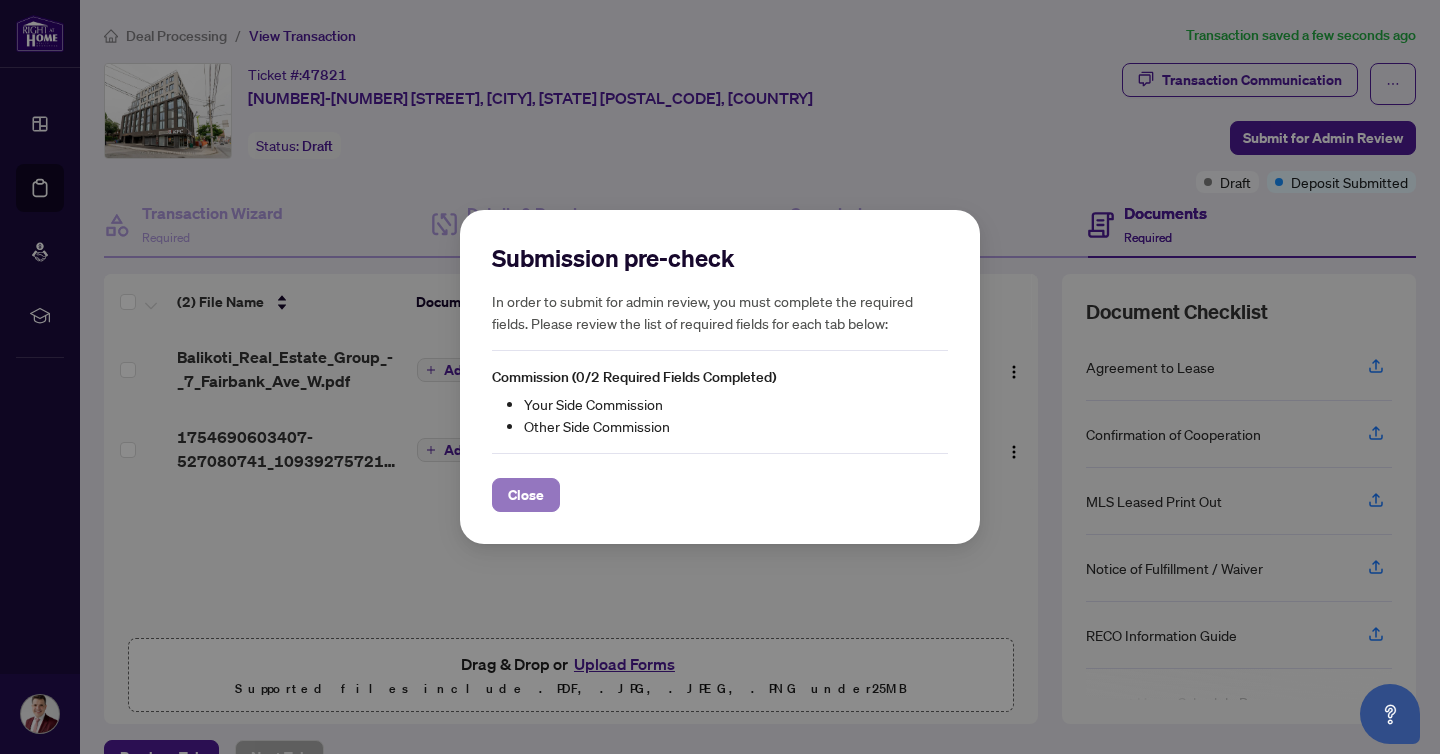 click on "Close" at bounding box center (526, 495) 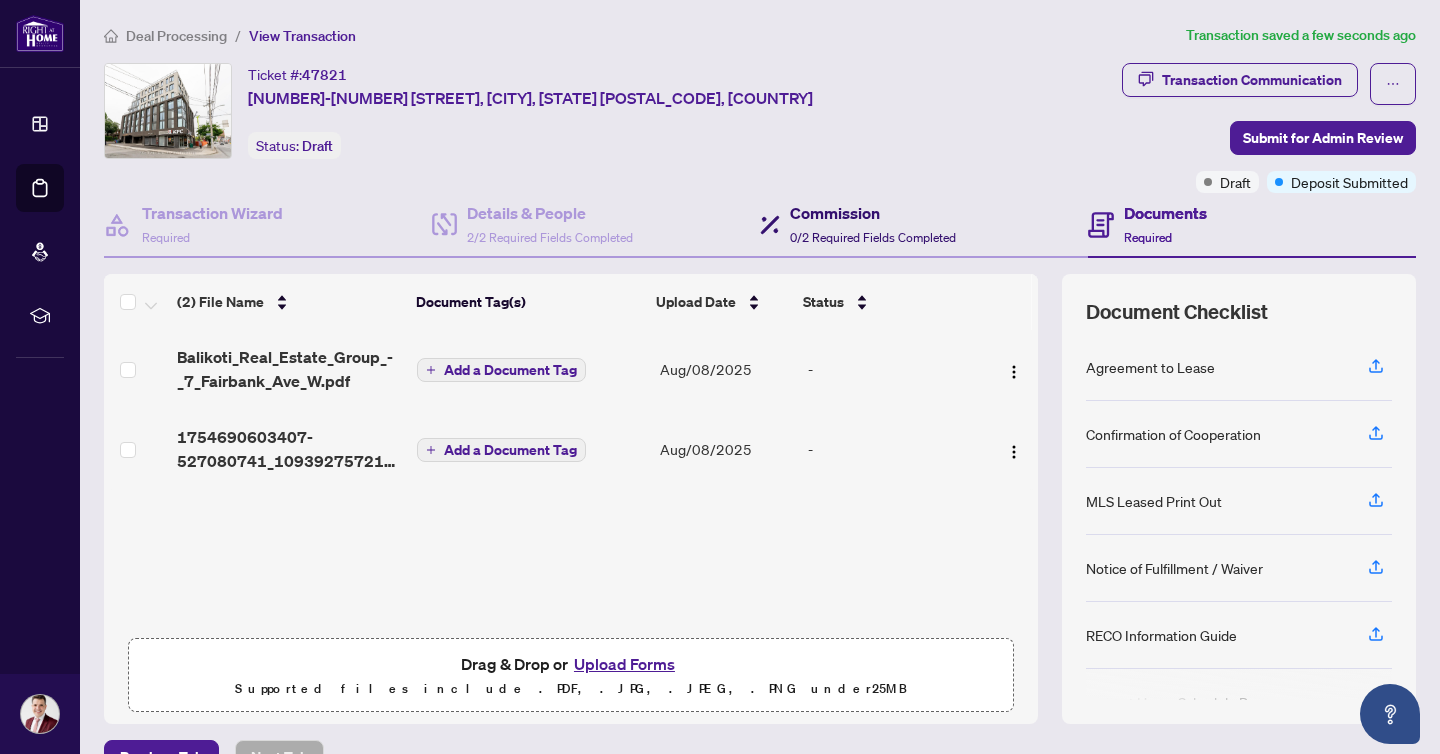 click on "Commission" at bounding box center [873, 213] 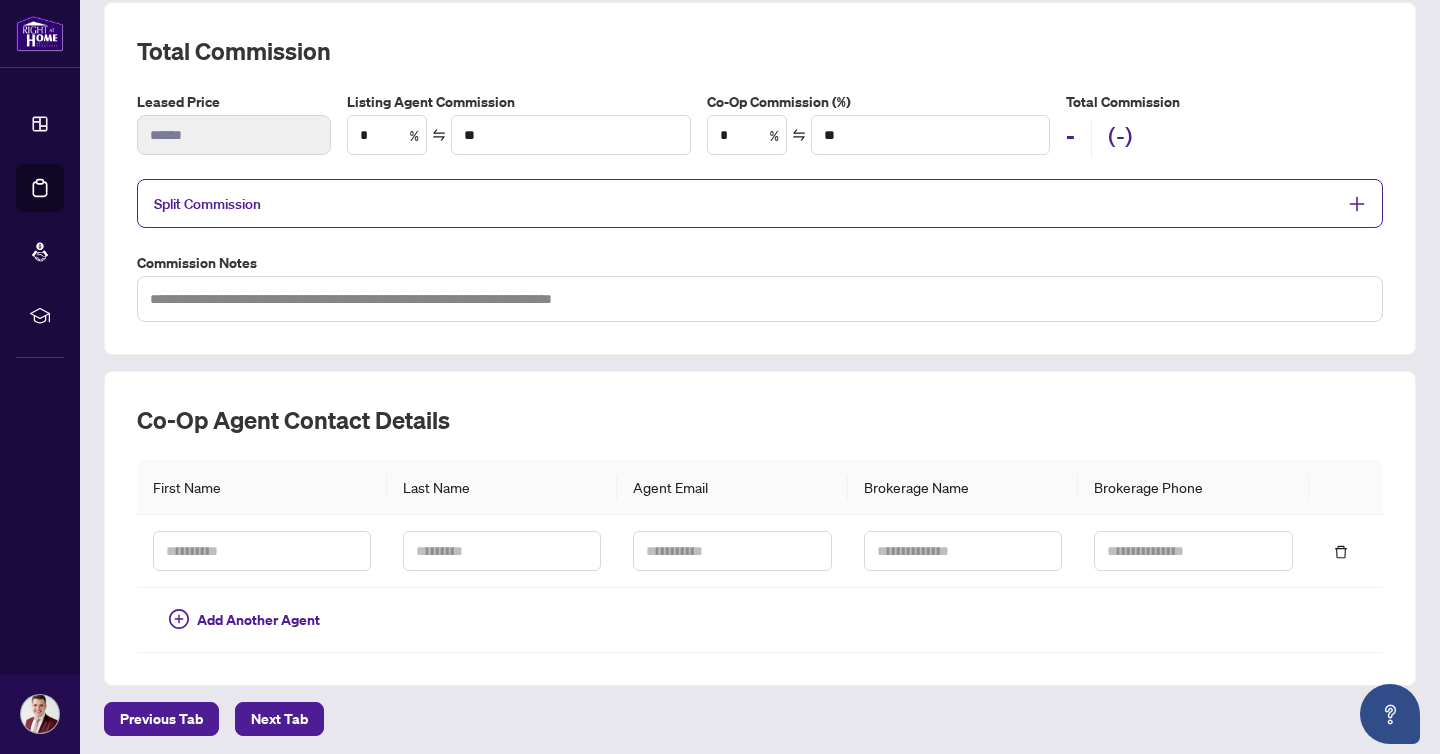 scroll, scrollTop: 345, scrollLeft: 0, axis: vertical 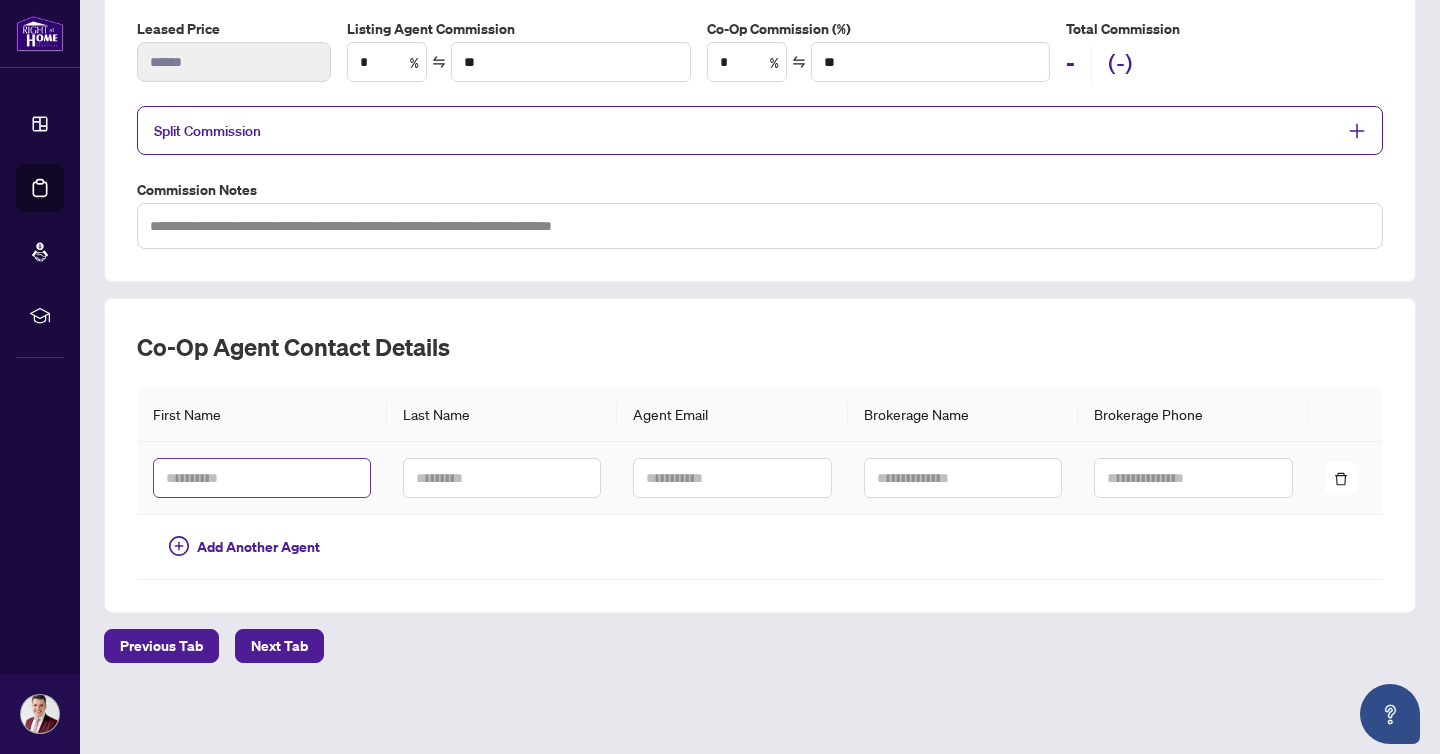click at bounding box center (262, 478) 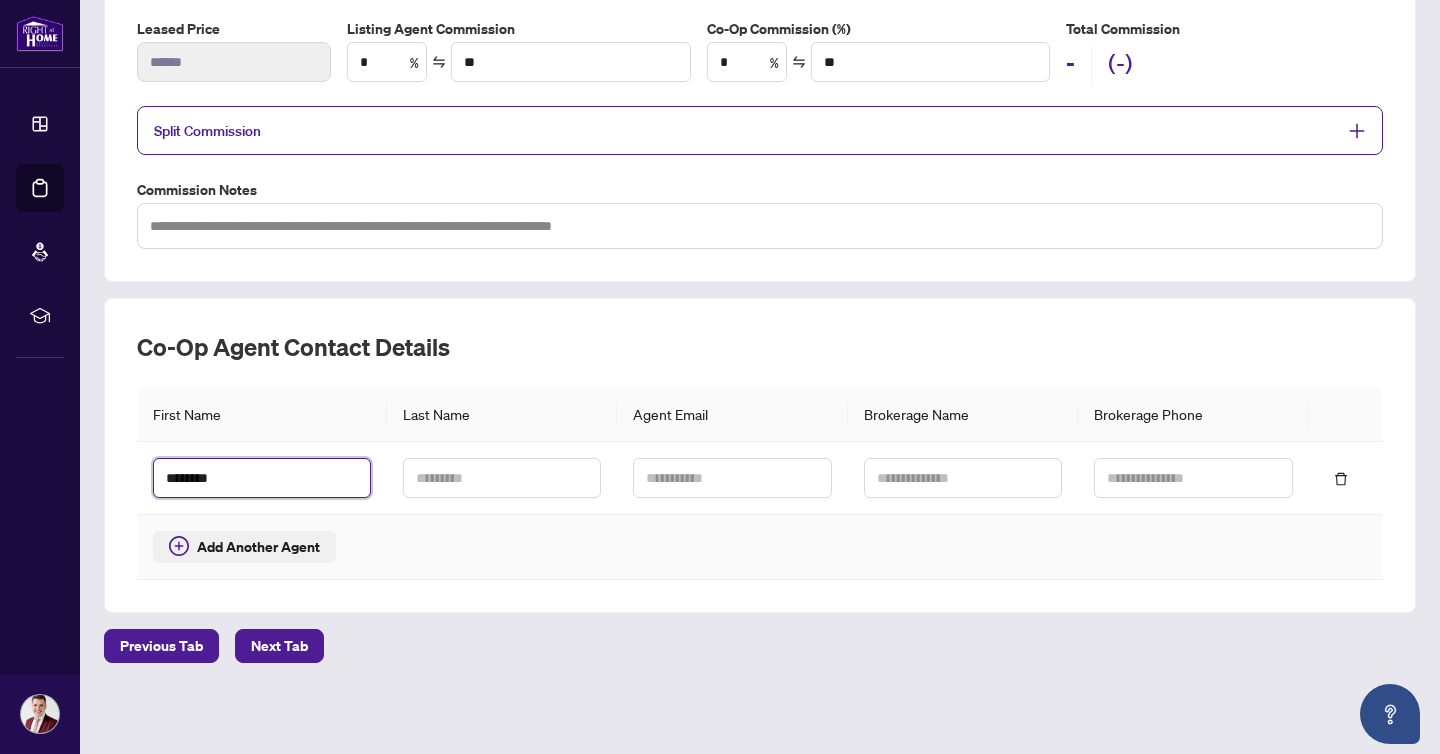 type on "********" 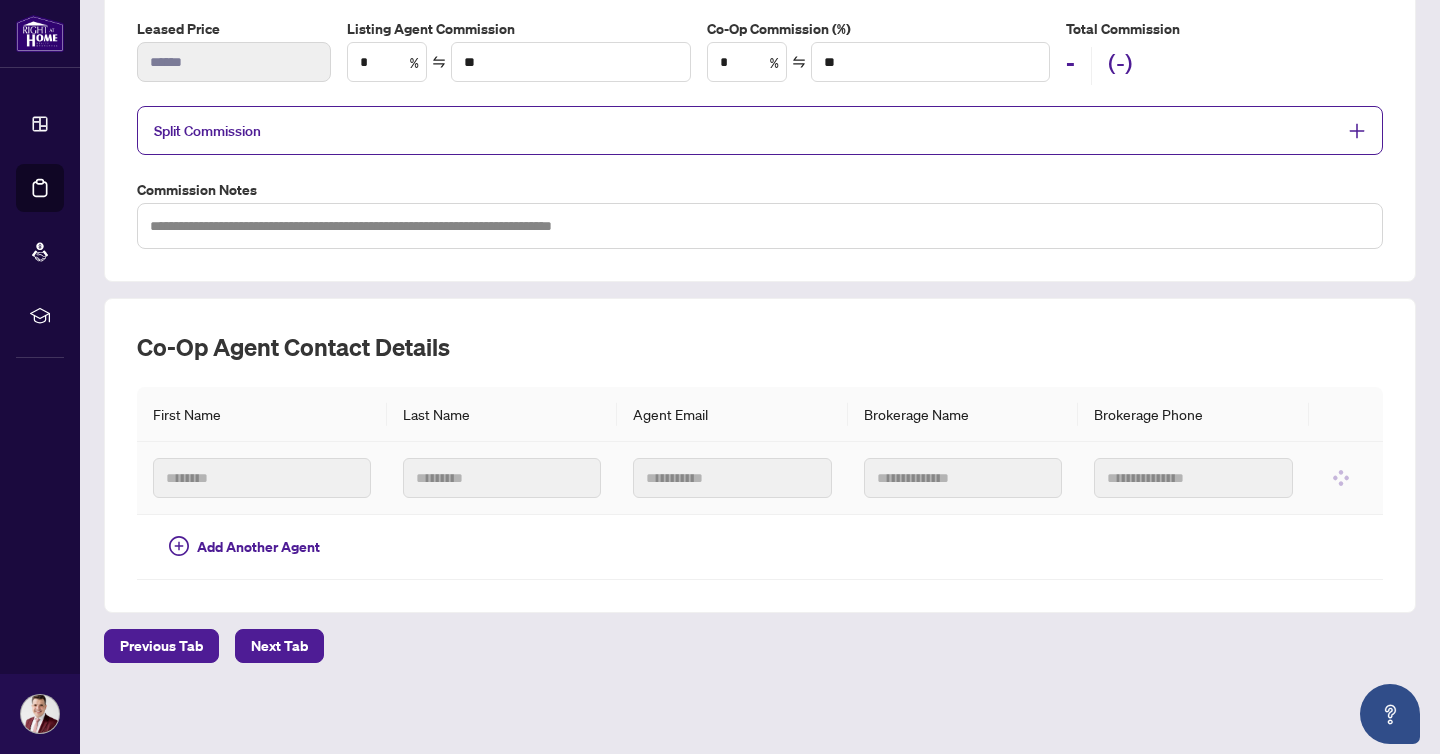 click at bounding box center (502, 478) 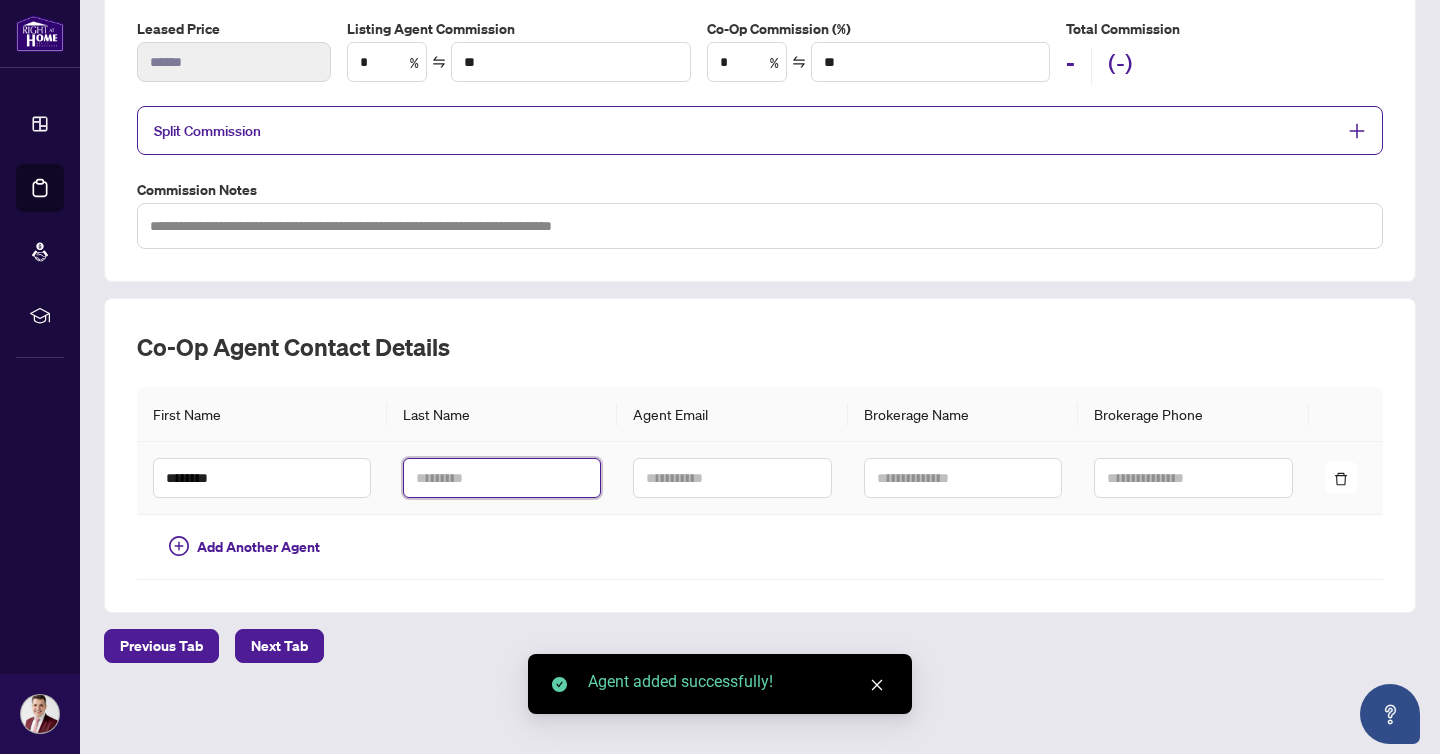 click at bounding box center [502, 478] 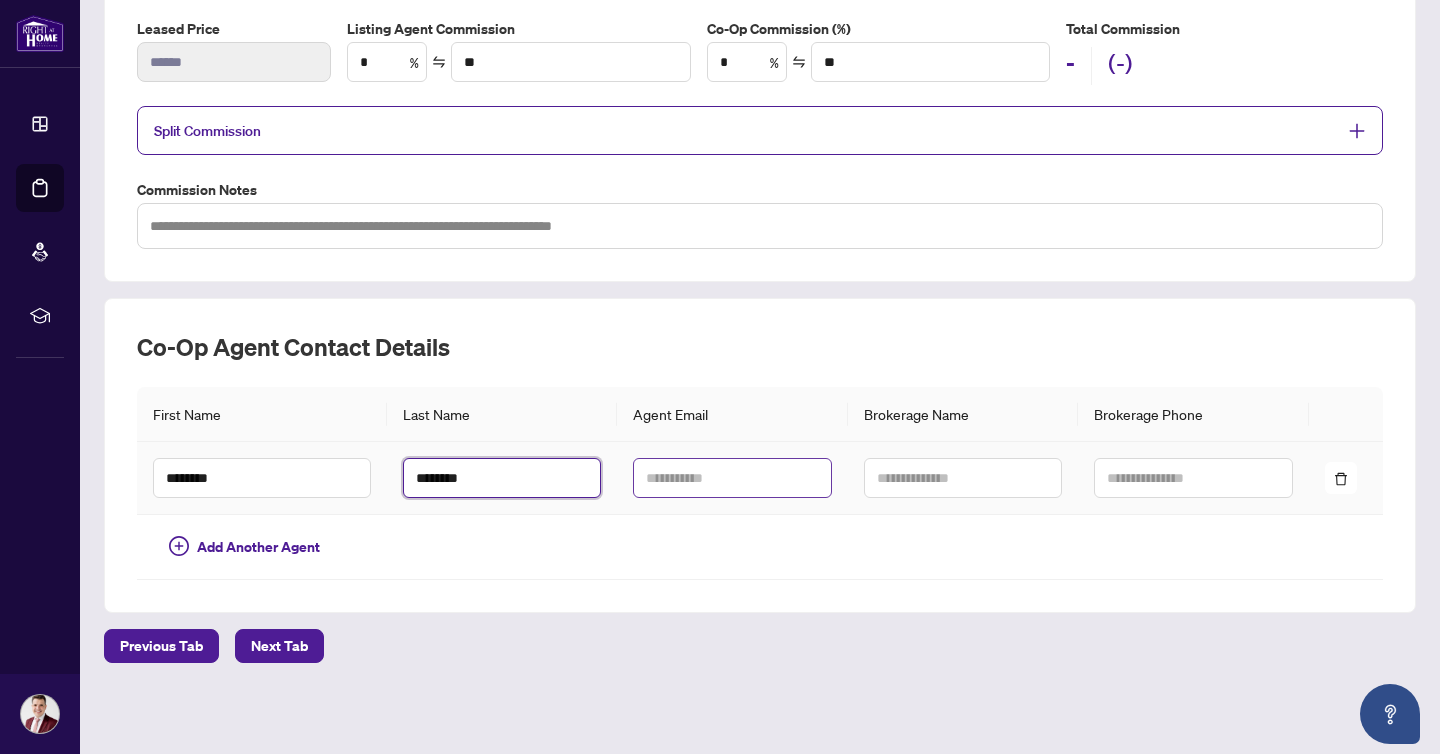 type on "********" 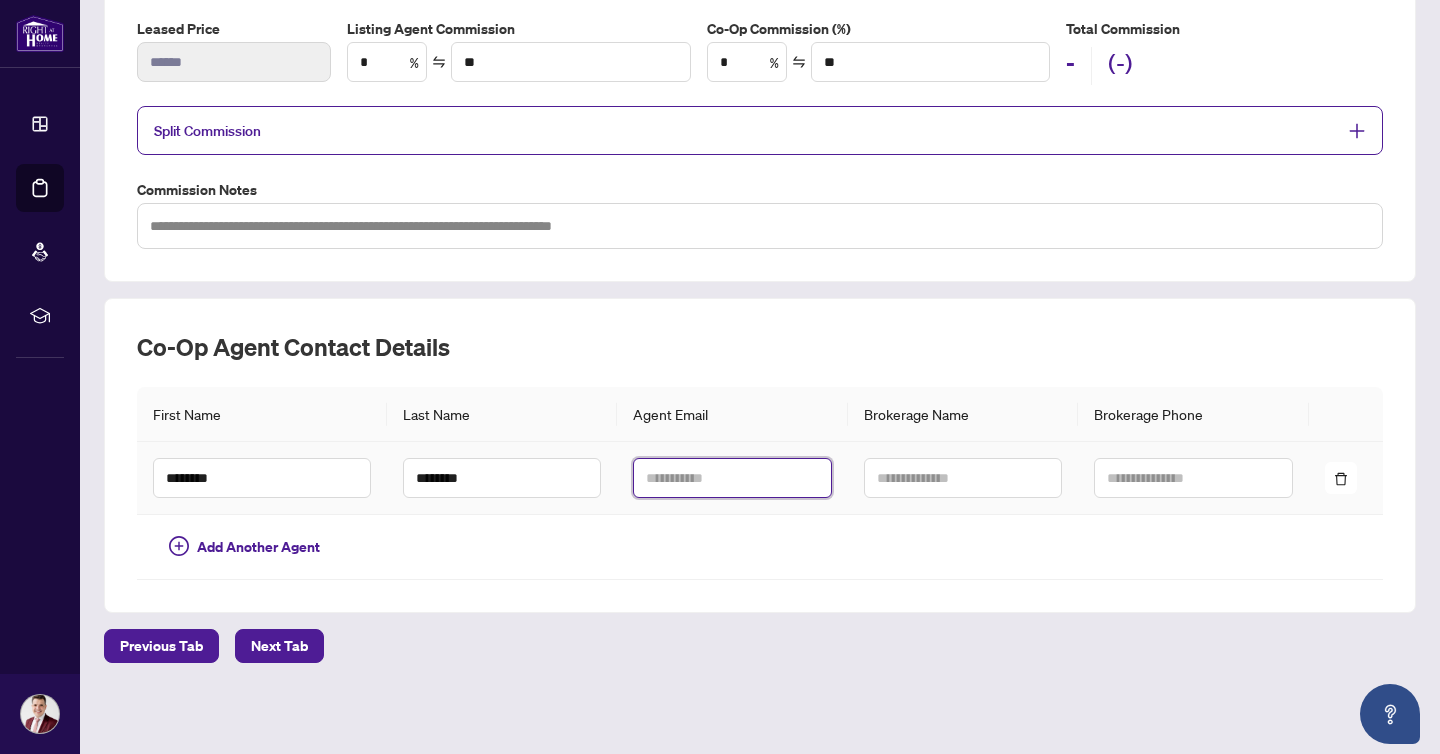 click at bounding box center [732, 478] 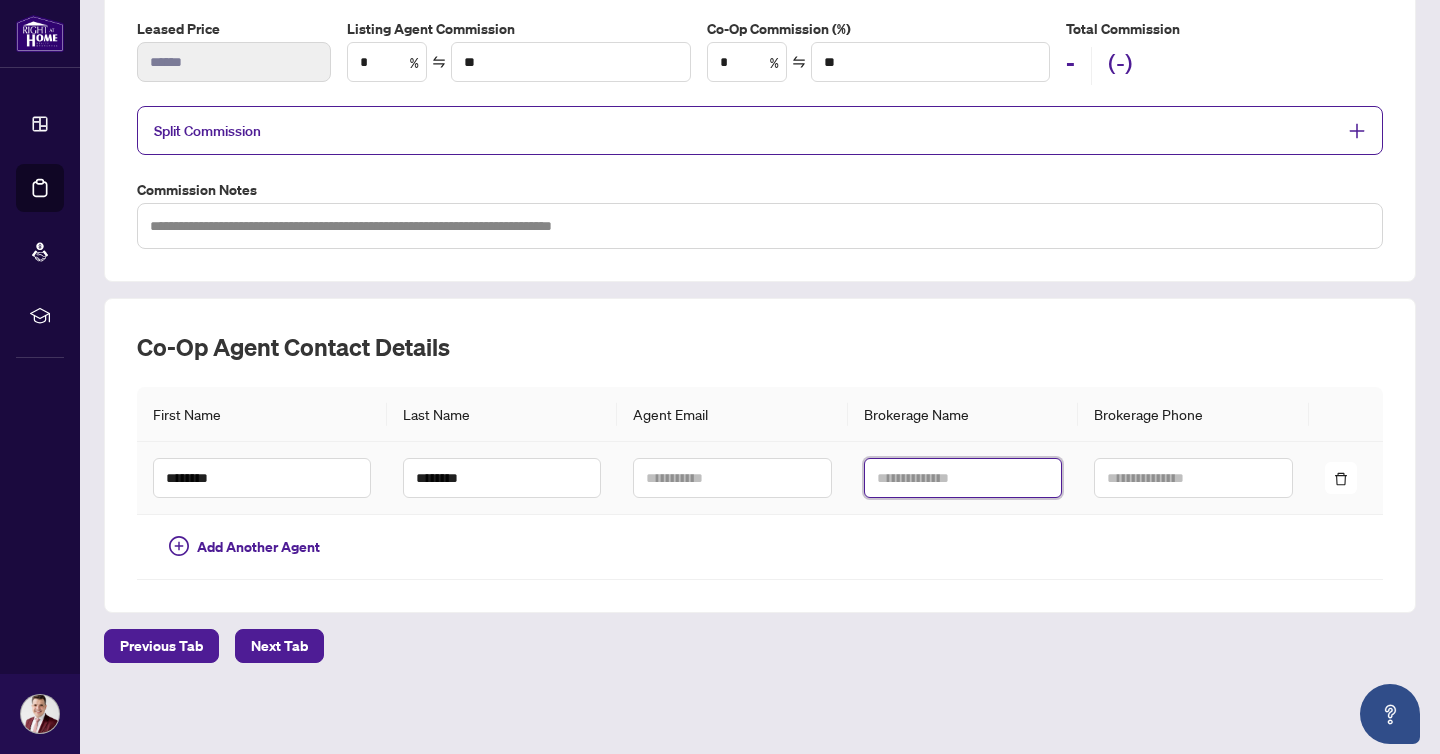 click at bounding box center [963, 478] 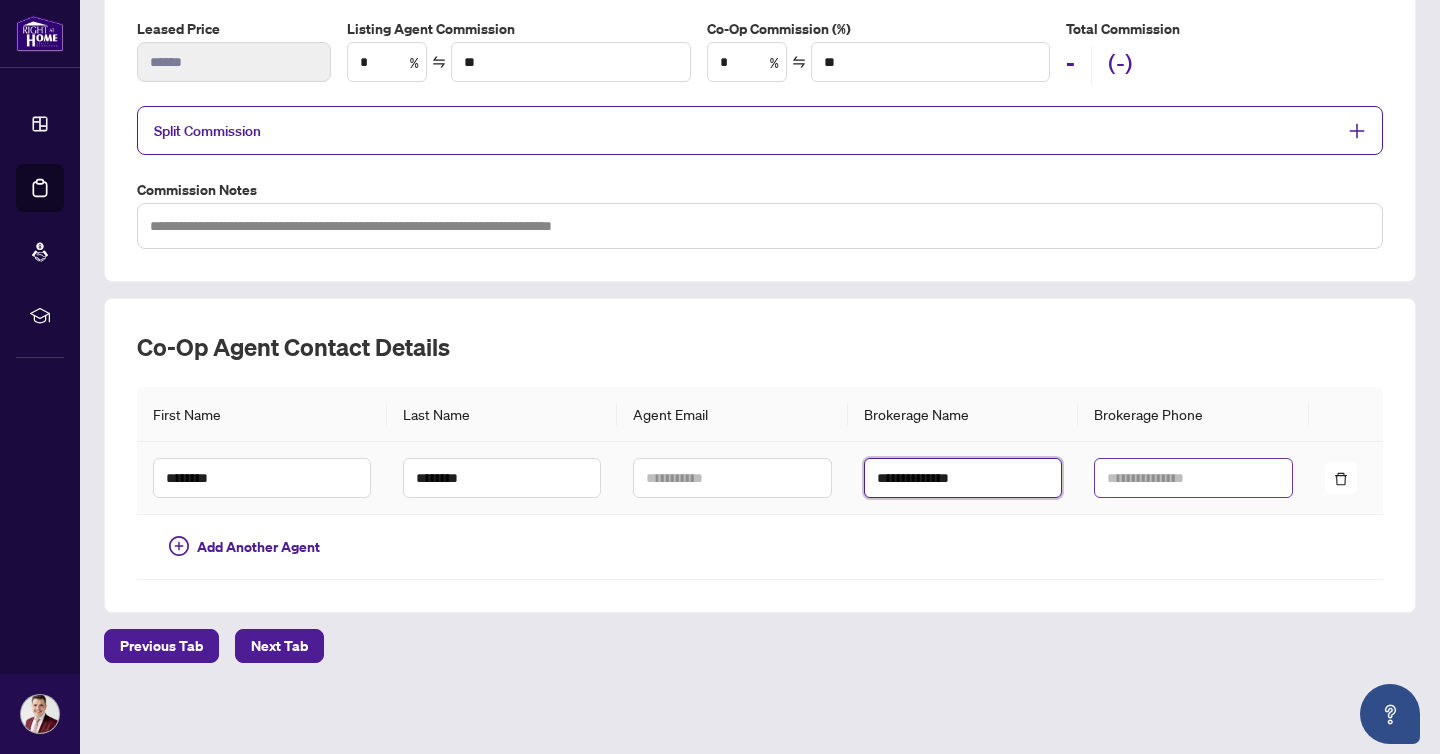 type on "**********" 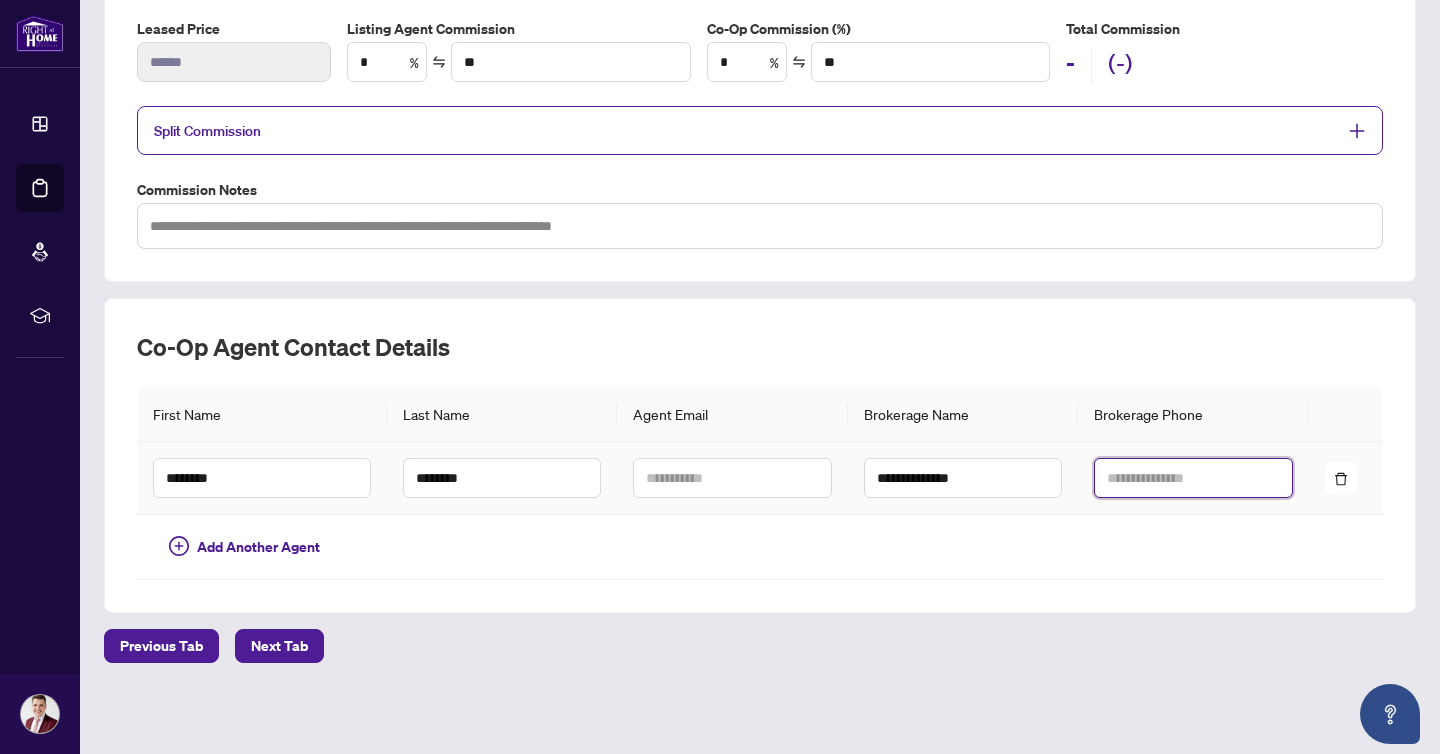 click at bounding box center [1193, 478] 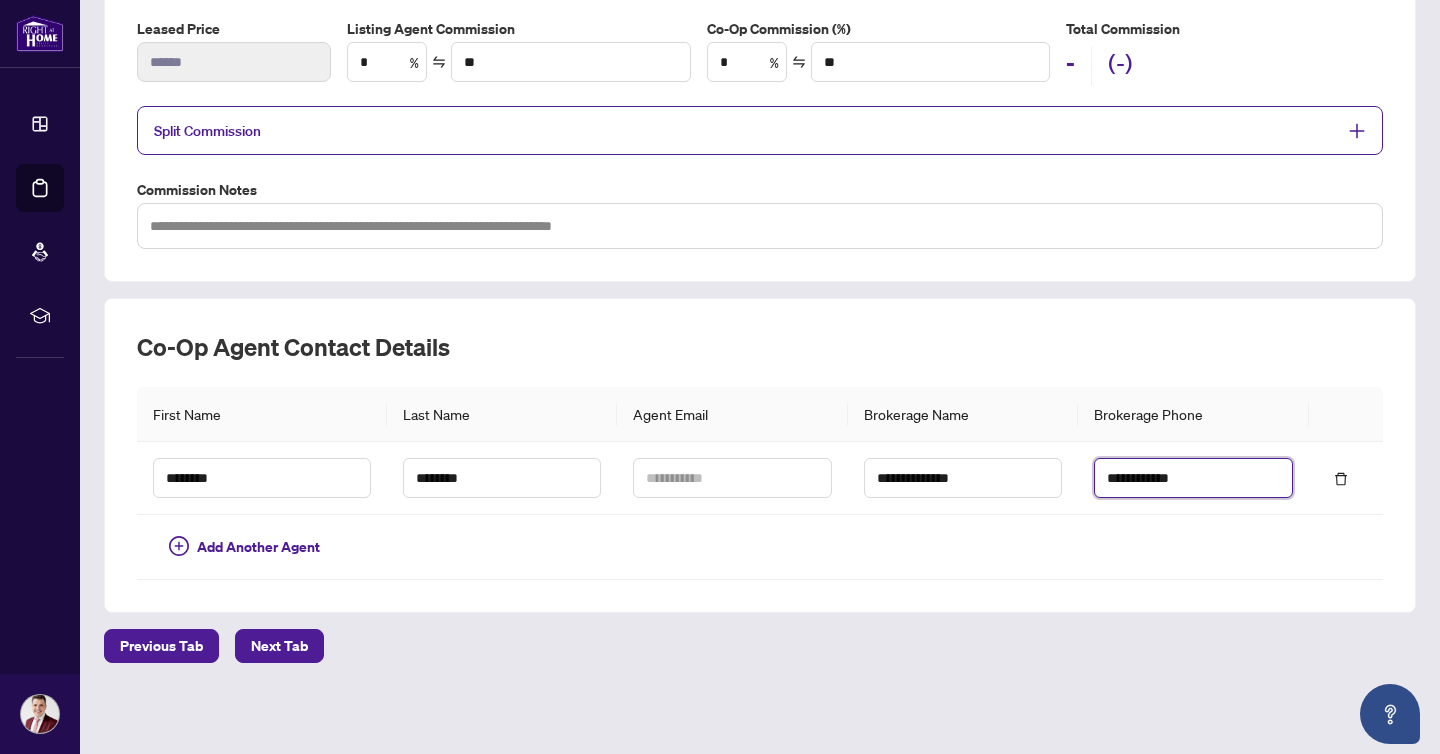 type on "**********" 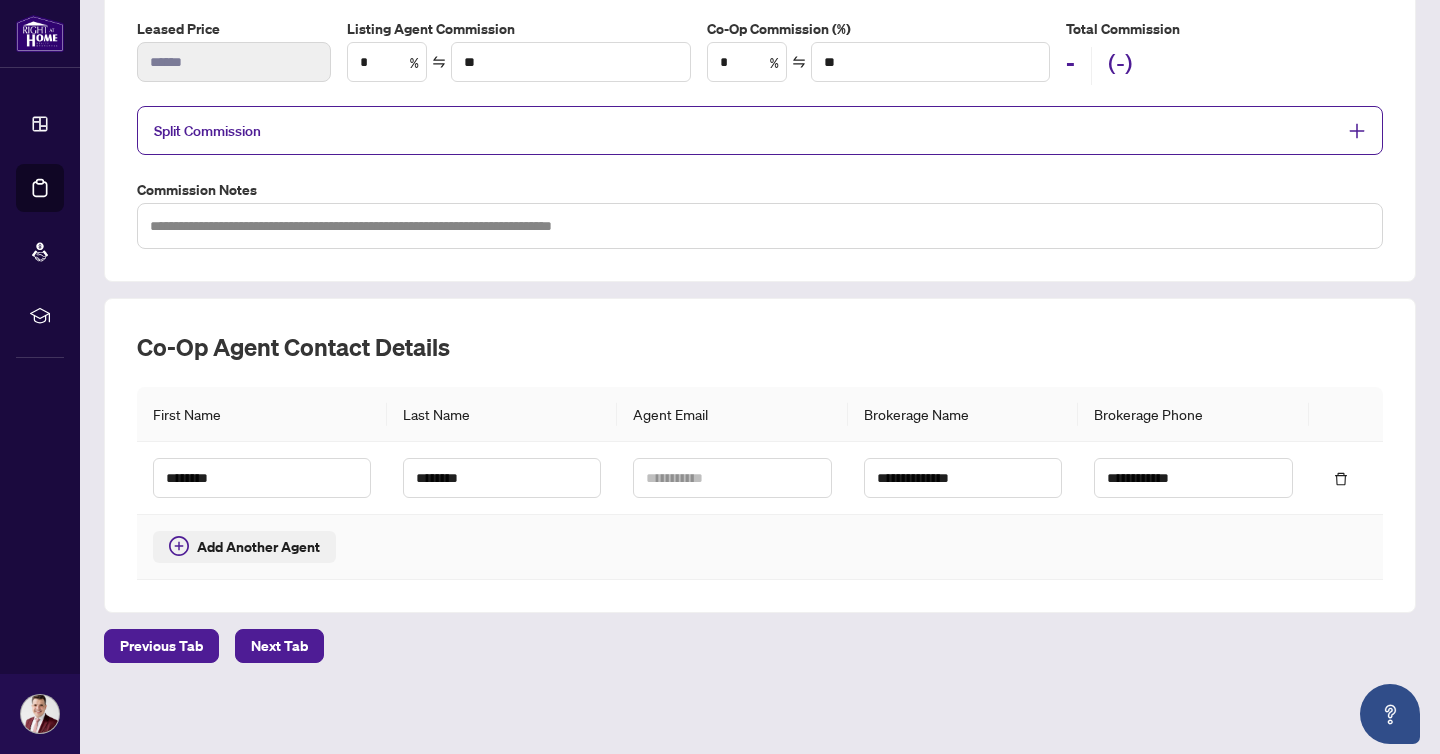 click on "Add Another Agent" at bounding box center (244, 547) 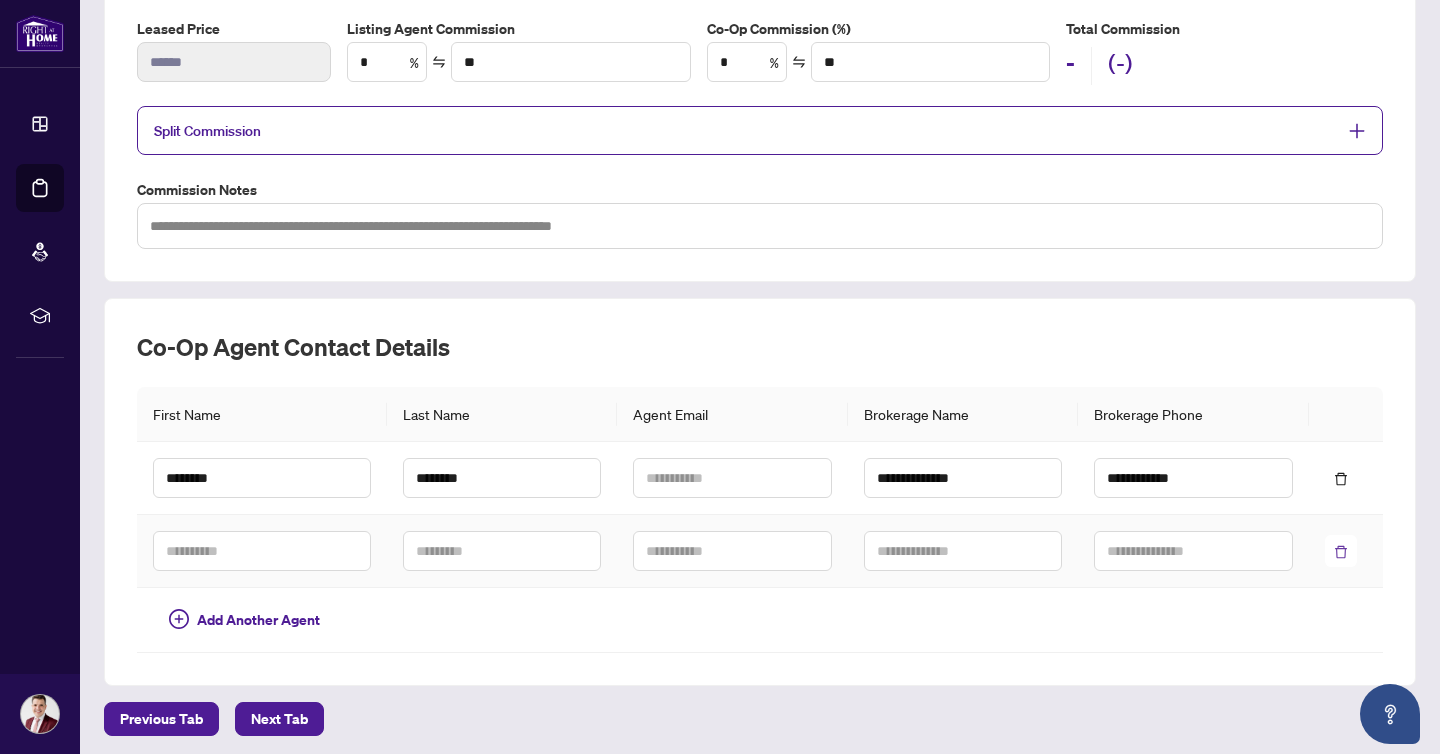 click 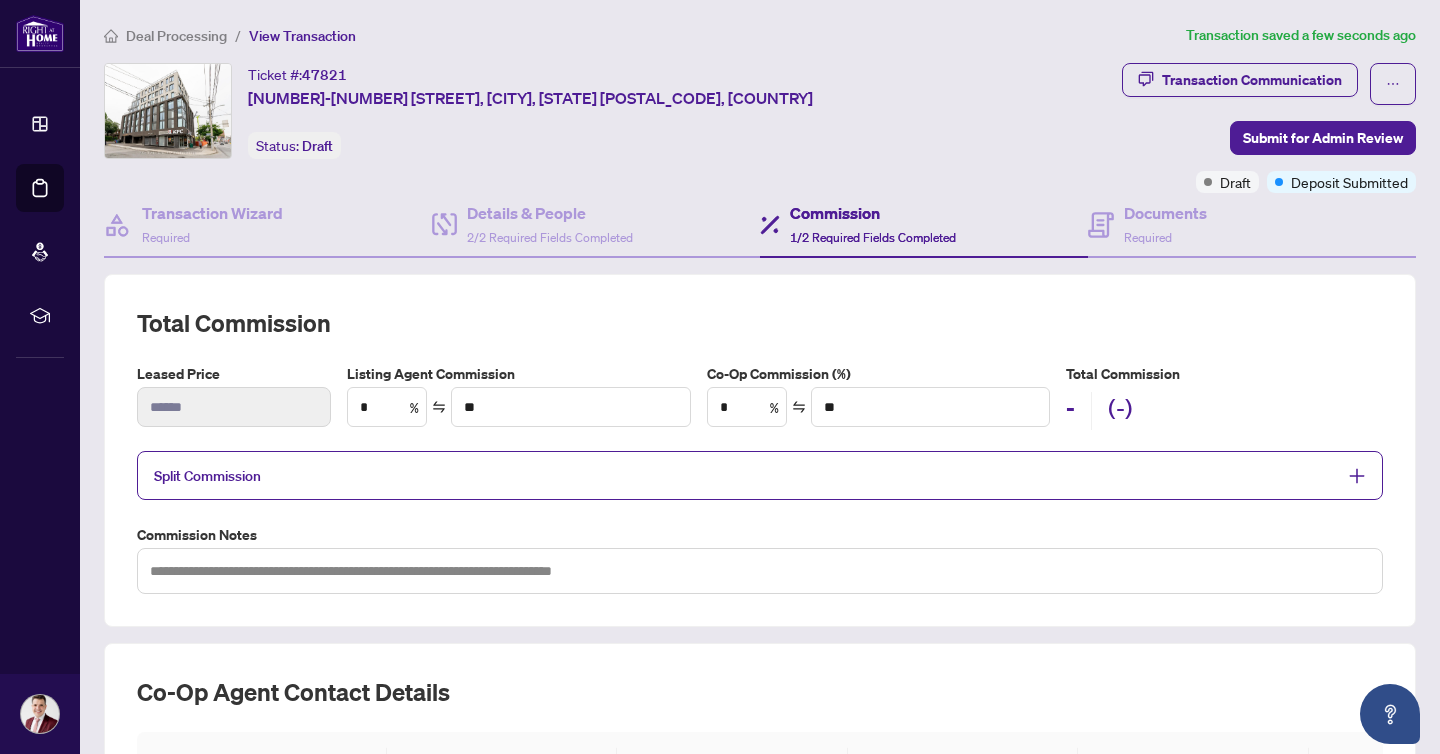 scroll, scrollTop: 34, scrollLeft: 0, axis: vertical 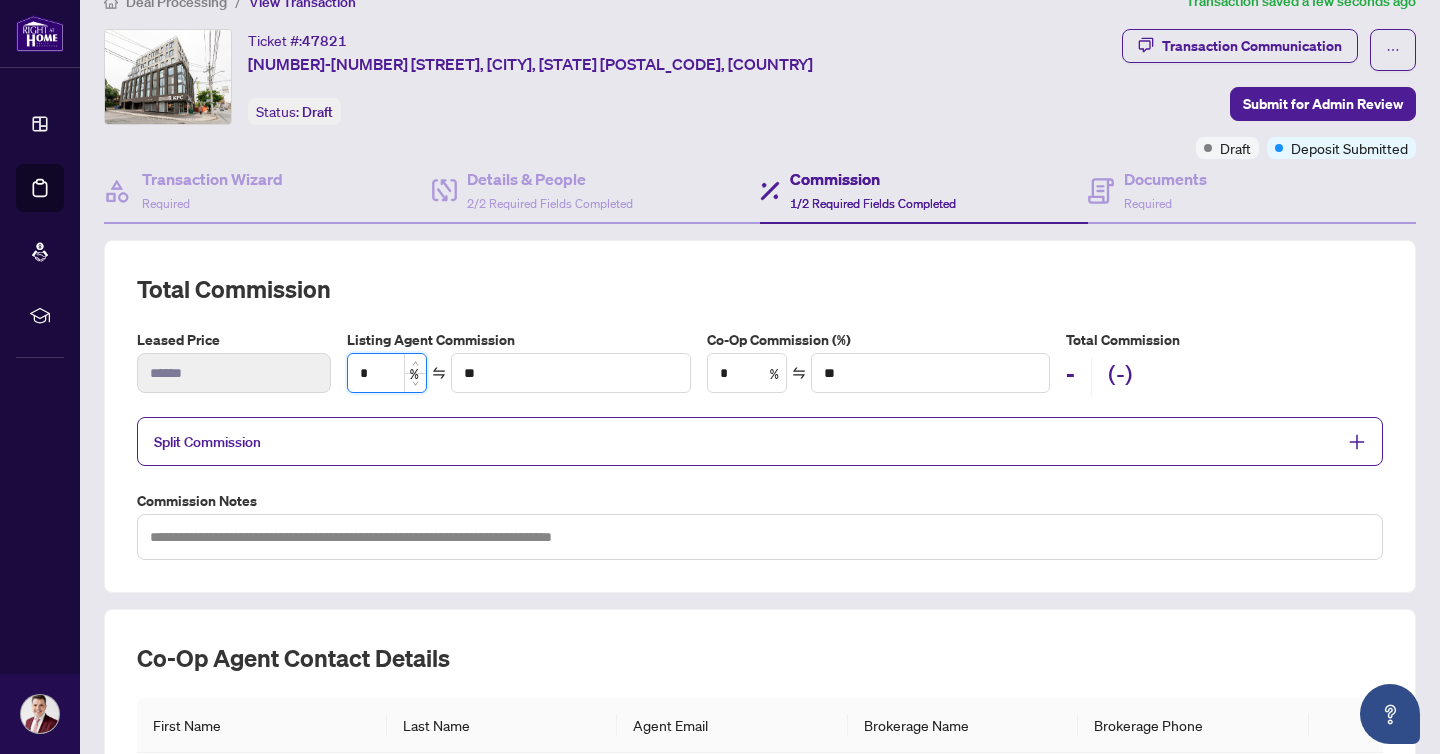 click on "*" at bounding box center (387, 373) 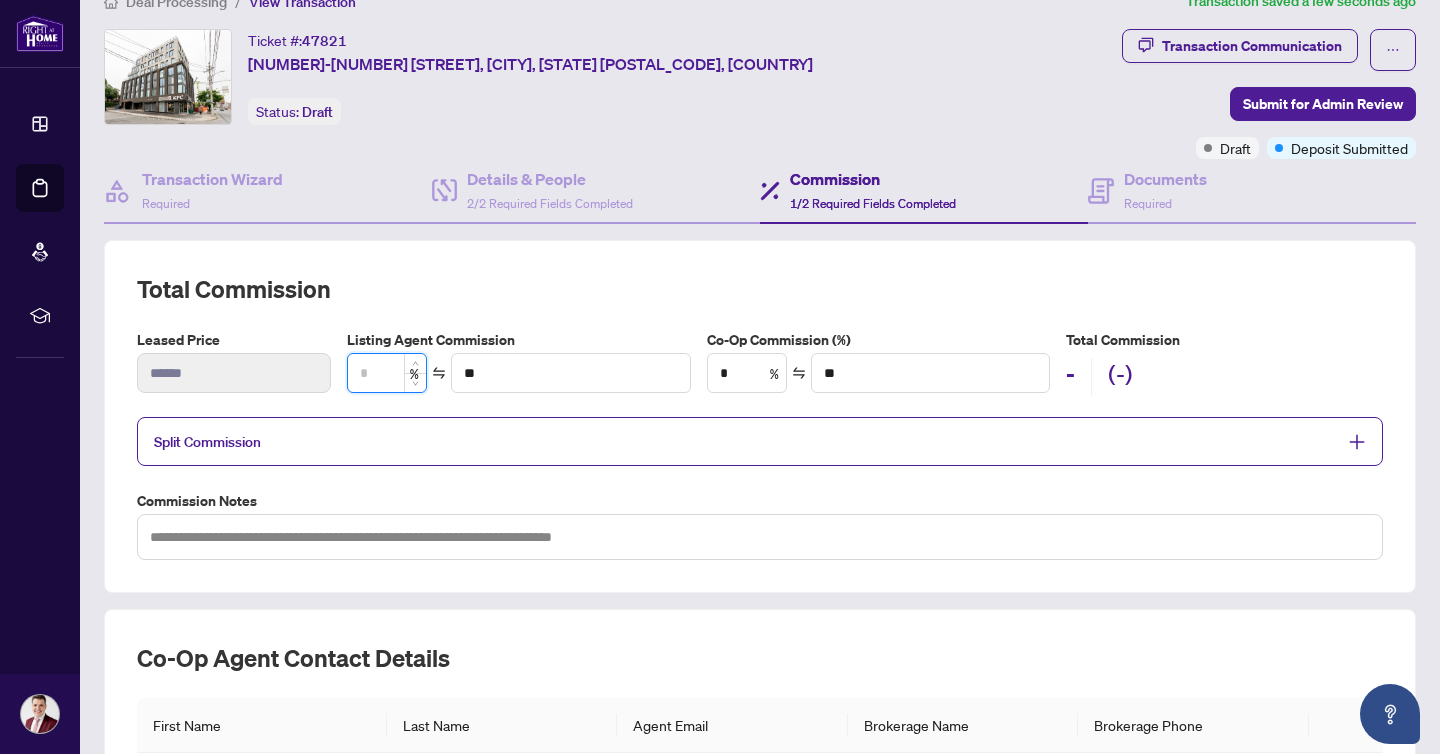 type on "*" 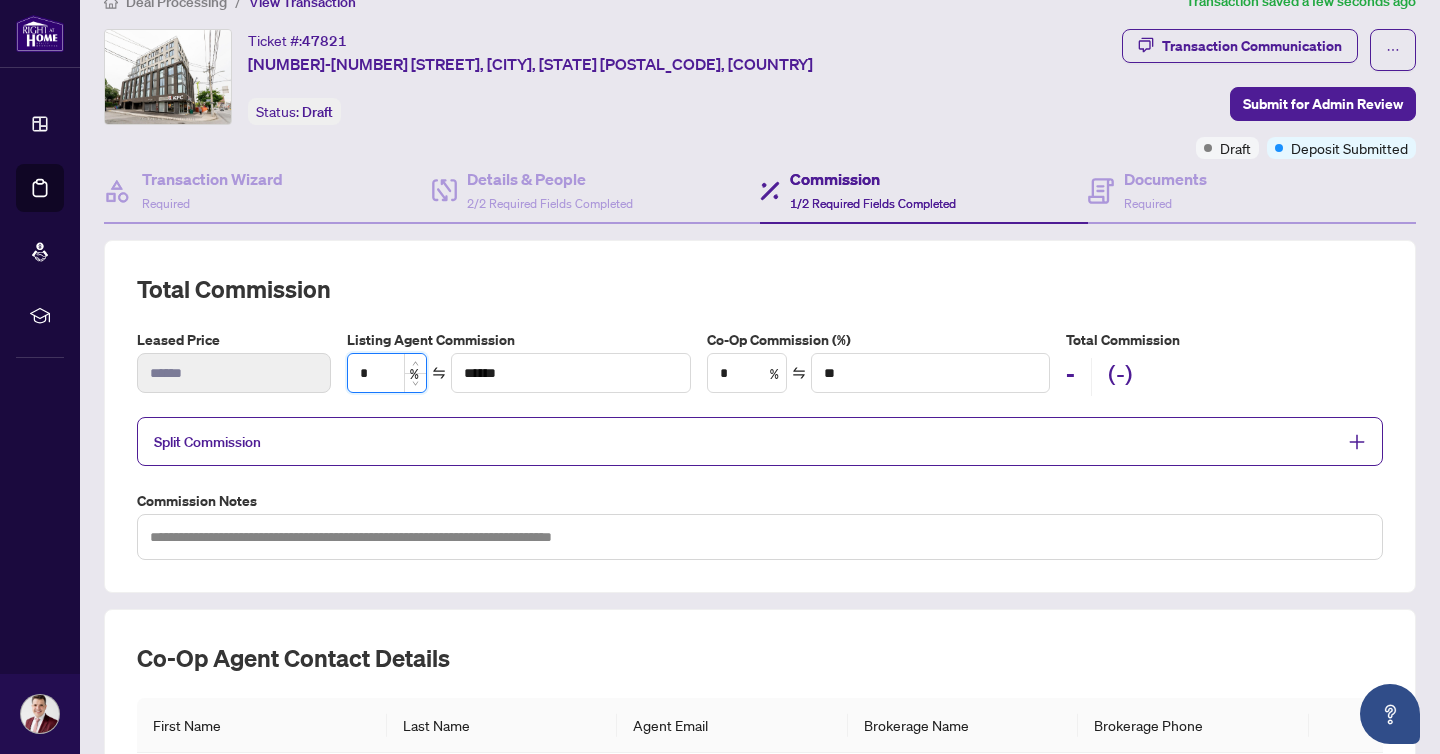 type on "**" 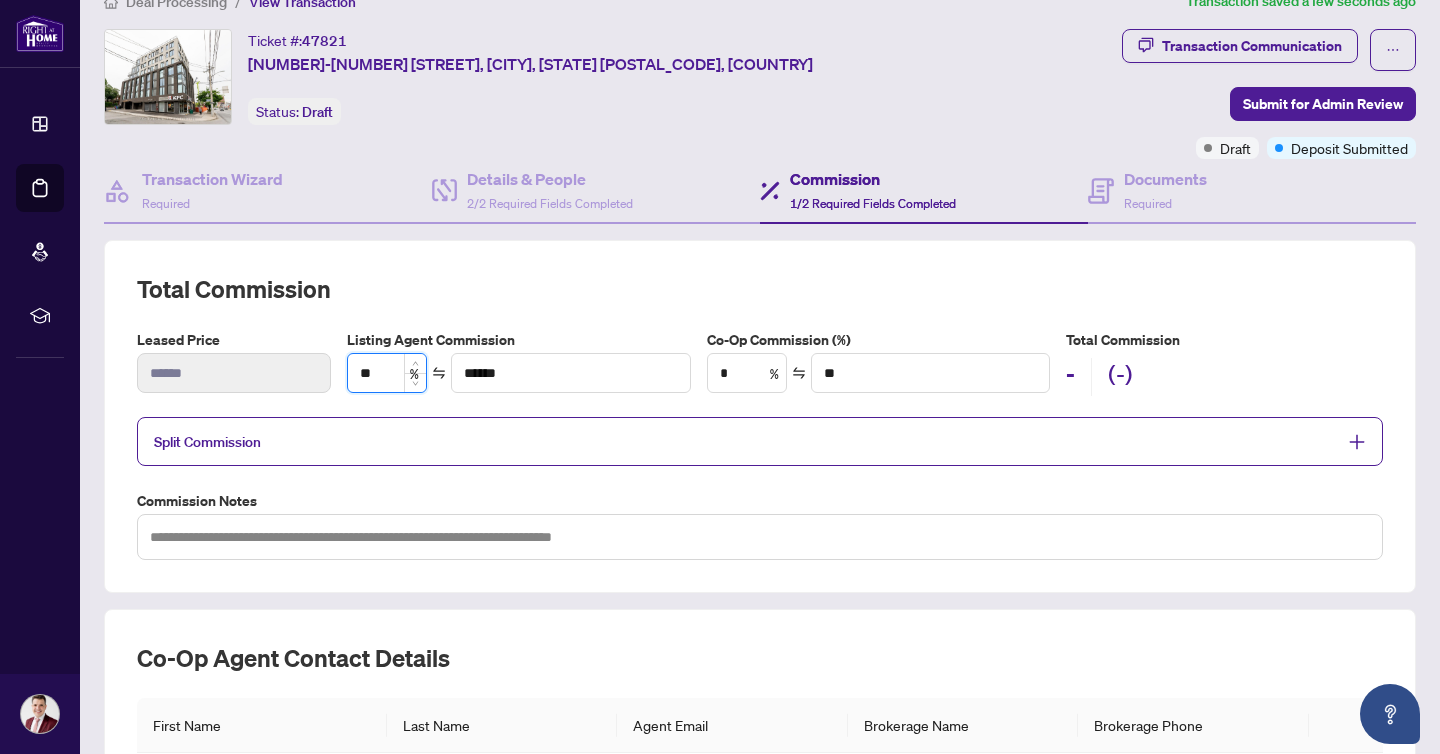 type on "******" 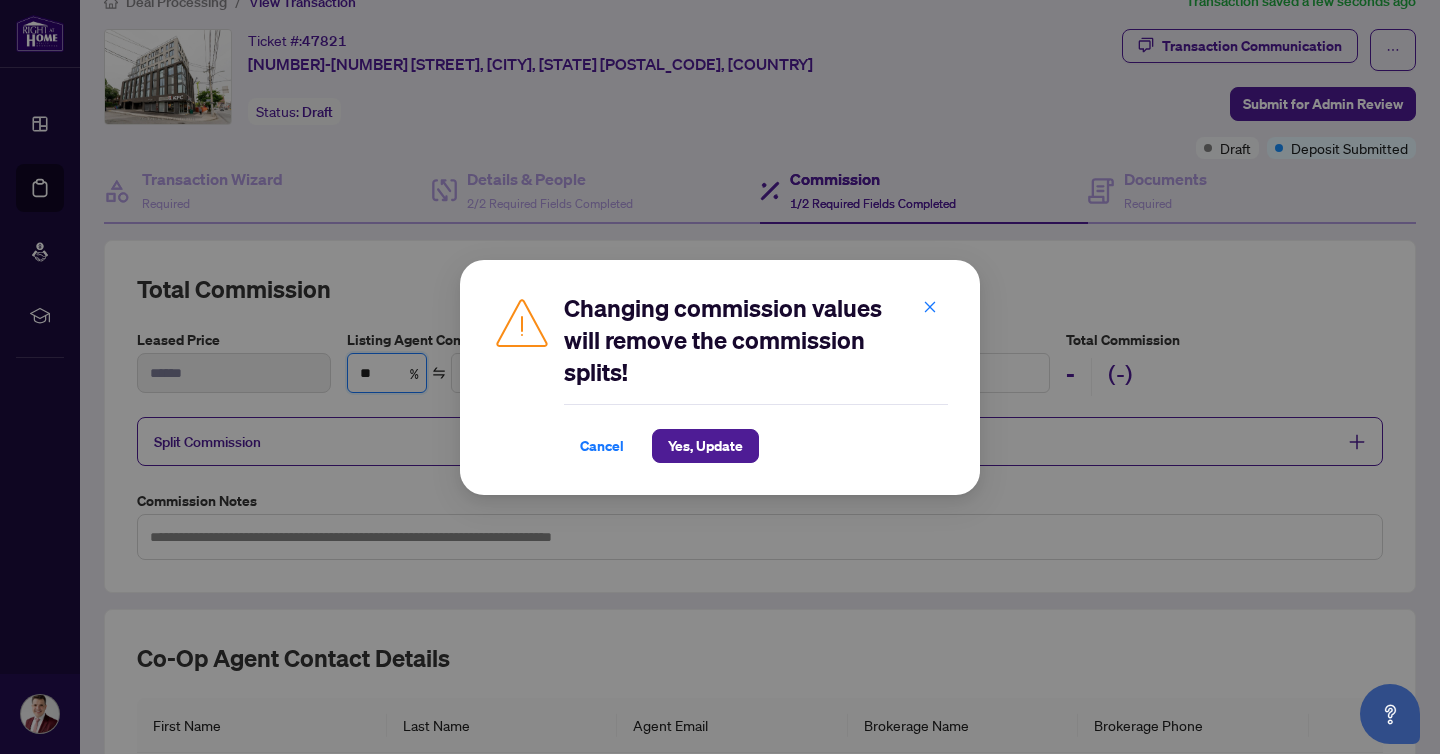 type on "**" 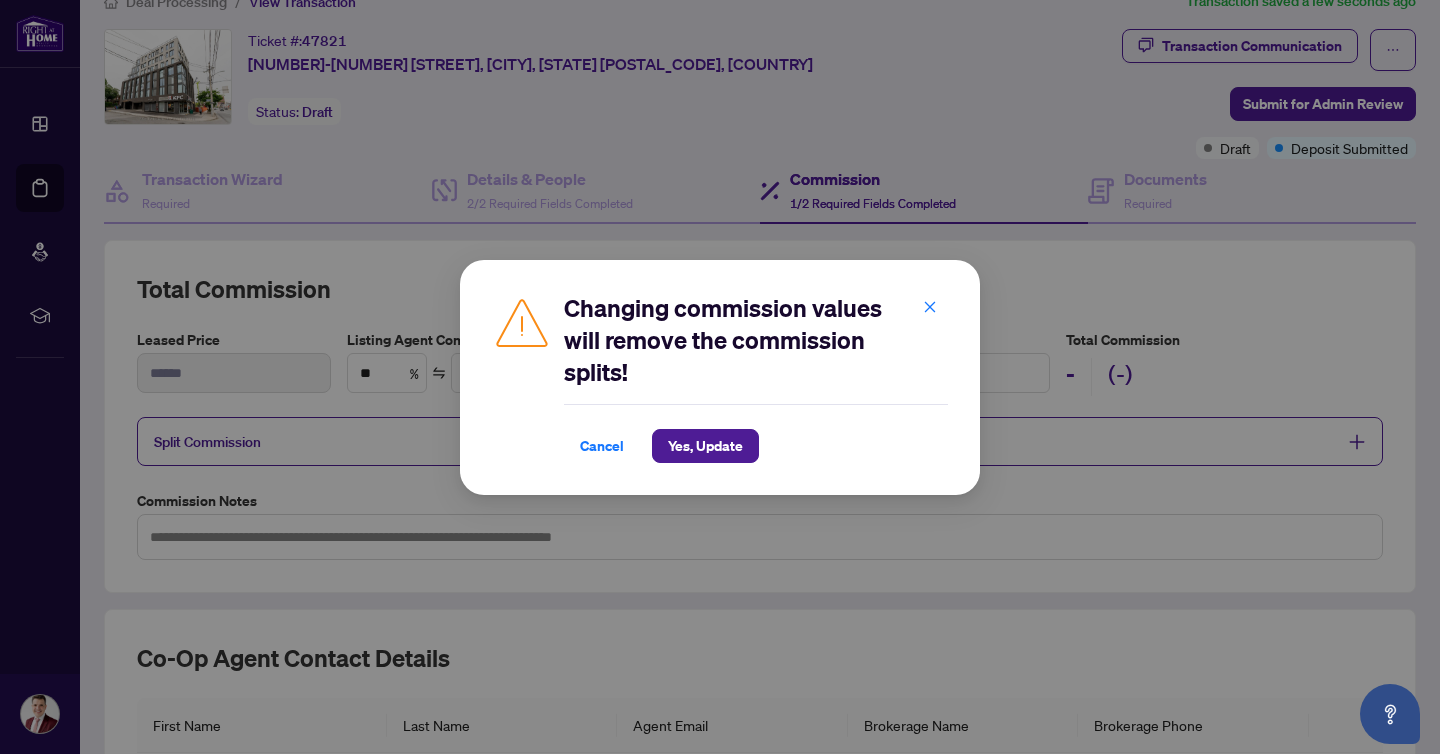 click on "Changing commission values will remove the commission splits!" at bounding box center (756, 340) 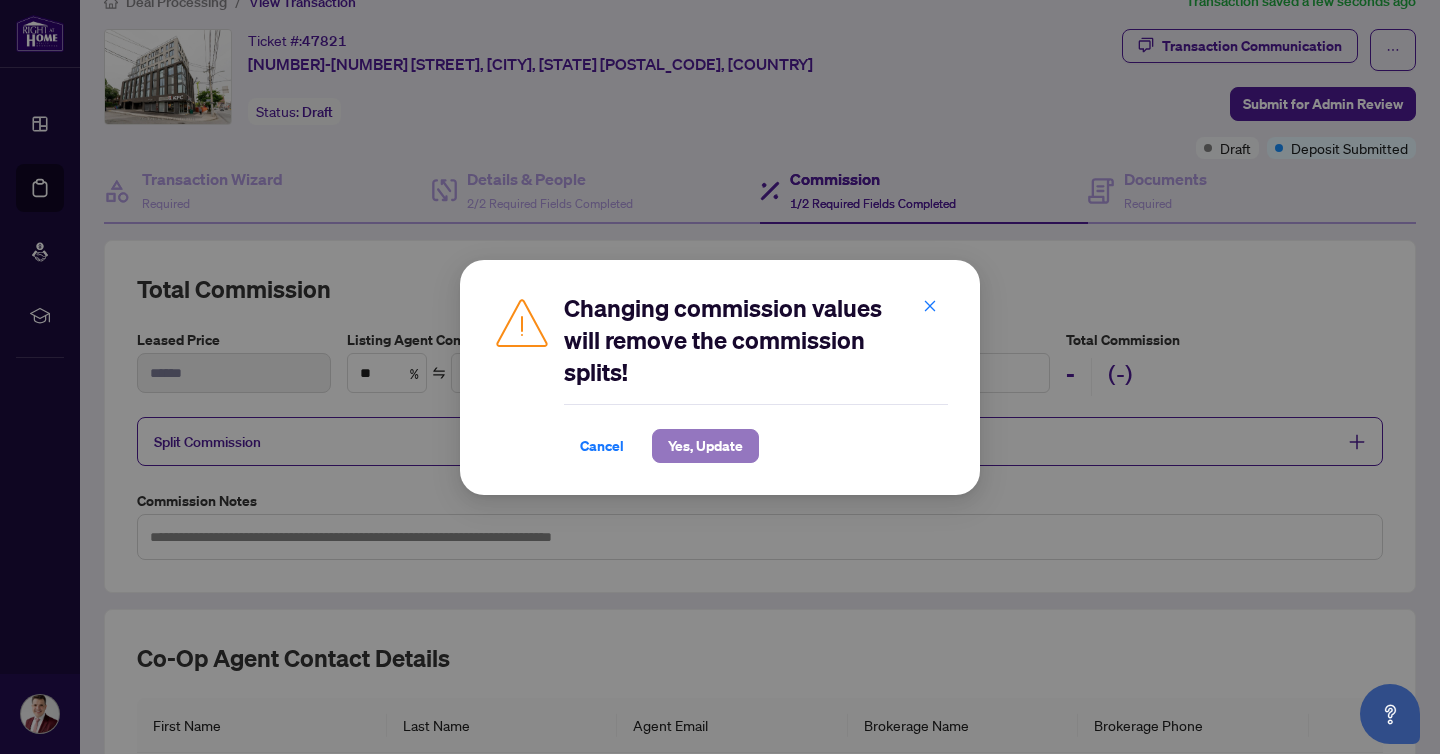 click on "Yes, Update" at bounding box center [705, 446] 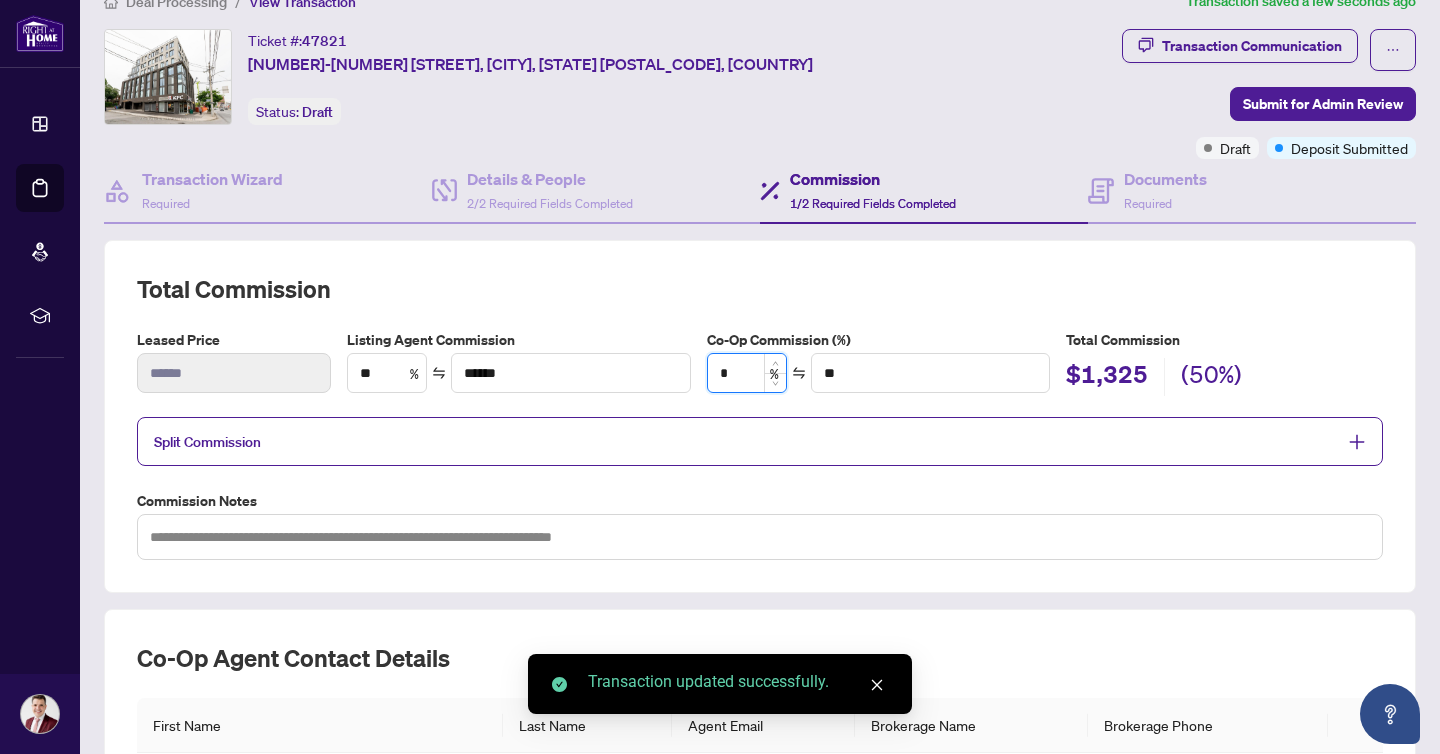 click on "*" at bounding box center (747, 373) 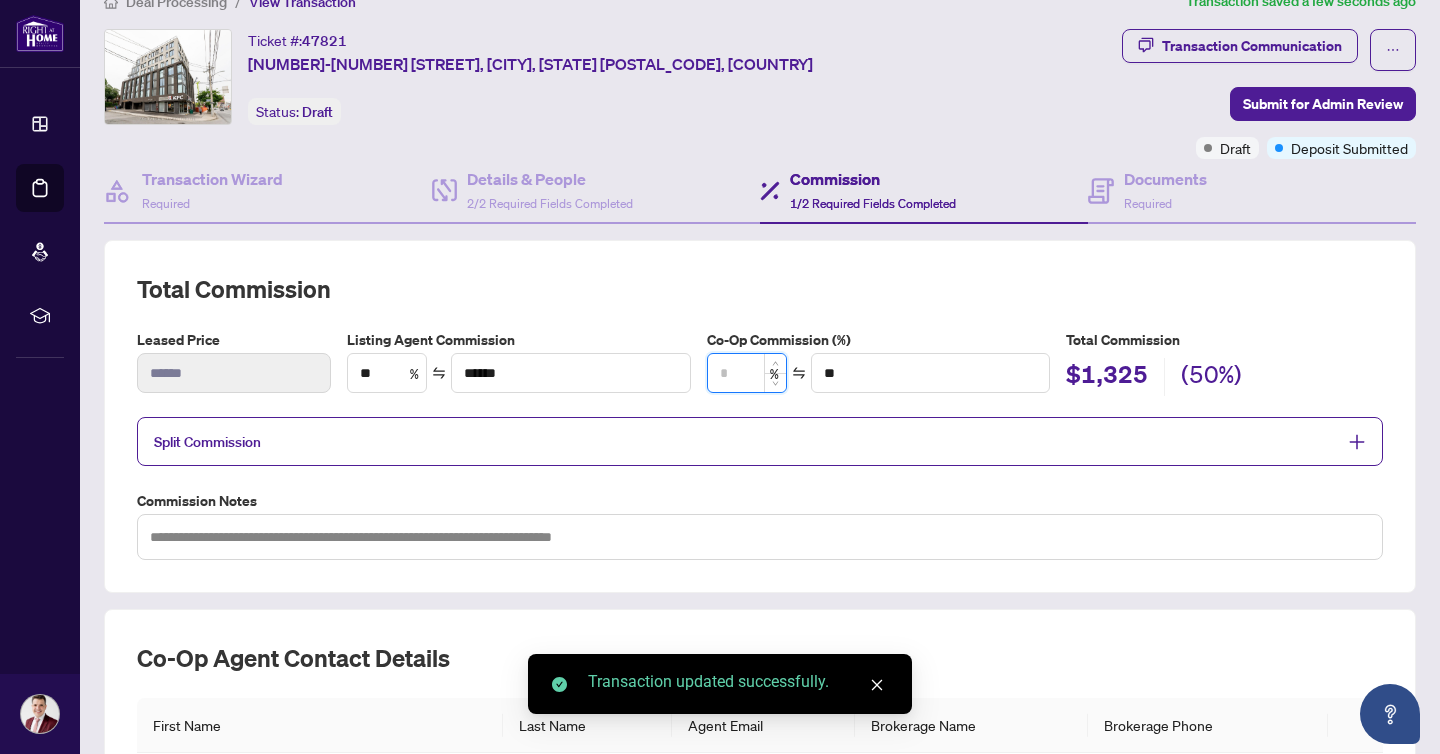 type on "*" 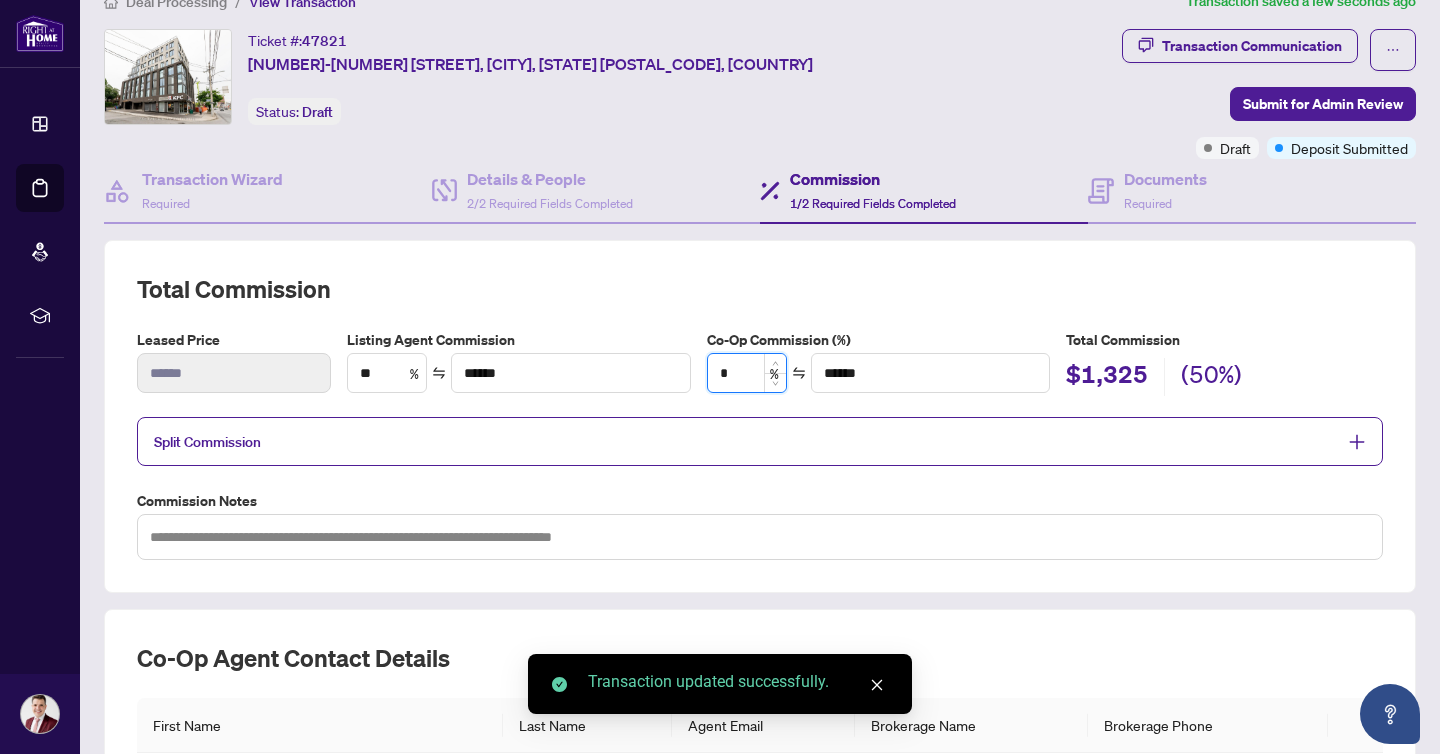 type on "**" 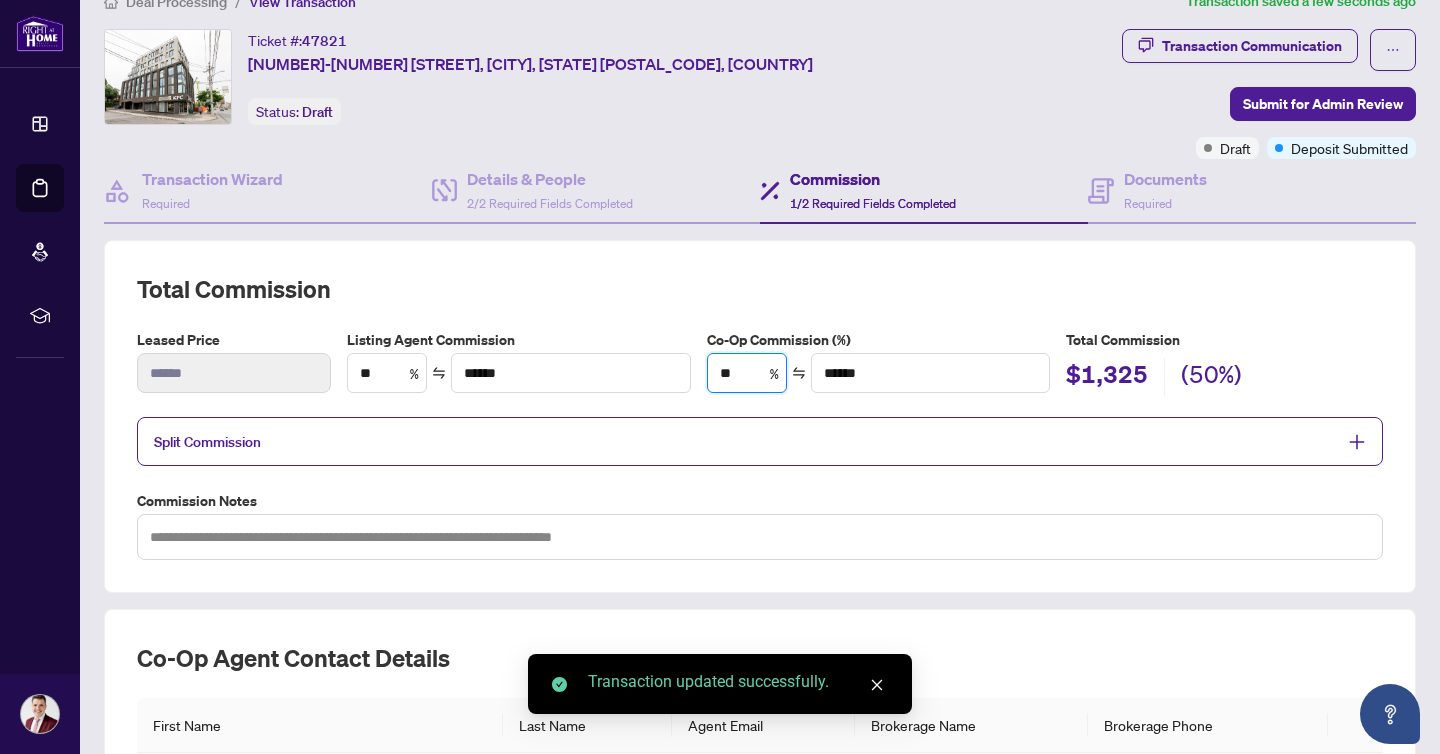 type on "**" 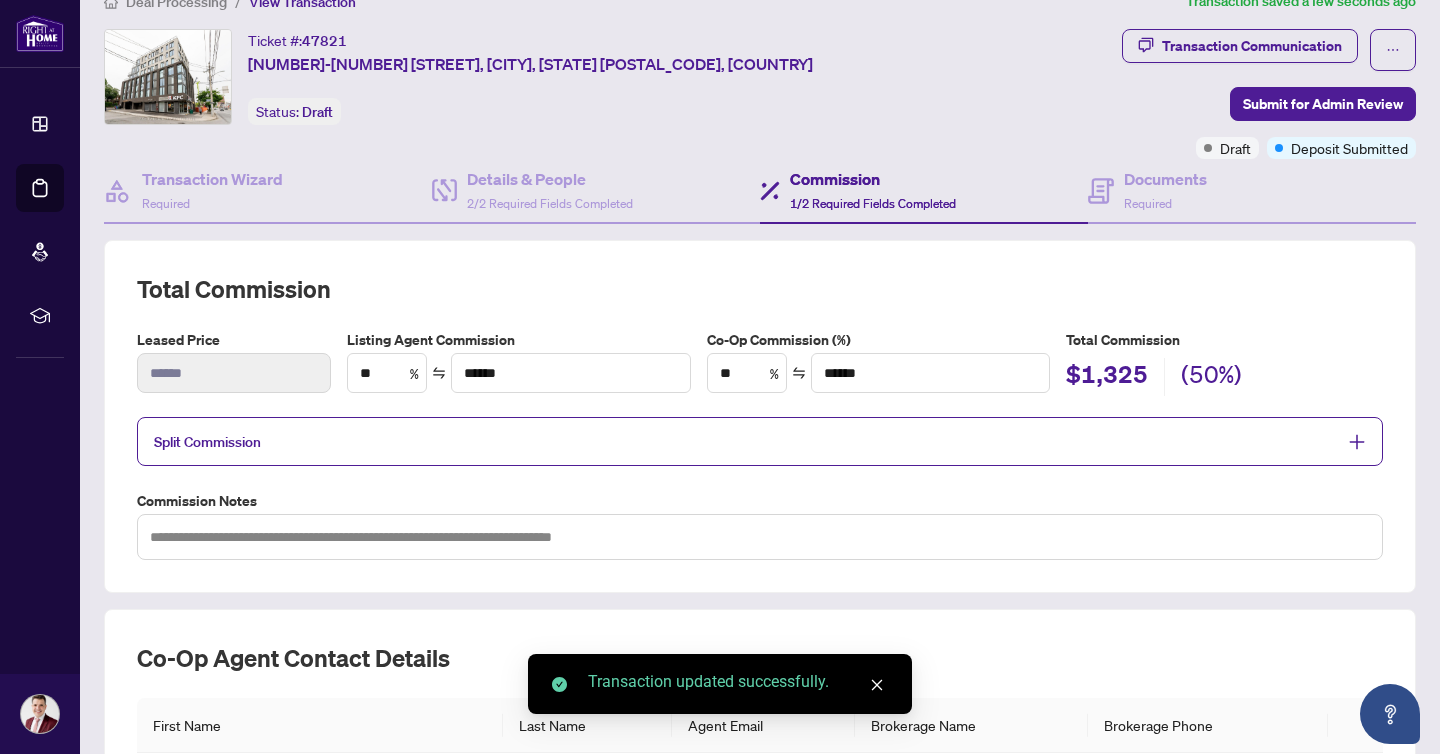 click on "Total Commission" at bounding box center (760, 289) 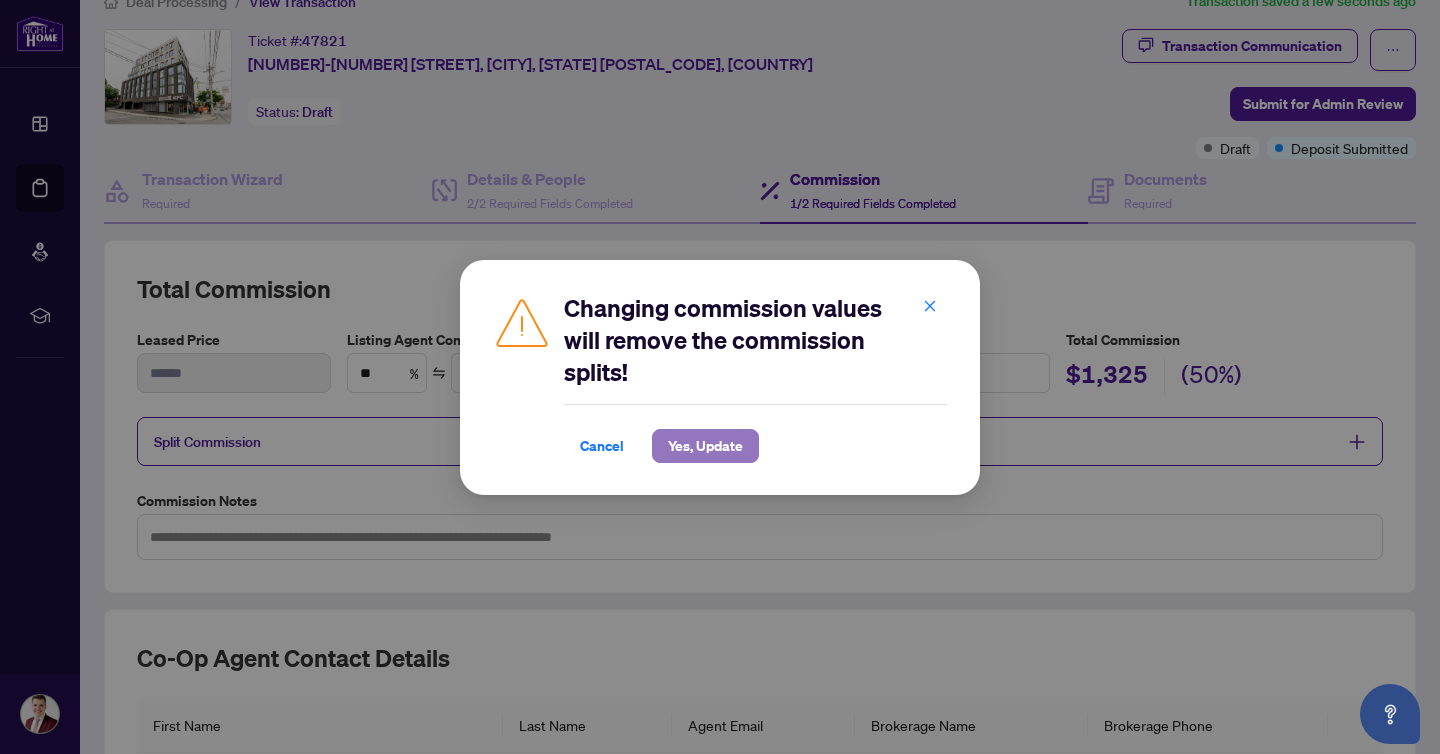 click on "Yes, Update" at bounding box center (705, 446) 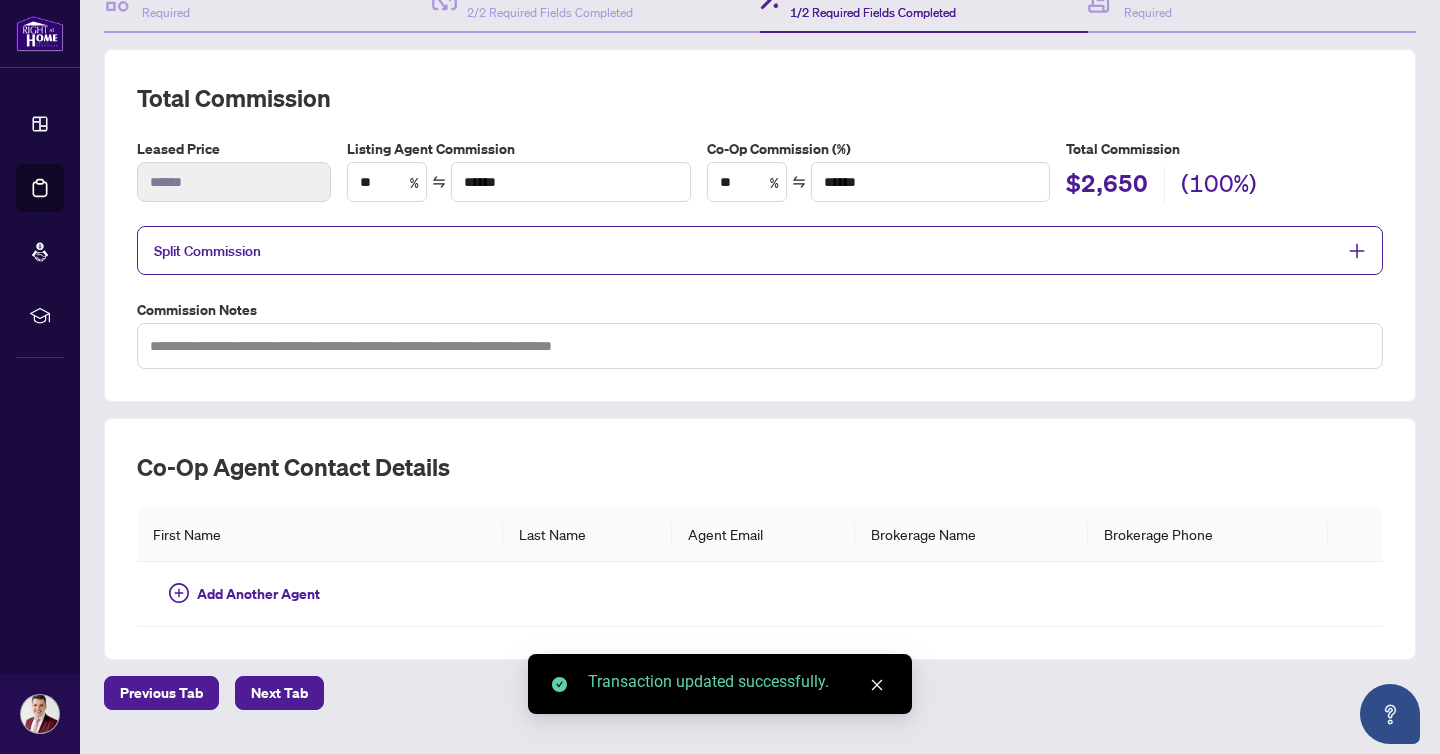 scroll, scrollTop: 272, scrollLeft: 0, axis: vertical 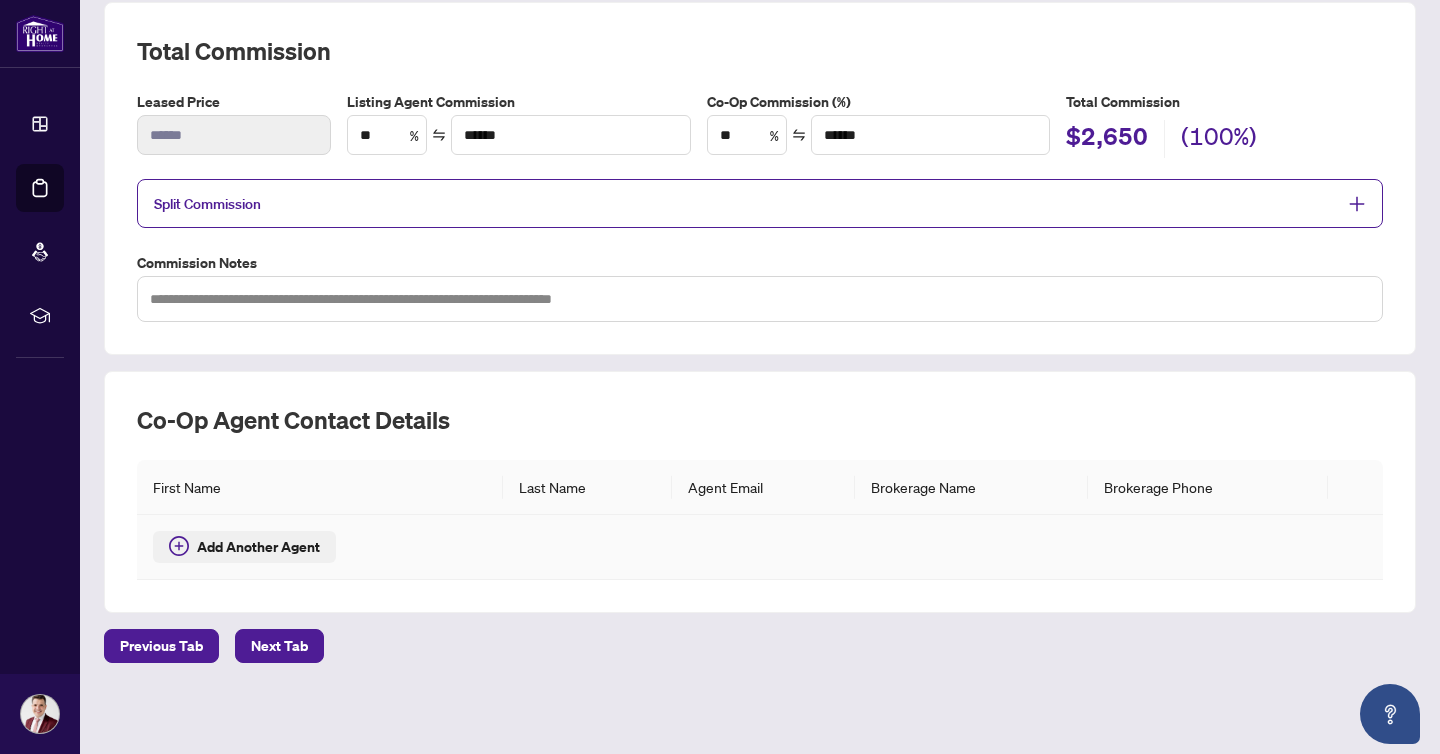 click on "Add Another Agent" at bounding box center (258, 547) 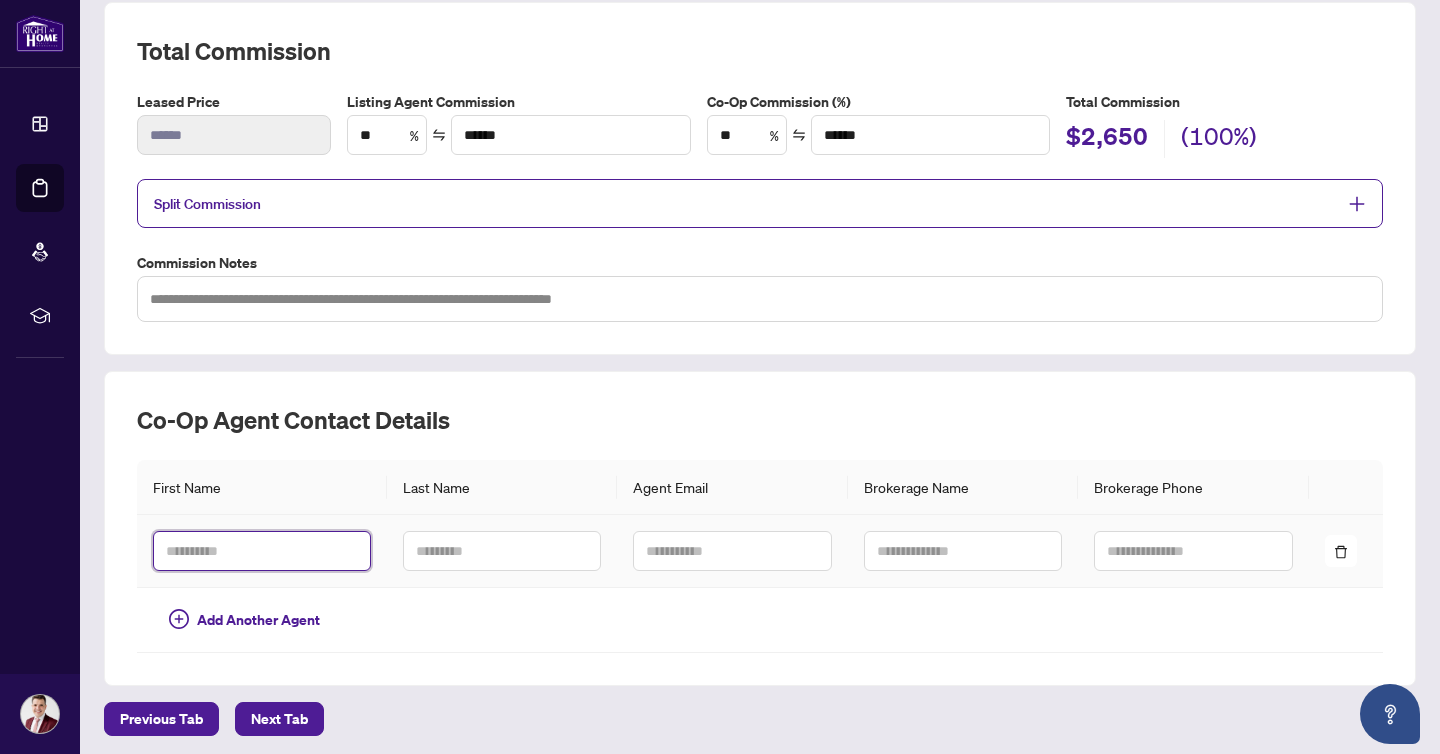 click at bounding box center (262, 551) 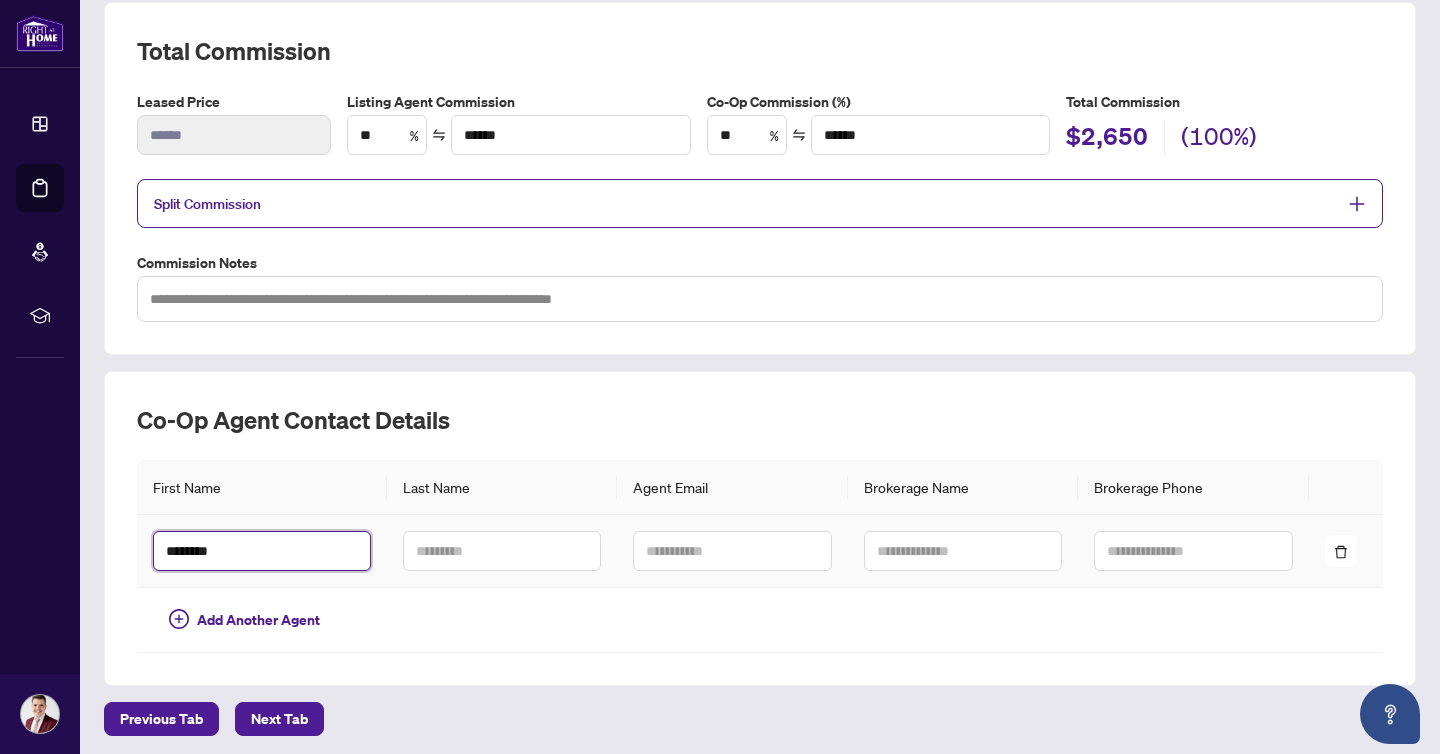 type on "********" 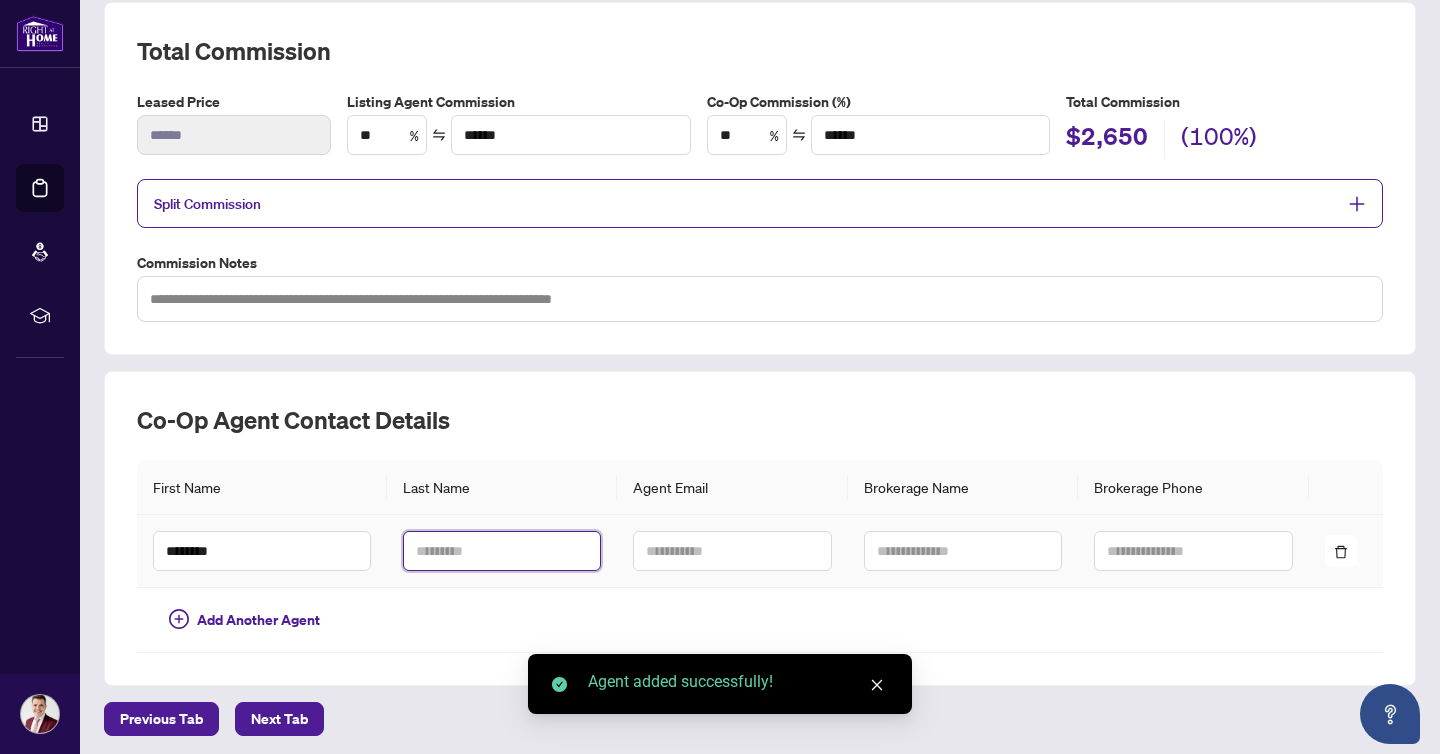 click at bounding box center (502, 551) 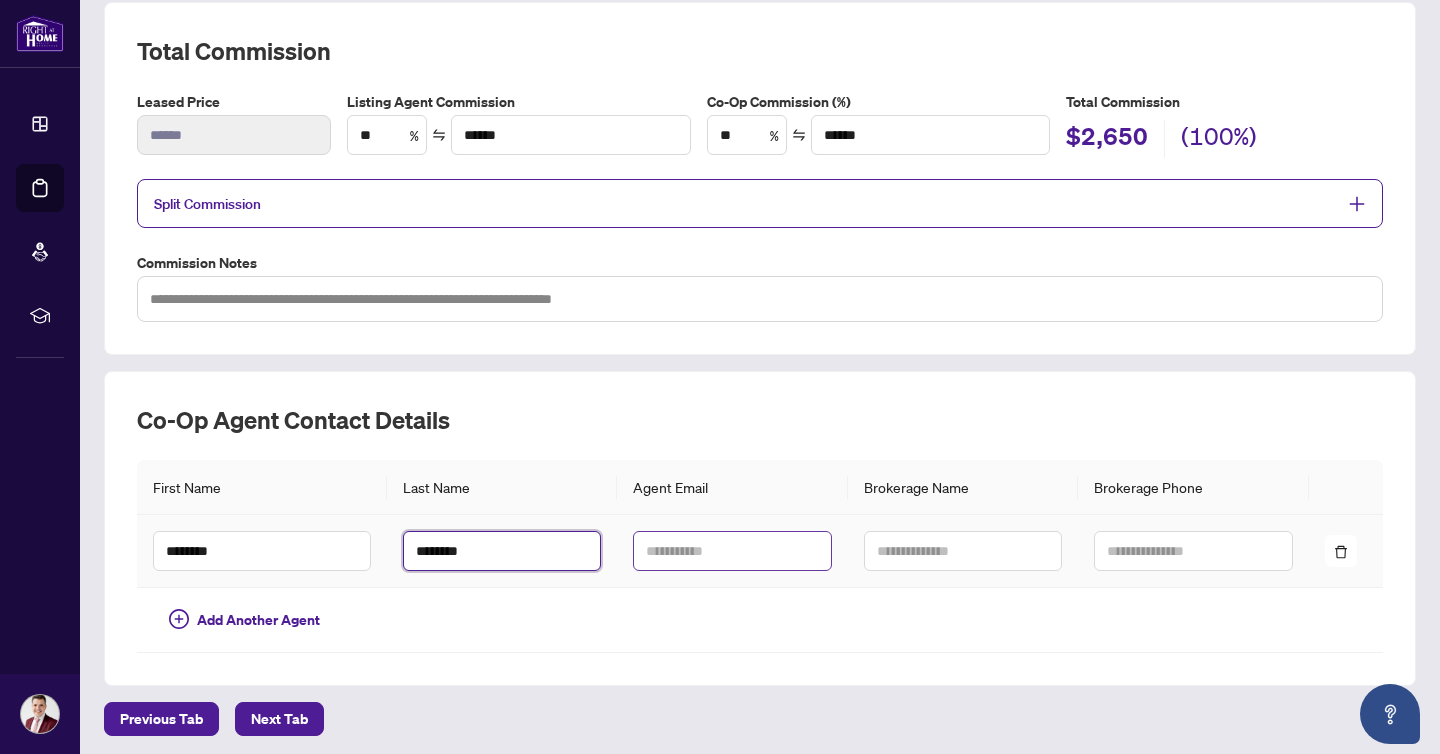 type on "********" 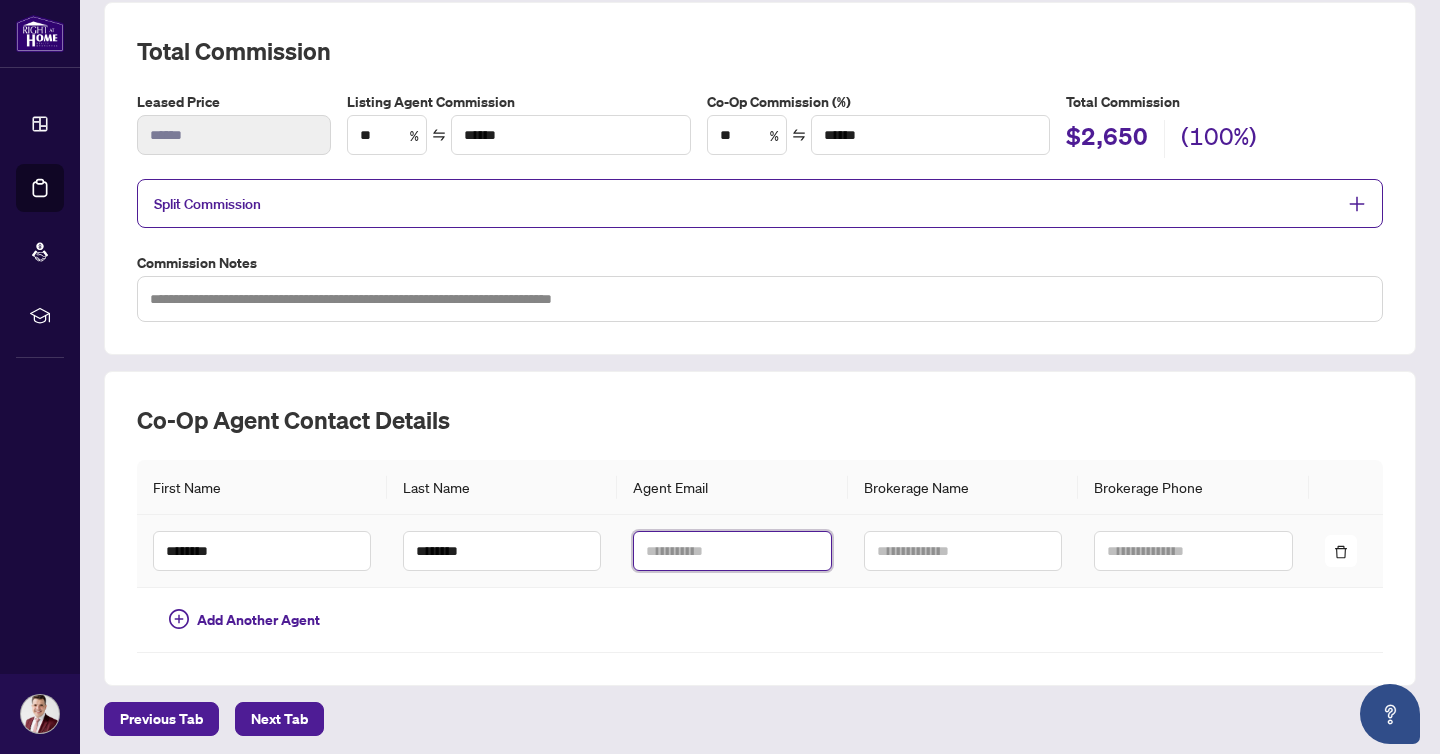 click at bounding box center (732, 551) 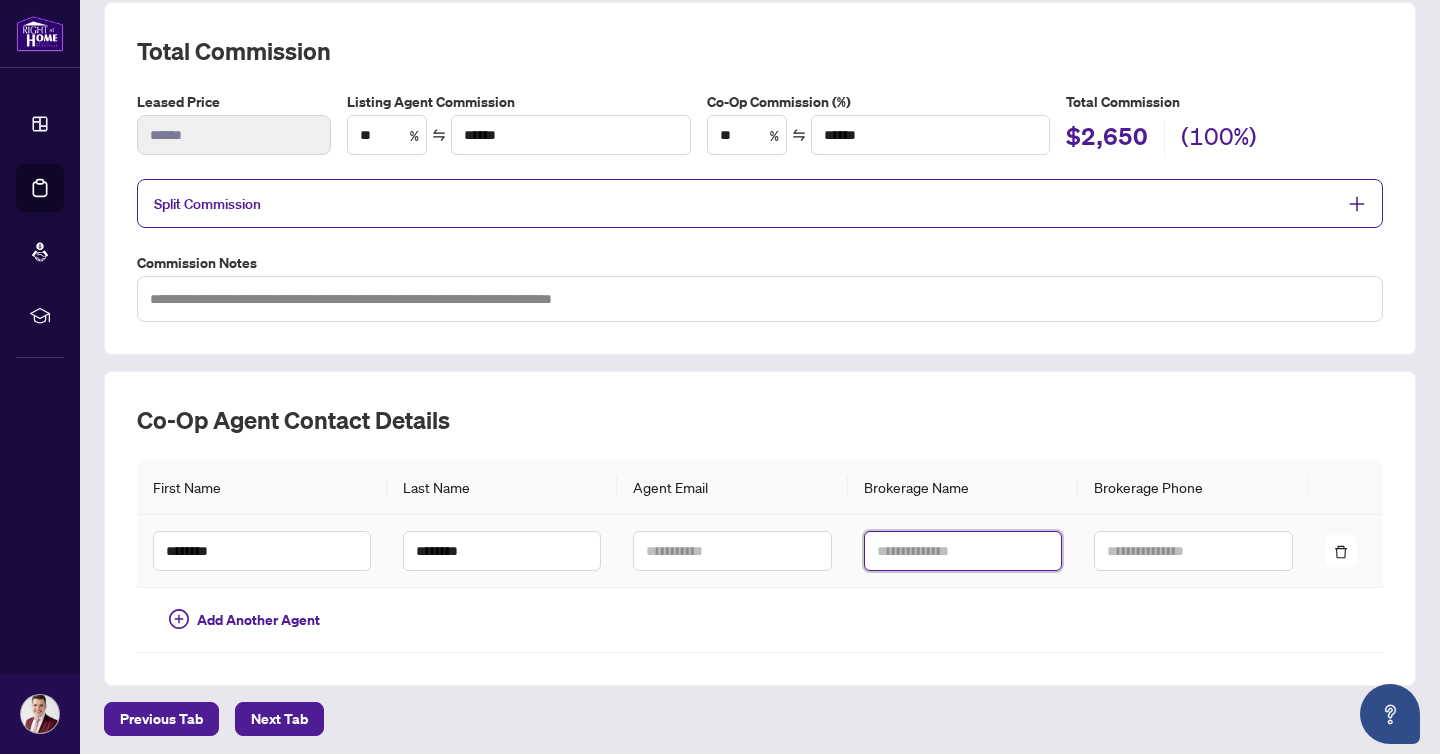 click at bounding box center (963, 551) 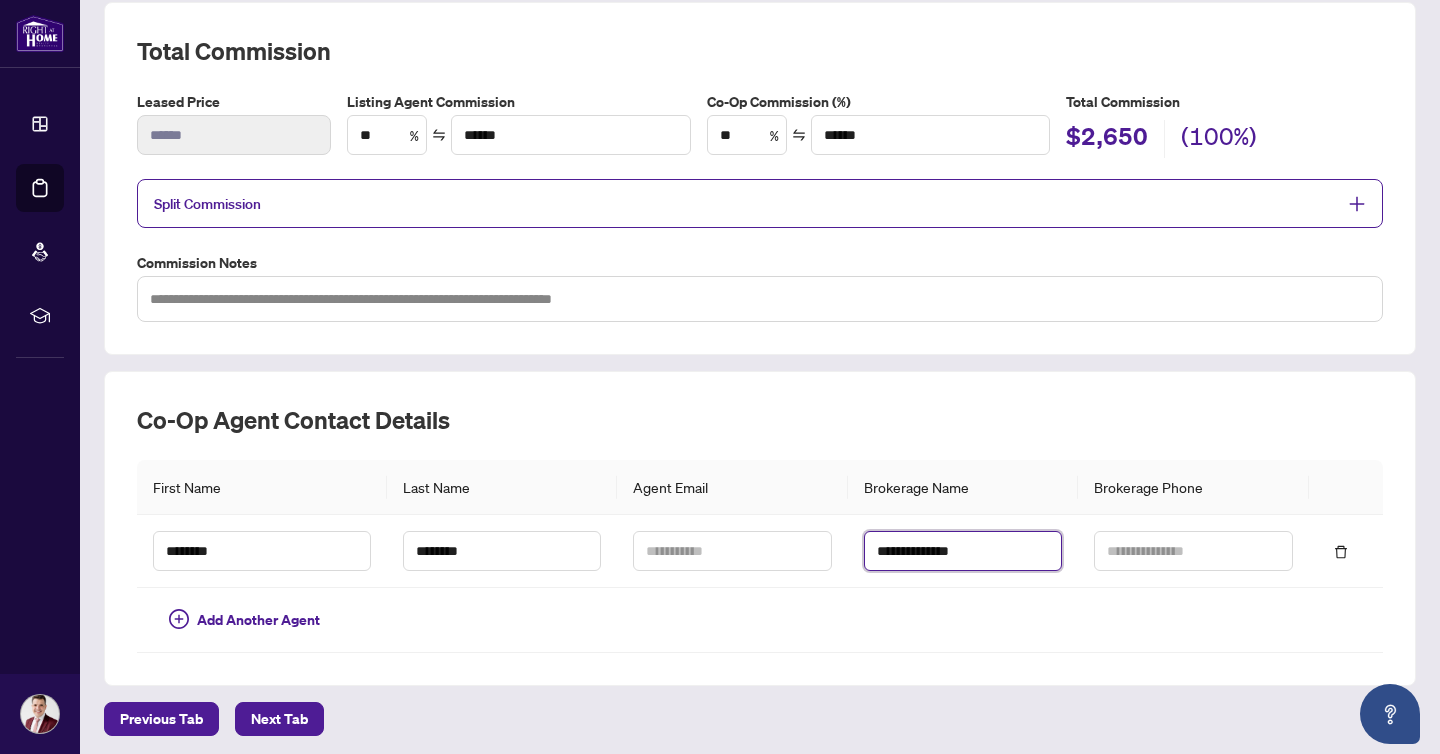type on "**********" 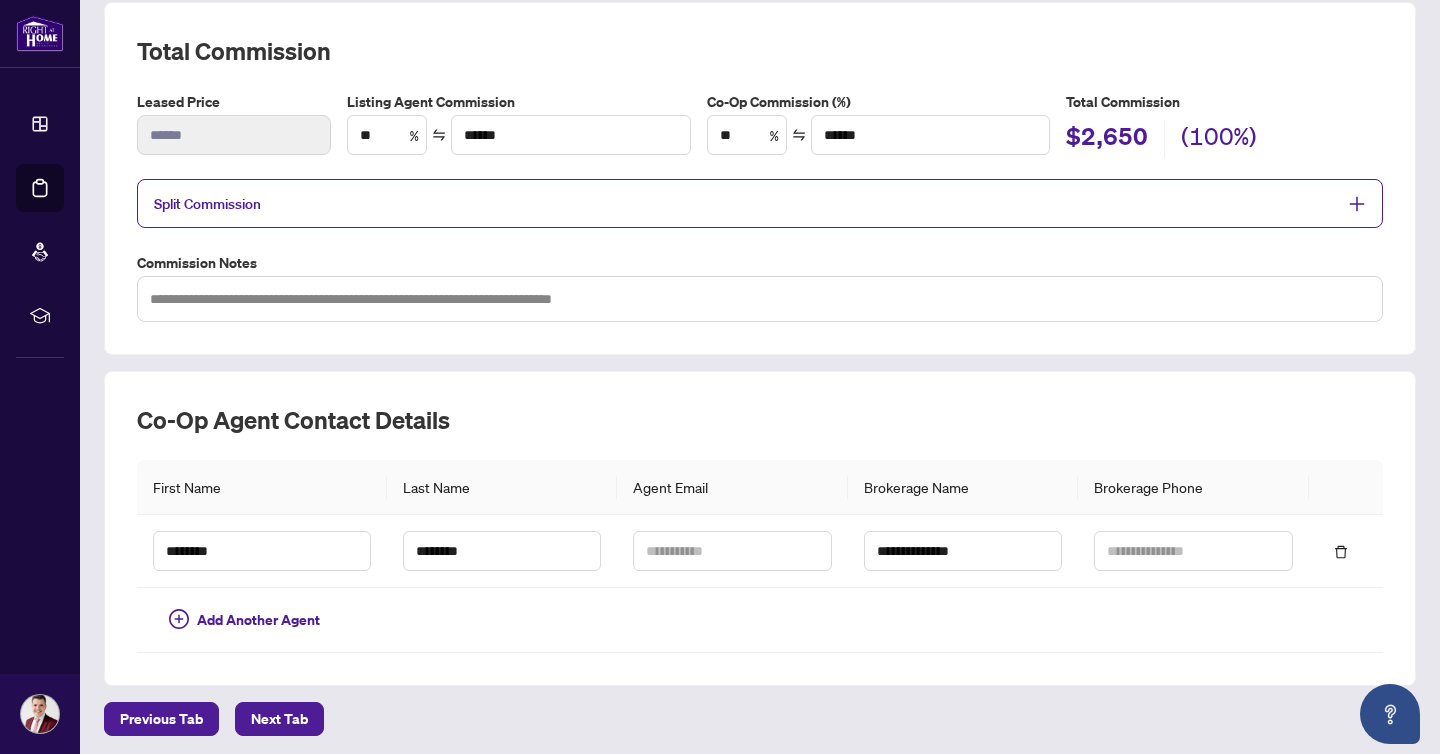 click on "Total Commission Leased Price ****** Listing Agent Commission ** % ****** Co-Op Commission (%) ** % ****** Total Commission   $2,650 (100%) Split Commission   Commission Notes" at bounding box center (760, 178) 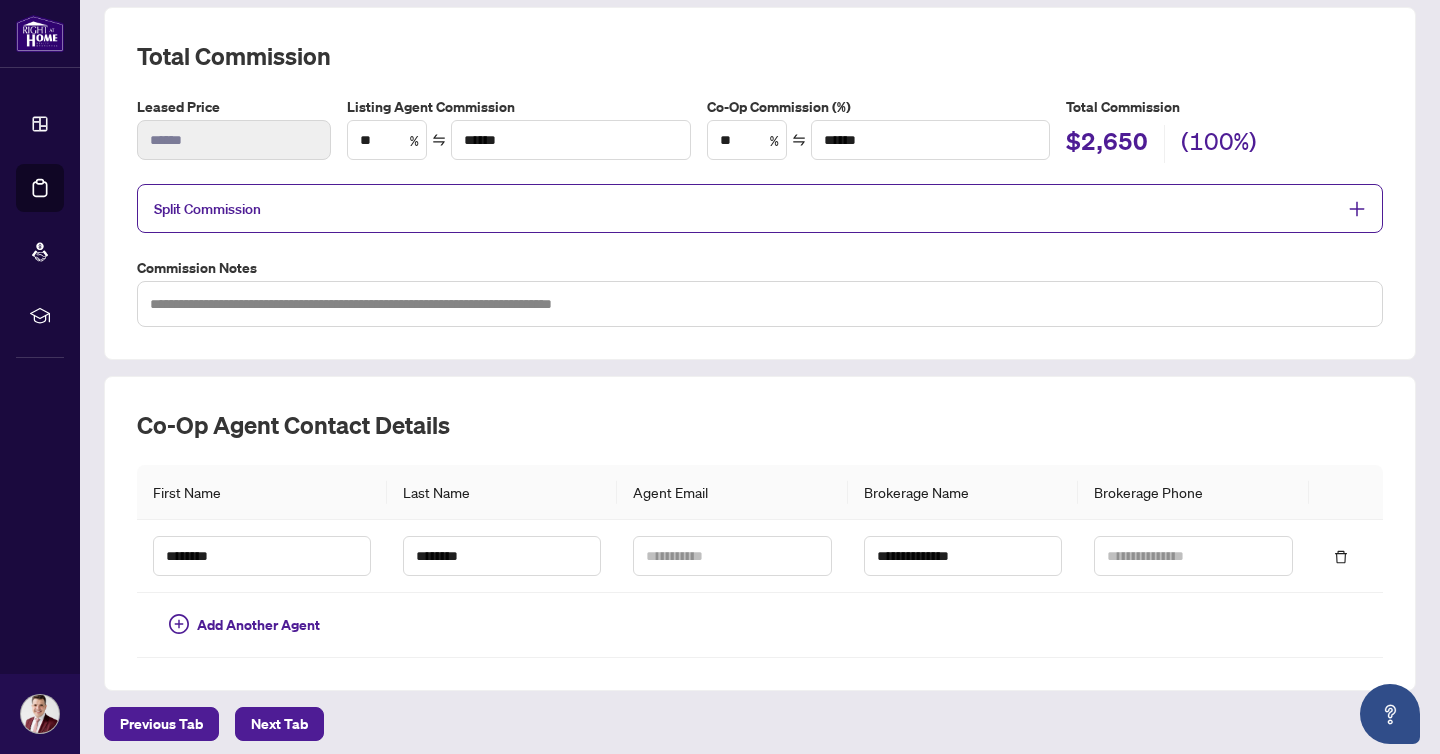 scroll, scrollTop: 0, scrollLeft: 0, axis: both 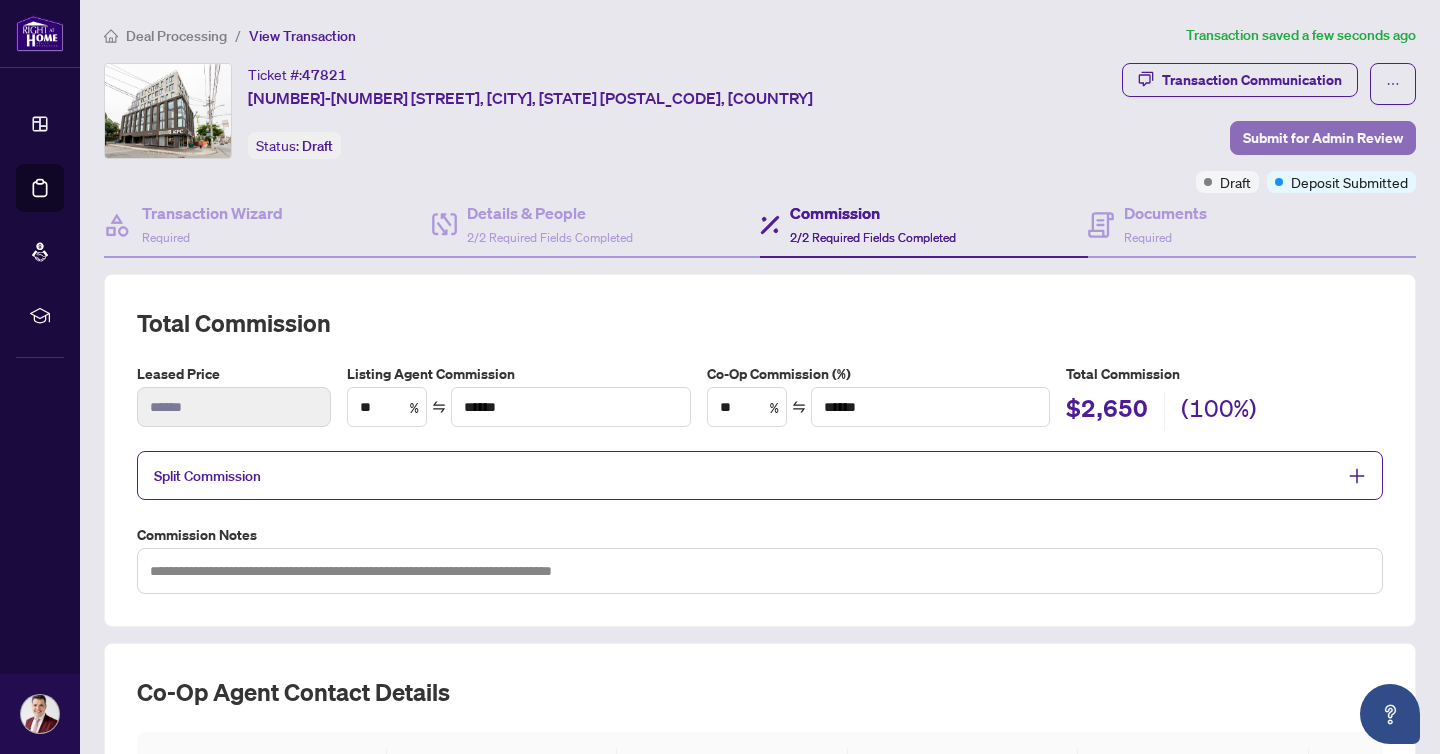 click on "Submit for Admin Review" at bounding box center [1323, 138] 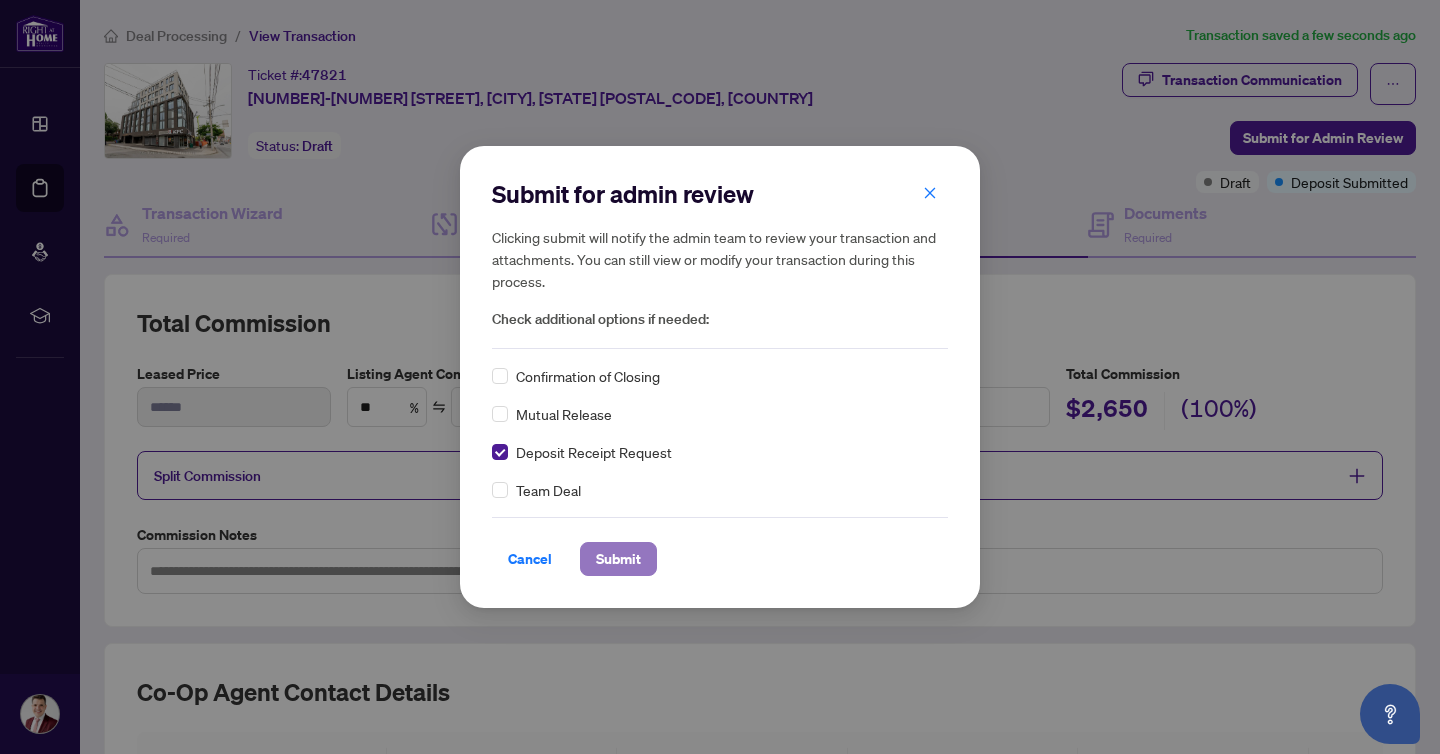 click on "Submit" at bounding box center [618, 559] 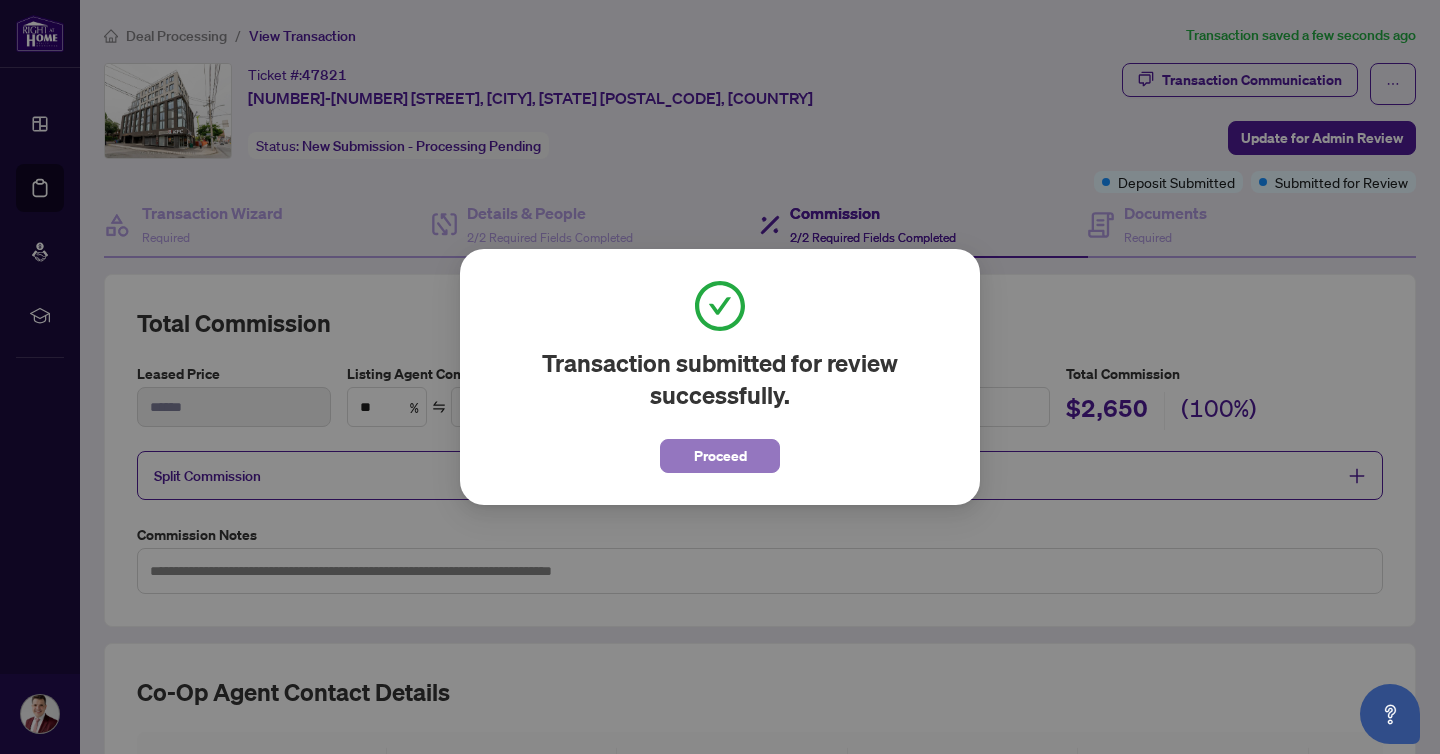 click on "Proceed" at bounding box center (720, 456) 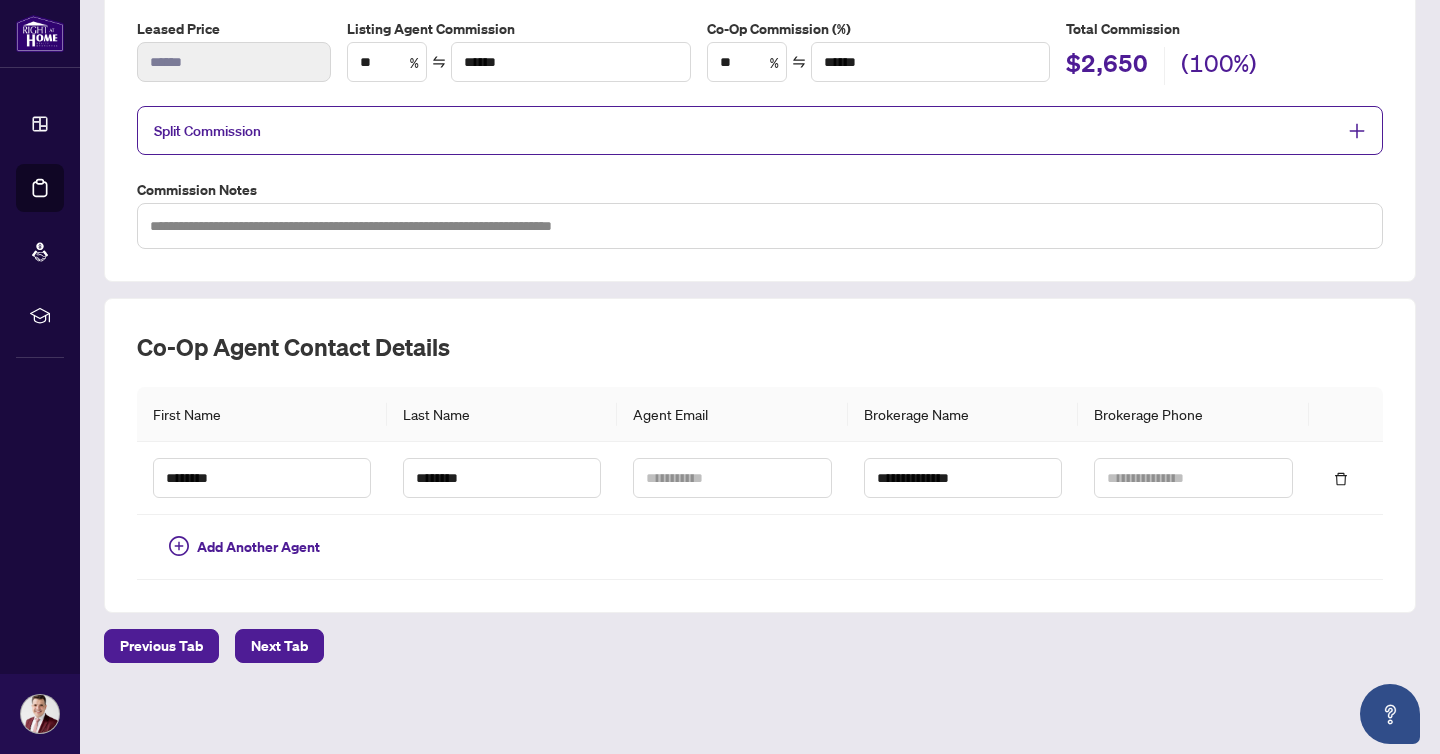 scroll, scrollTop: 0, scrollLeft: 0, axis: both 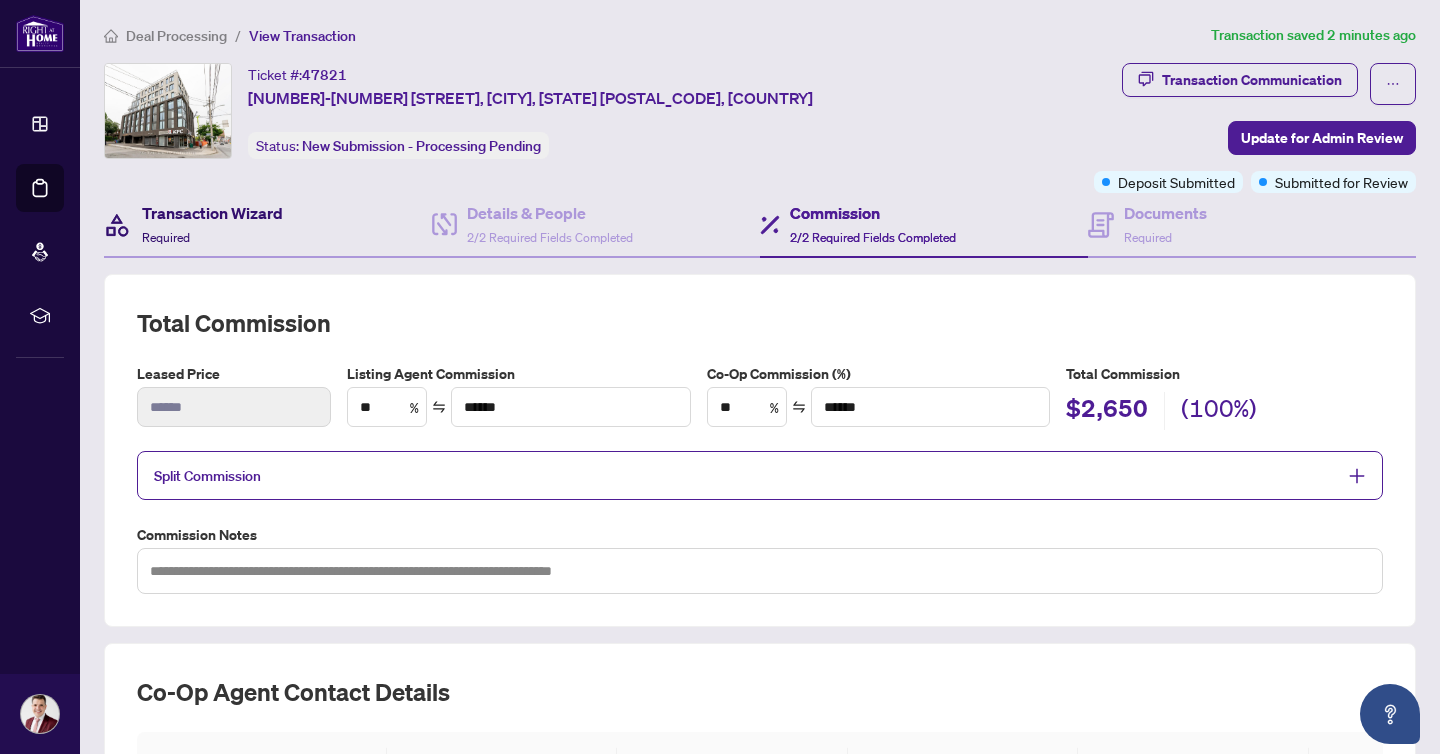 click on "Transaction Wizard Required" at bounding box center (212, 224) 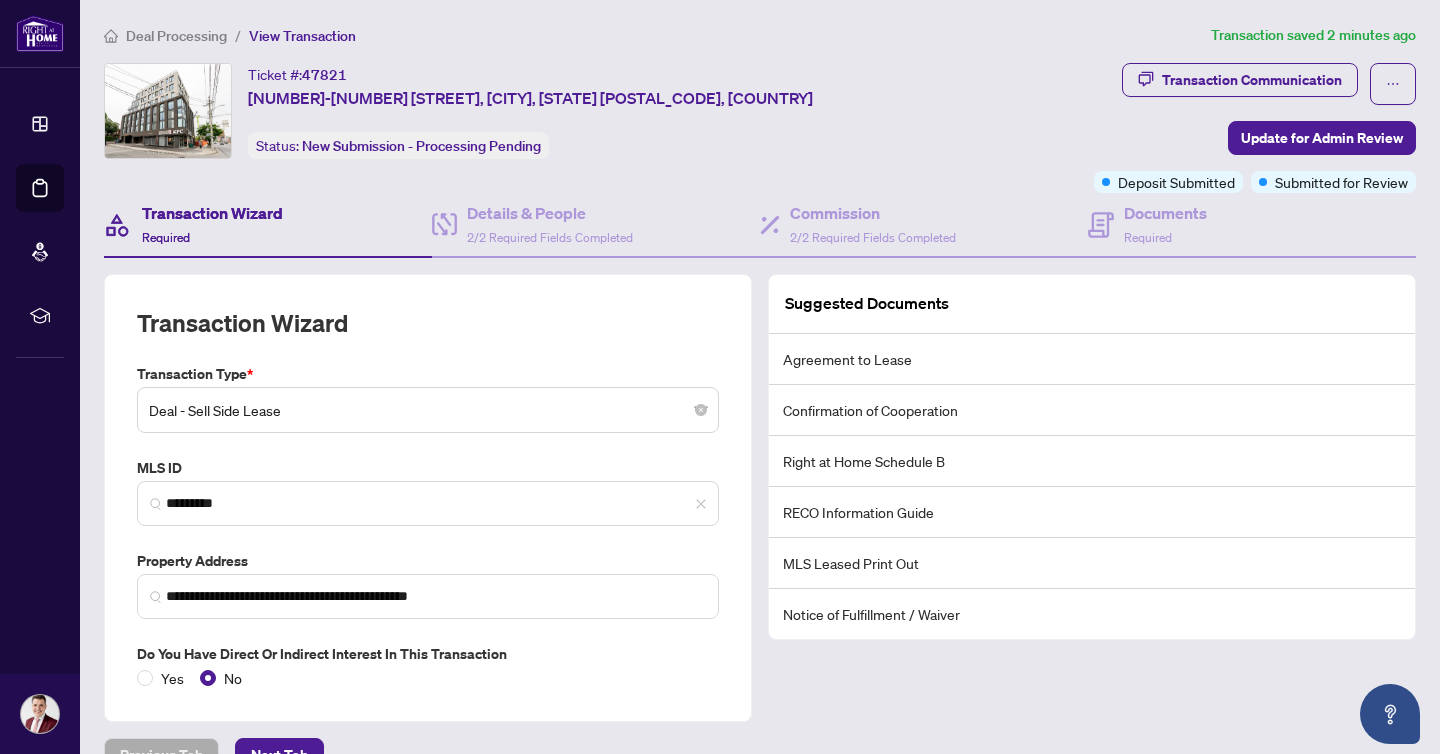 click on "**********" at bounding box center [760, 433] 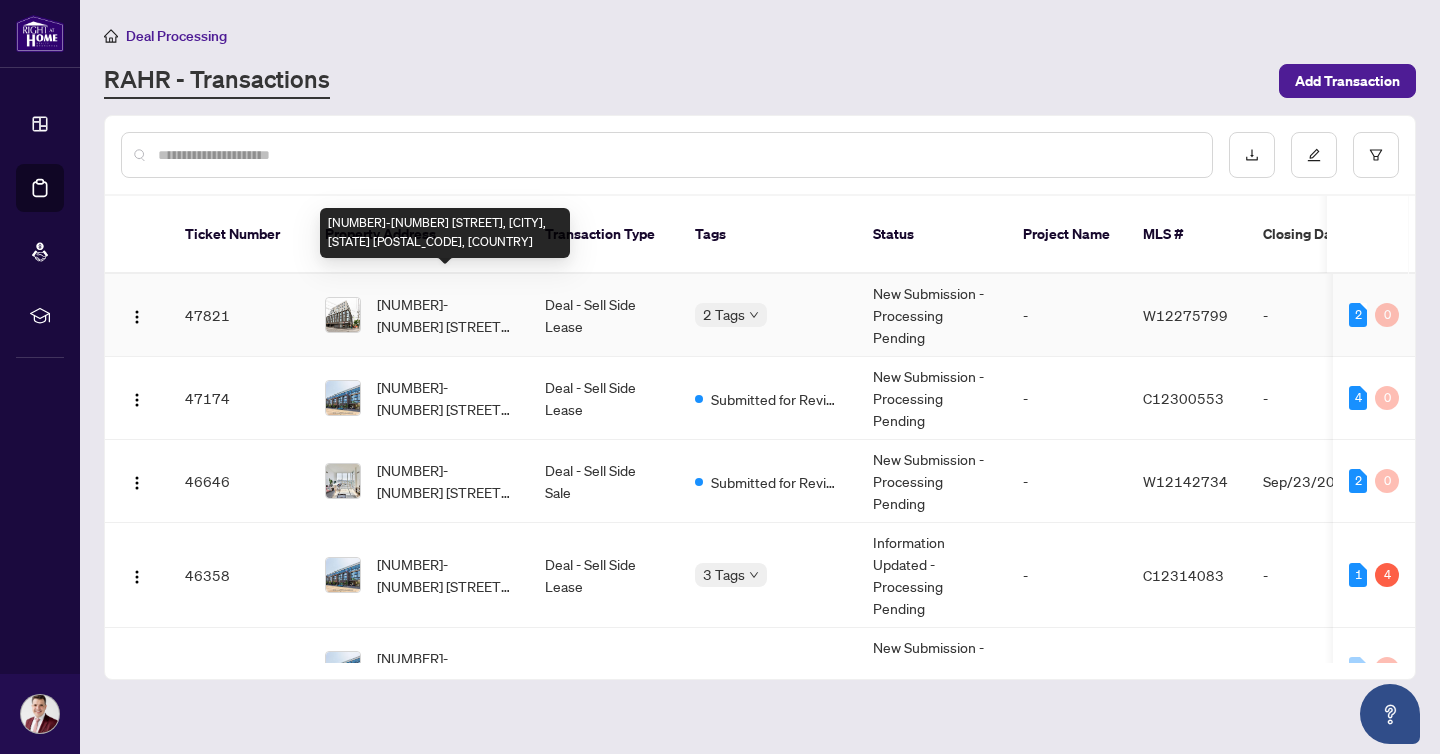 click on "[NUMBER]-[NUMBER] [STREET], [CITY], [STATE] [POSTAL_CODE], [COUNTRY]" at bounding box center [445, 315] 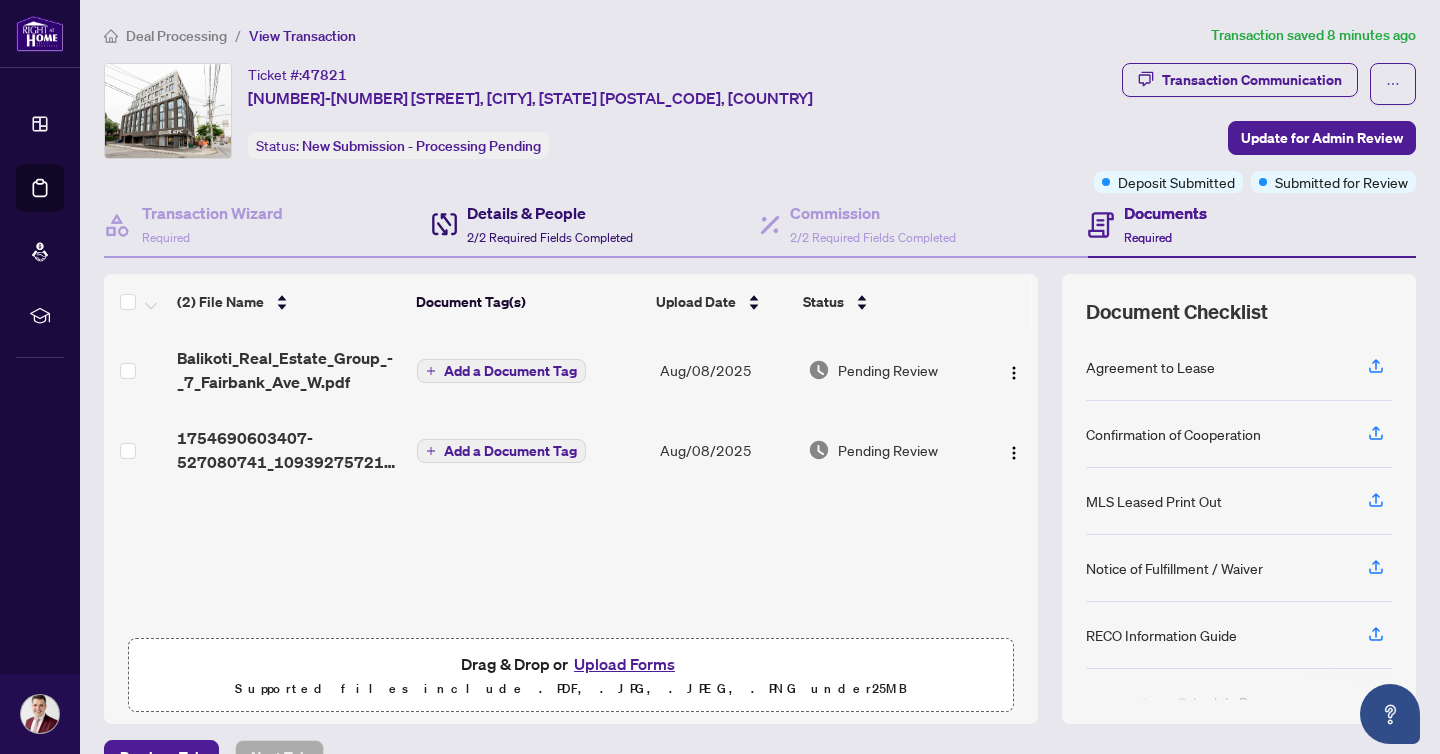 click on "2/2 Required Fields Completed" at bounding box center (550, 237) 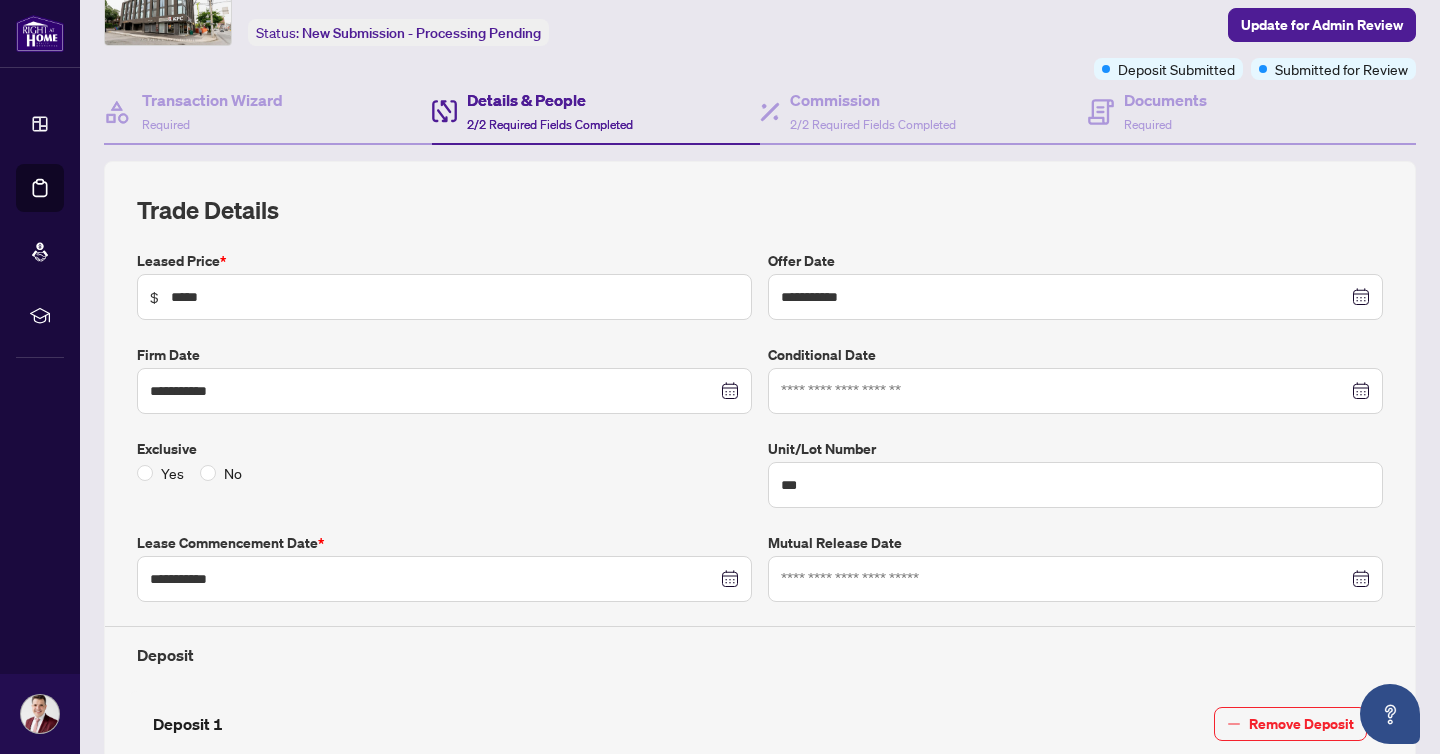 scroll, scrollTop: 115, scrollLeft: 0, axis: vertical 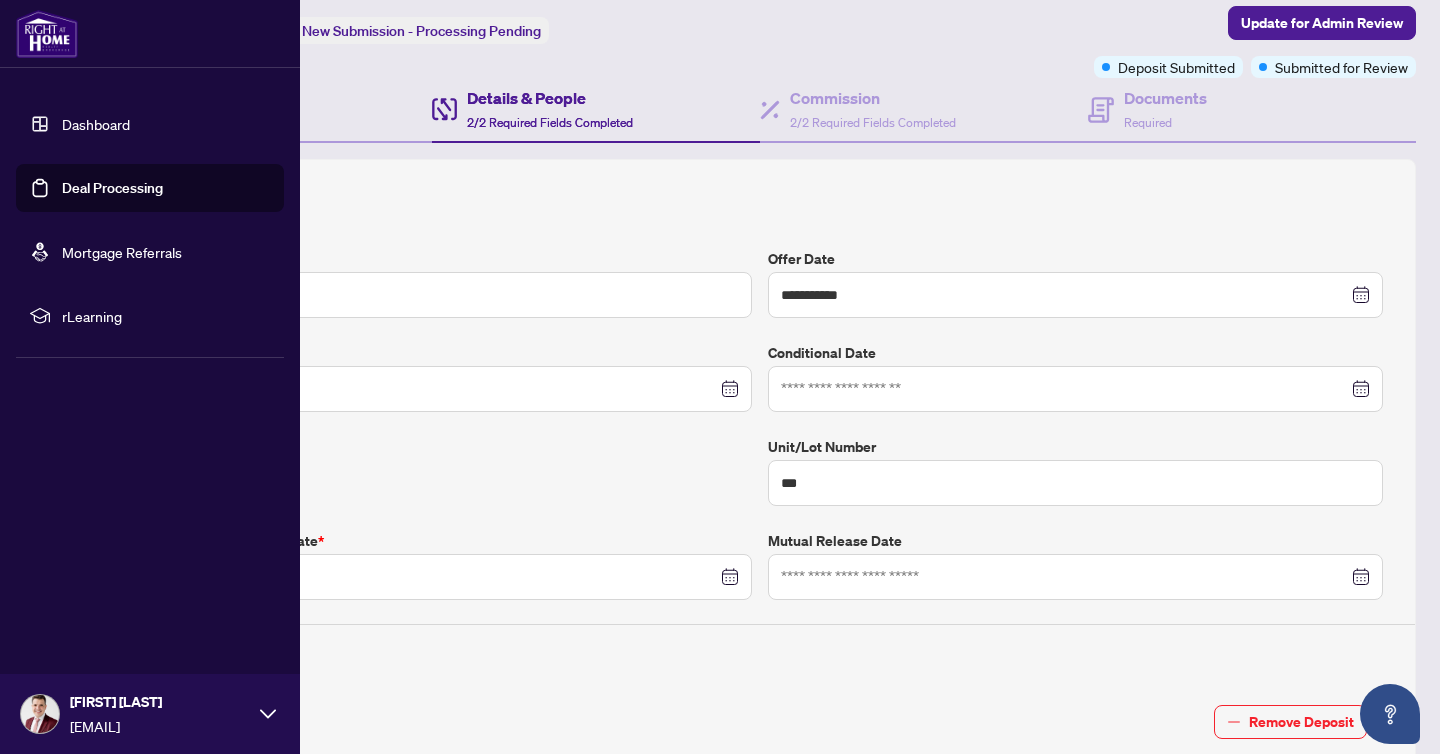 click on "Dashboard" at bounding box center [96, 124] 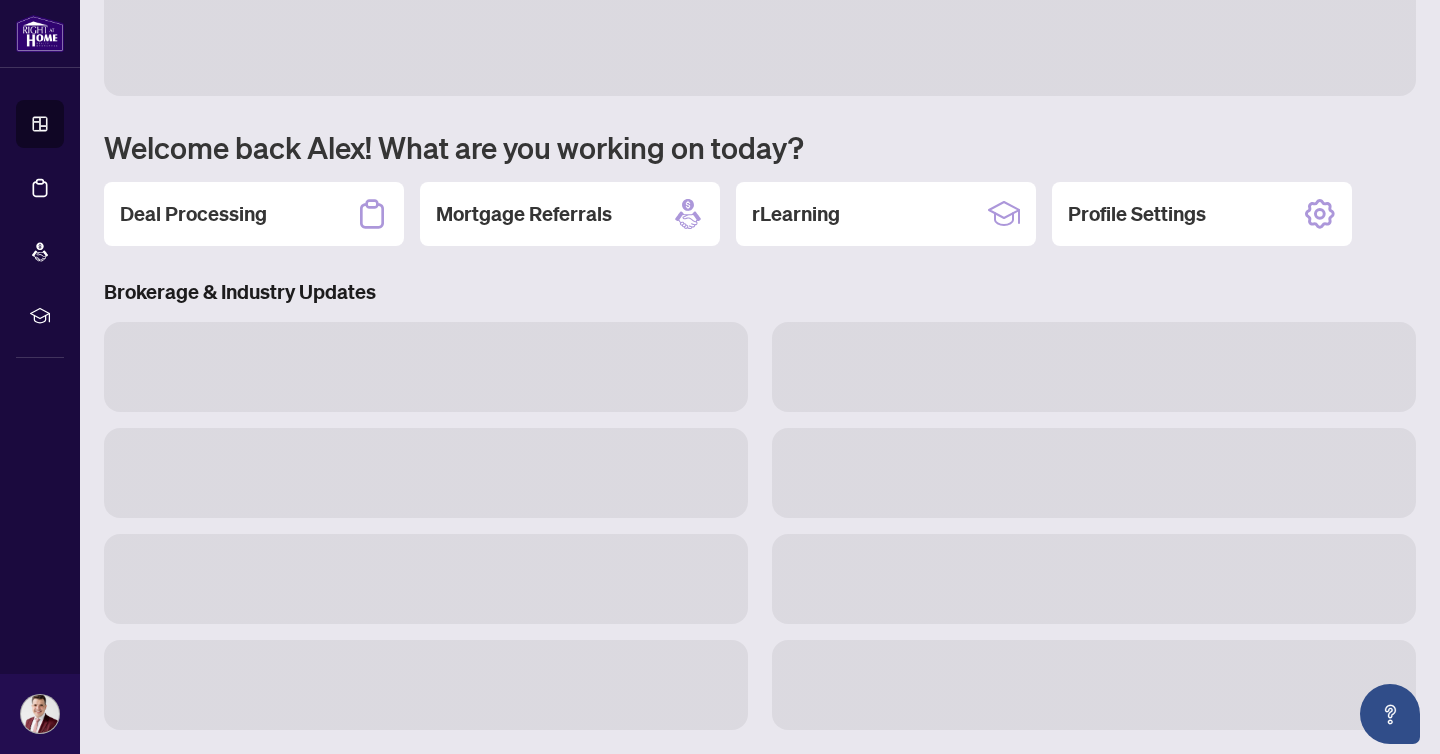 scroll, scrollTop: 101, scrollLeft: 0, axis: vertical 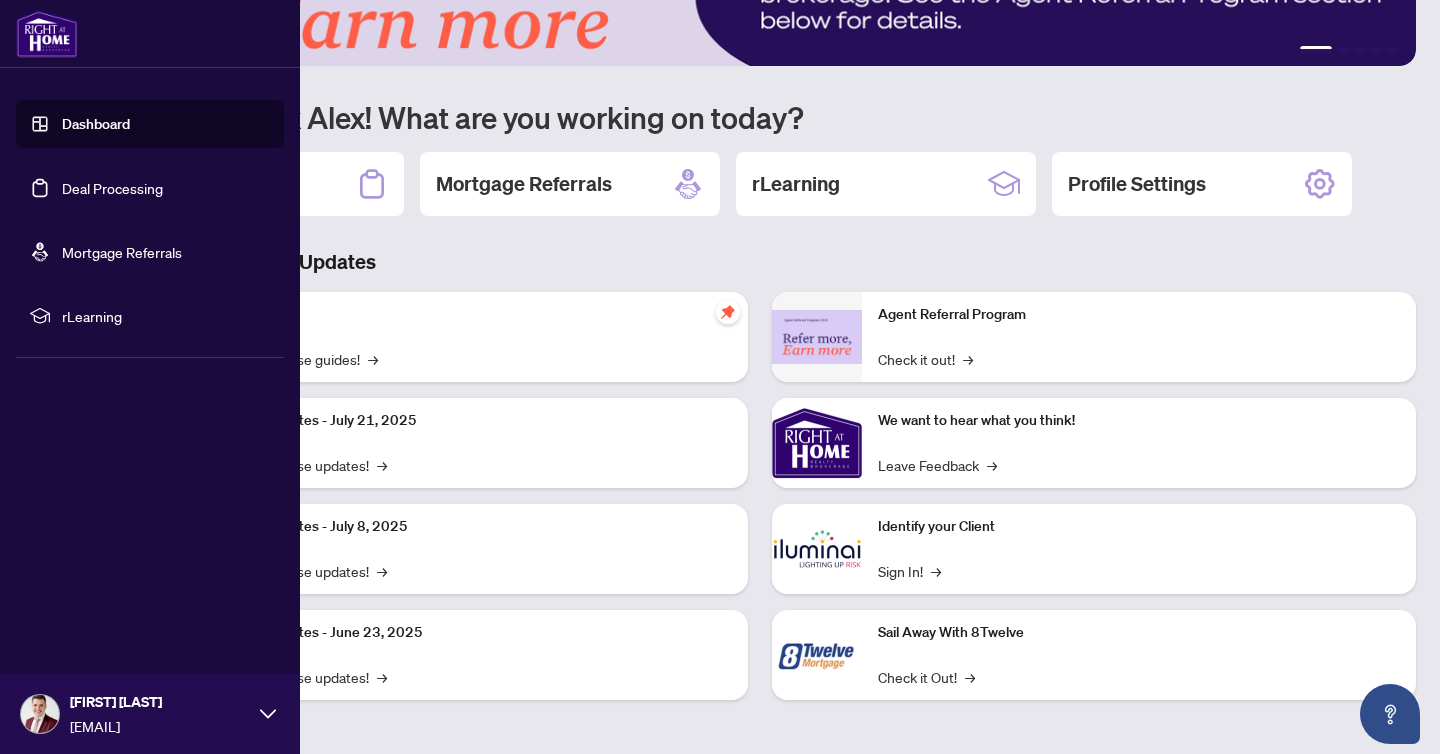 click on "Deal Processing" at bounding box center (112, 188) 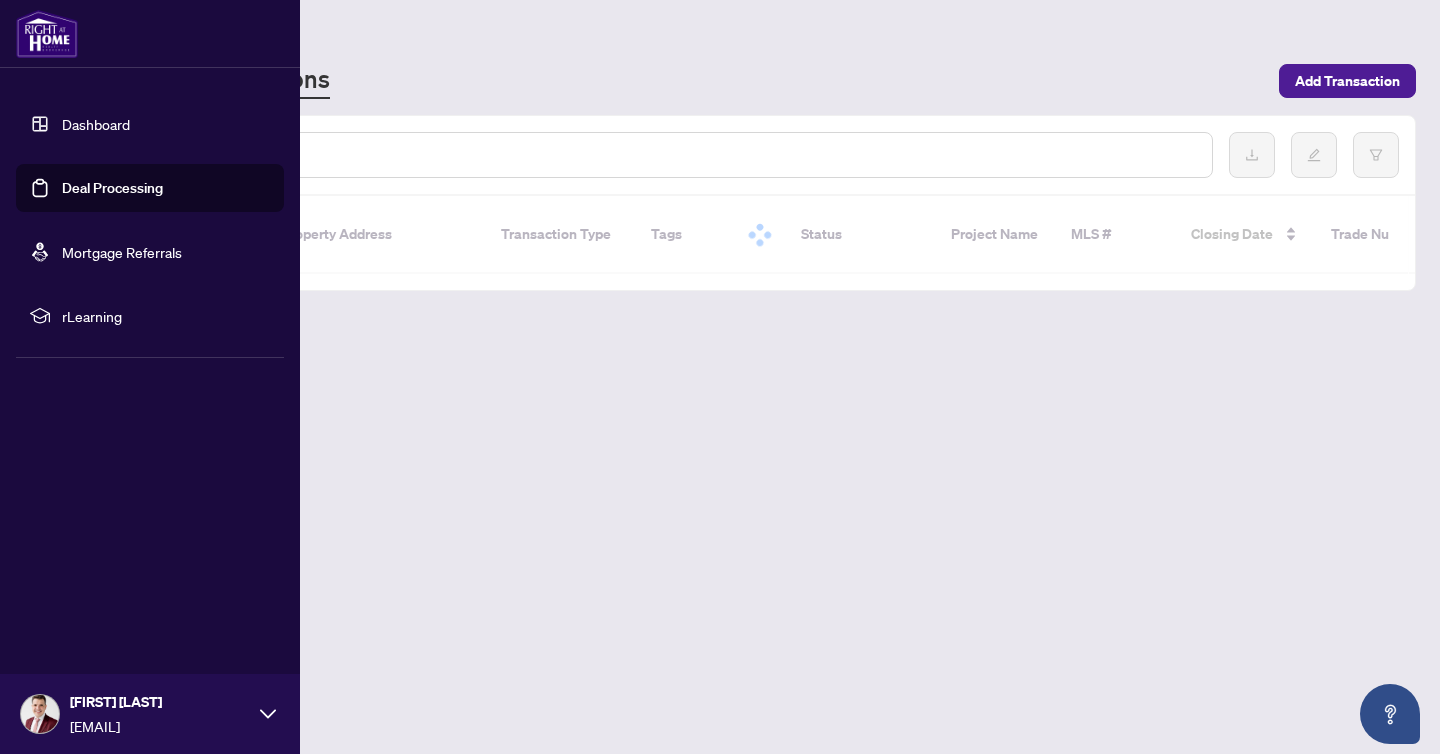 scroll, scrollTop: 0, scrollLeft: 0, axis: both 